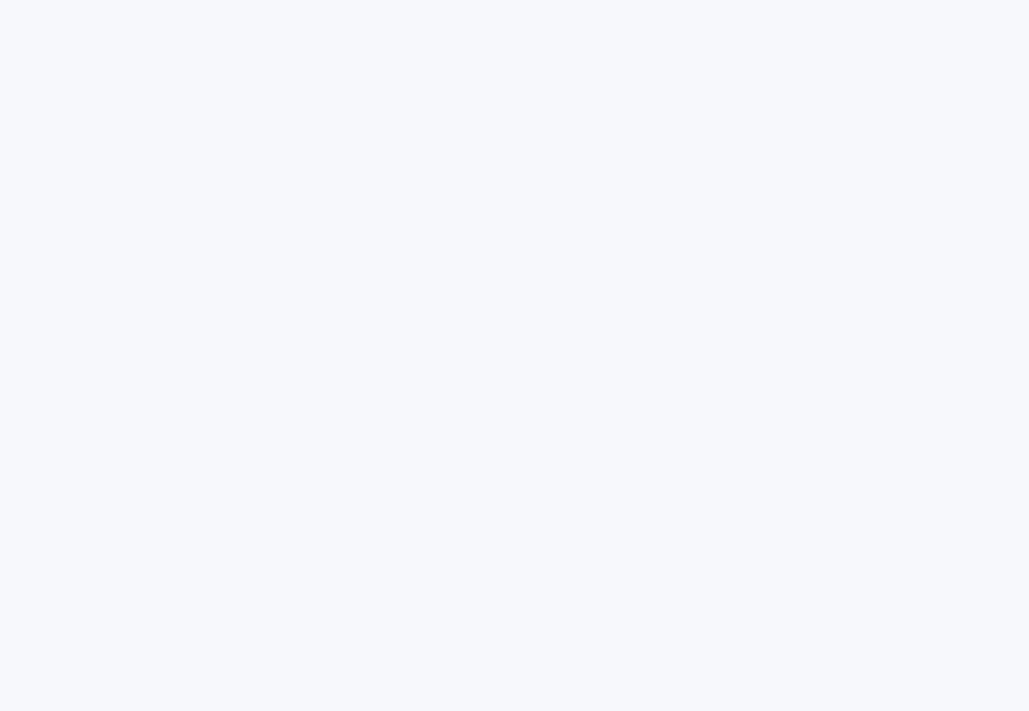 scroll, scrollTop: 0, scrollLeft: 0, axis: both 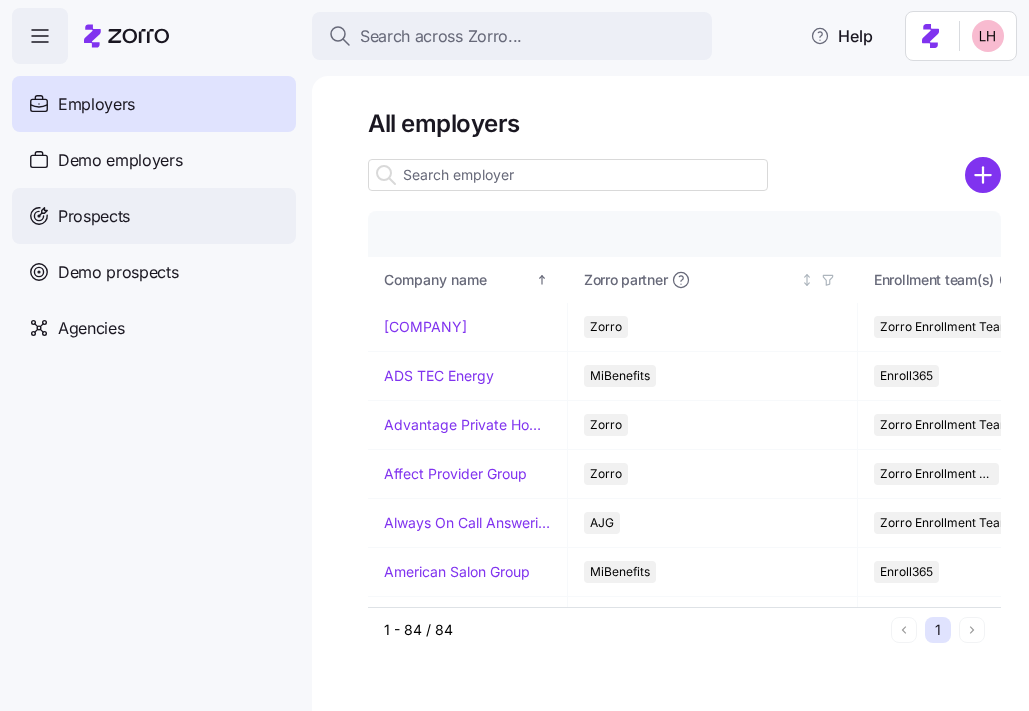 click on "Prospects" at bounding box center [154, 216] 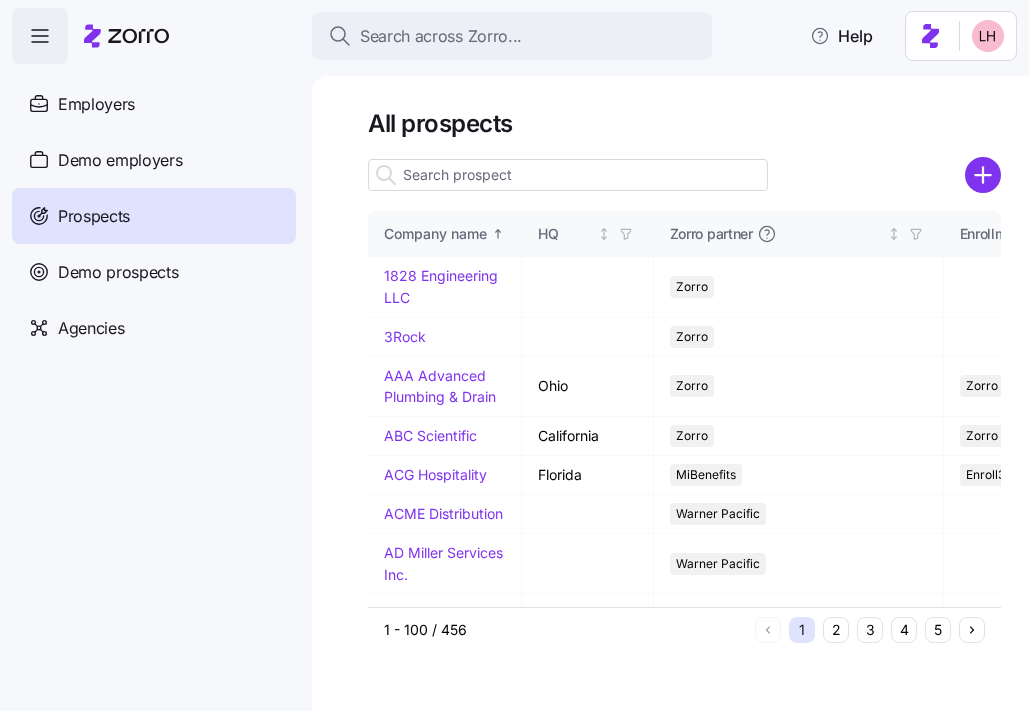 click at bounding box center (568, 175) 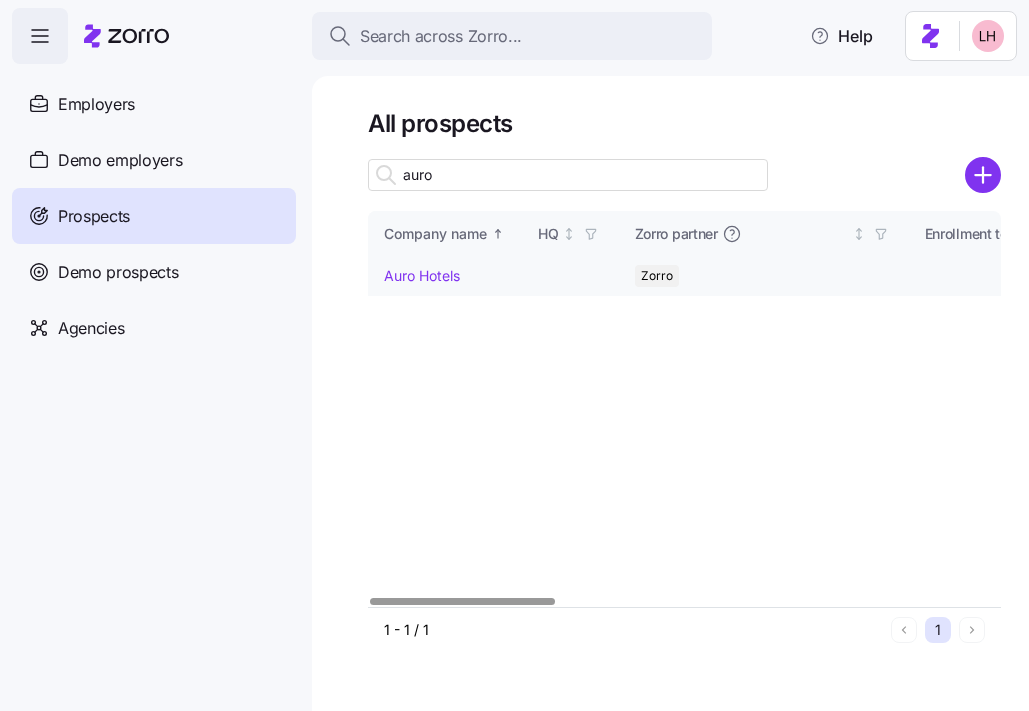type on "auro" 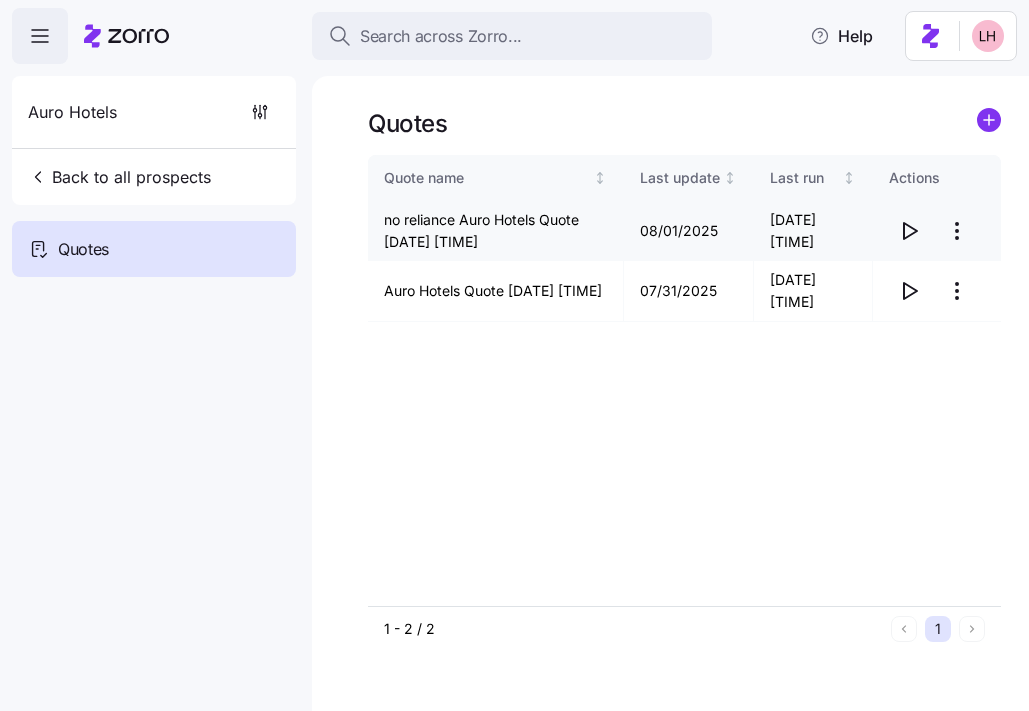 click 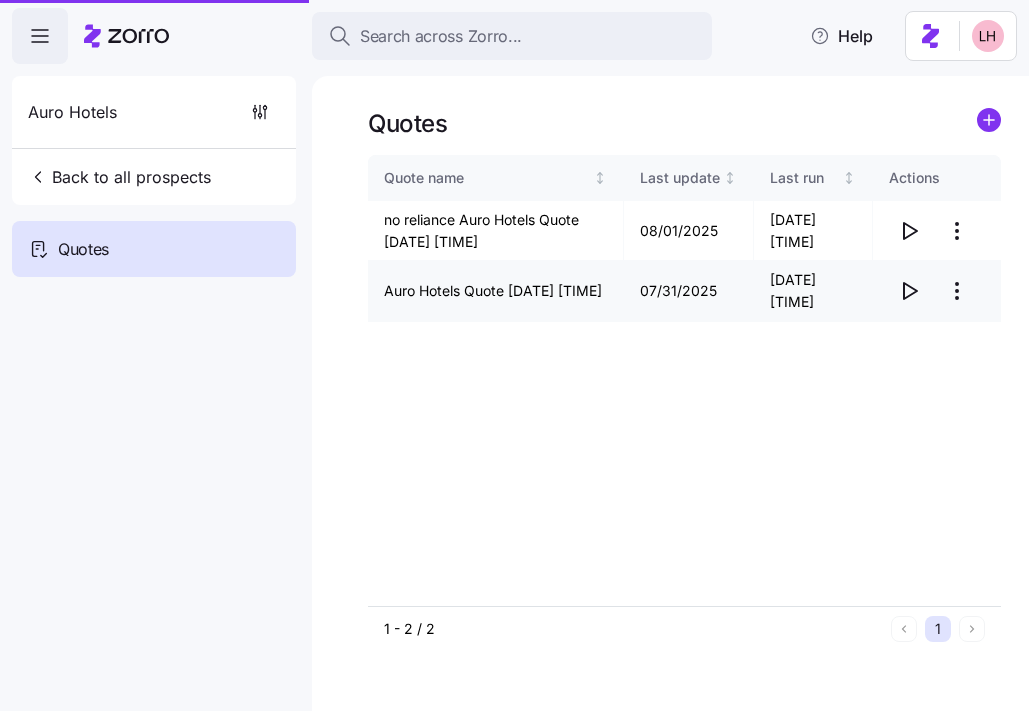 click 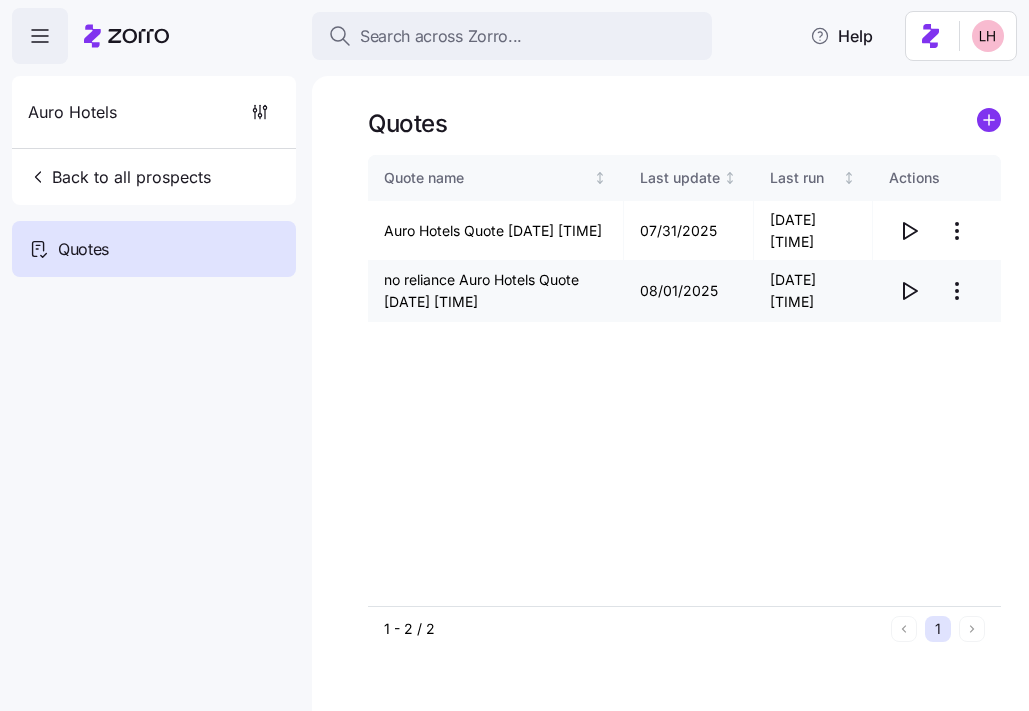 click 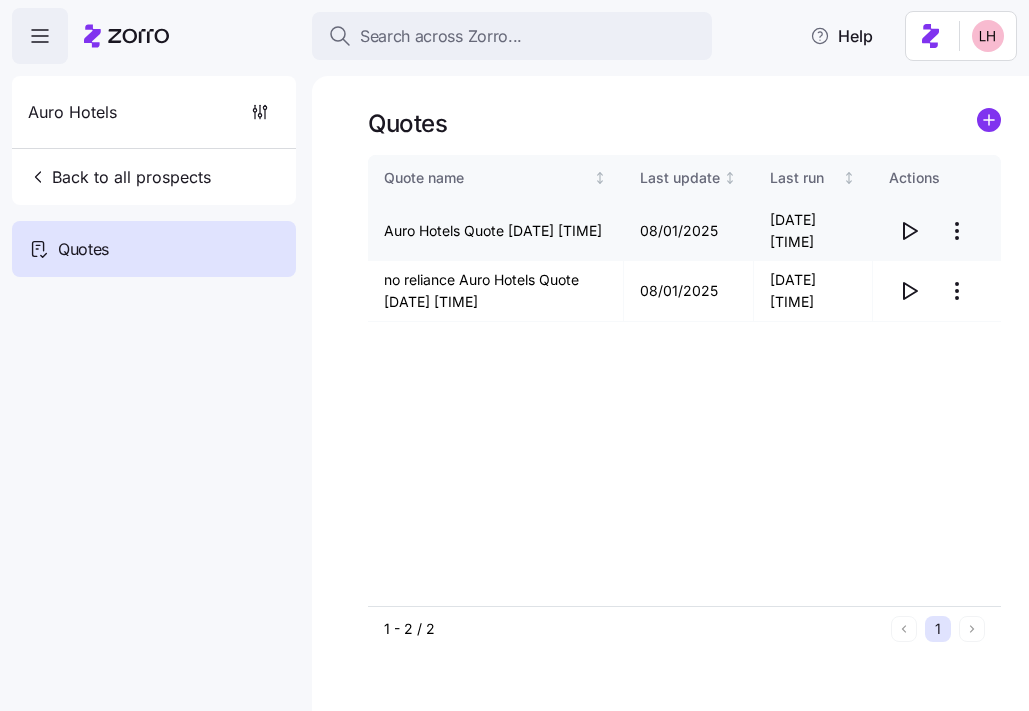 click 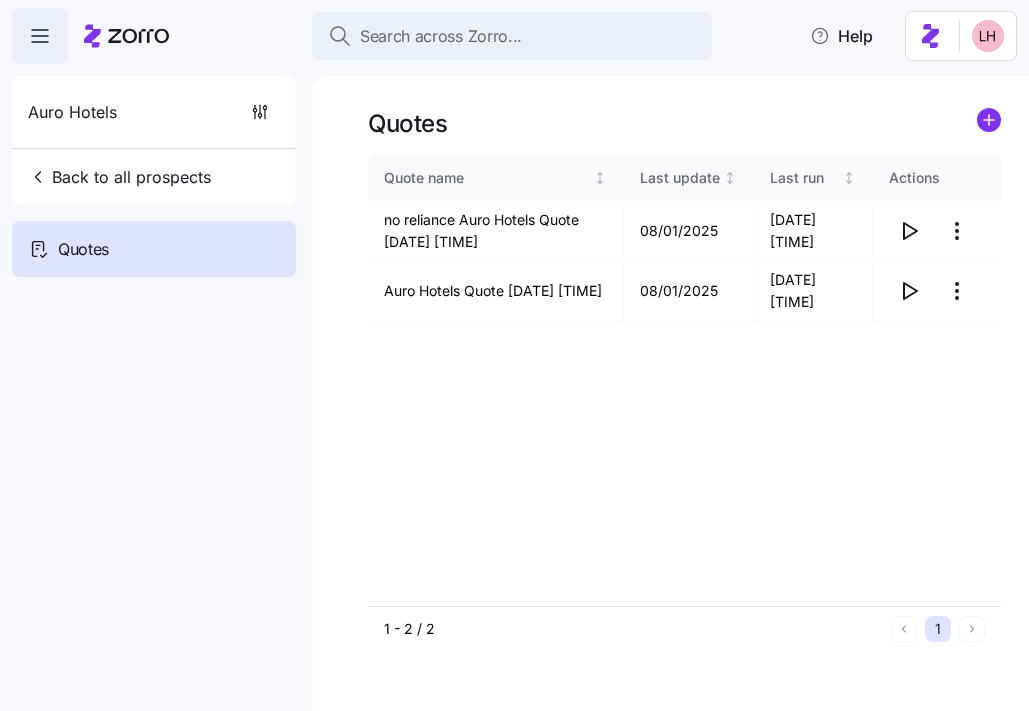 click 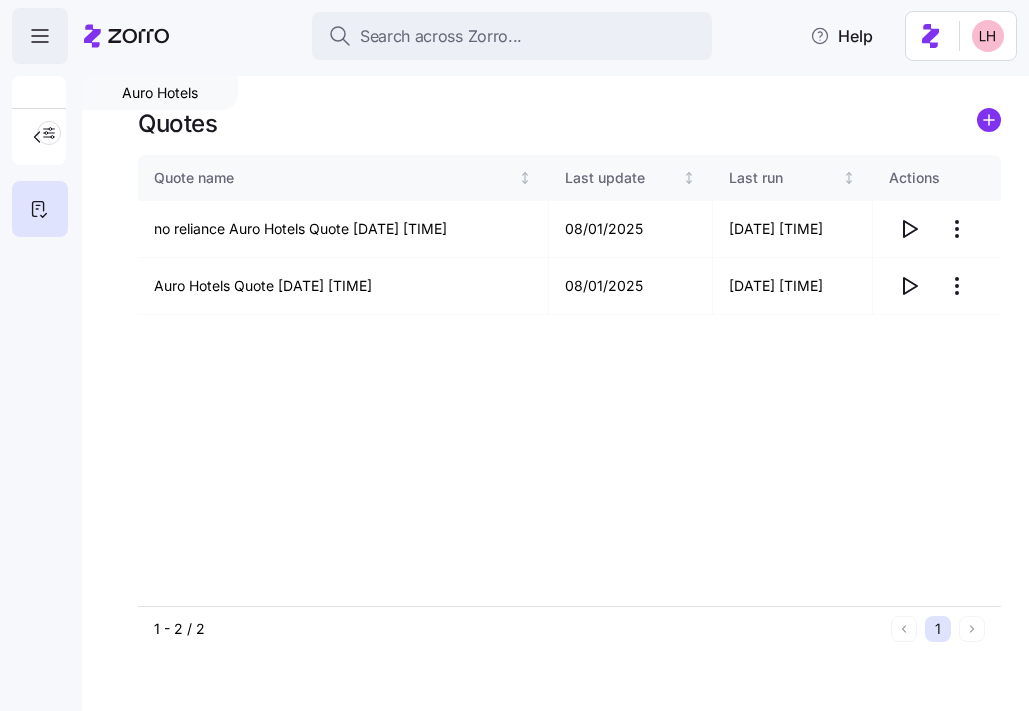 click 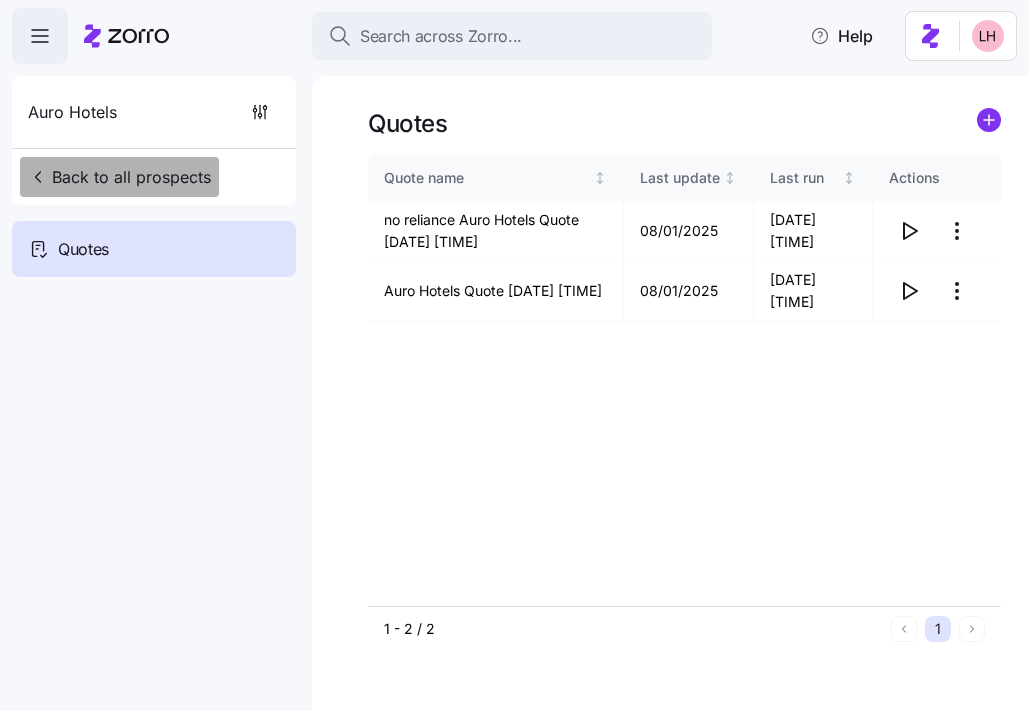 click on "Back to all prospects" at bounding box center (119, 177) 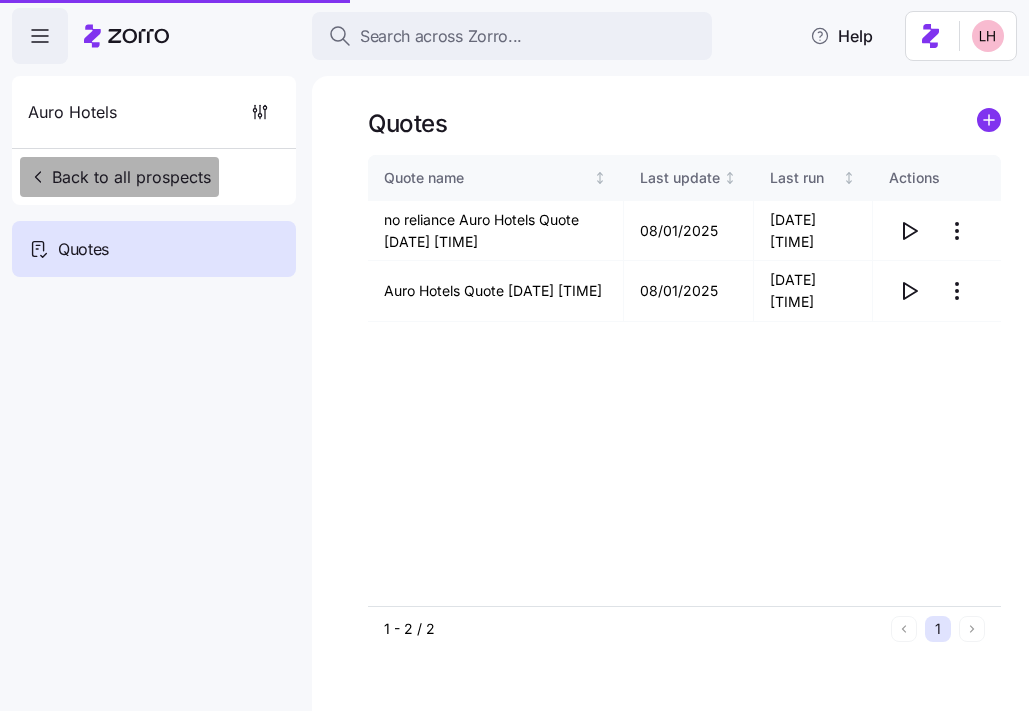 click on "Back to all prospects" at bounding box center [119, 177] 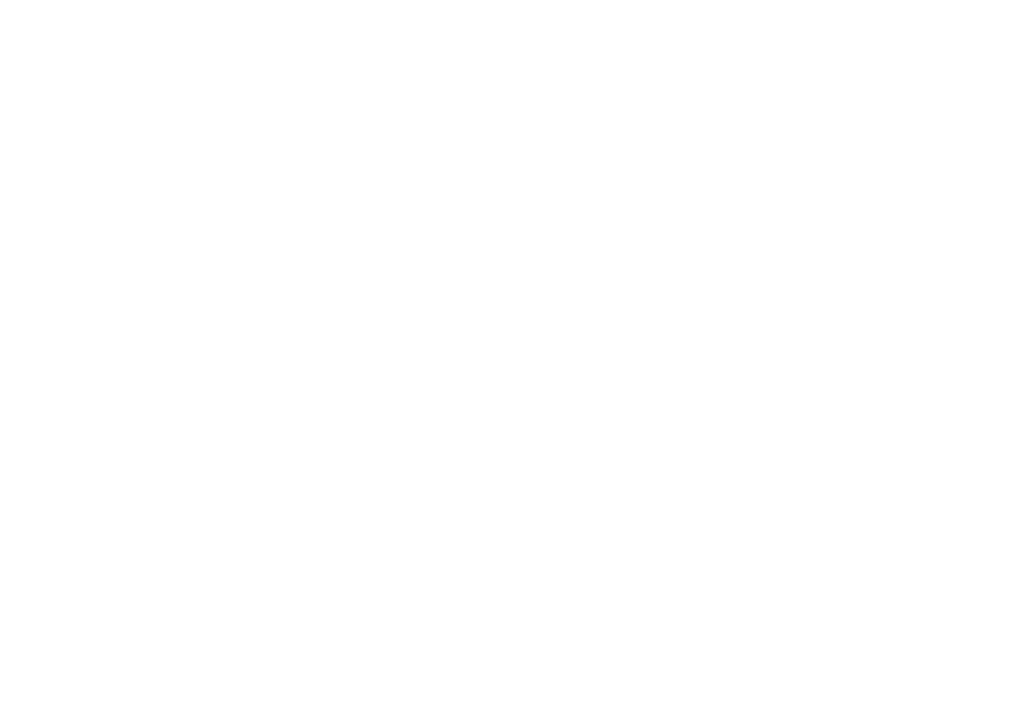 scroll, scrollTop: 0, scrollLeft: 0, axis: both 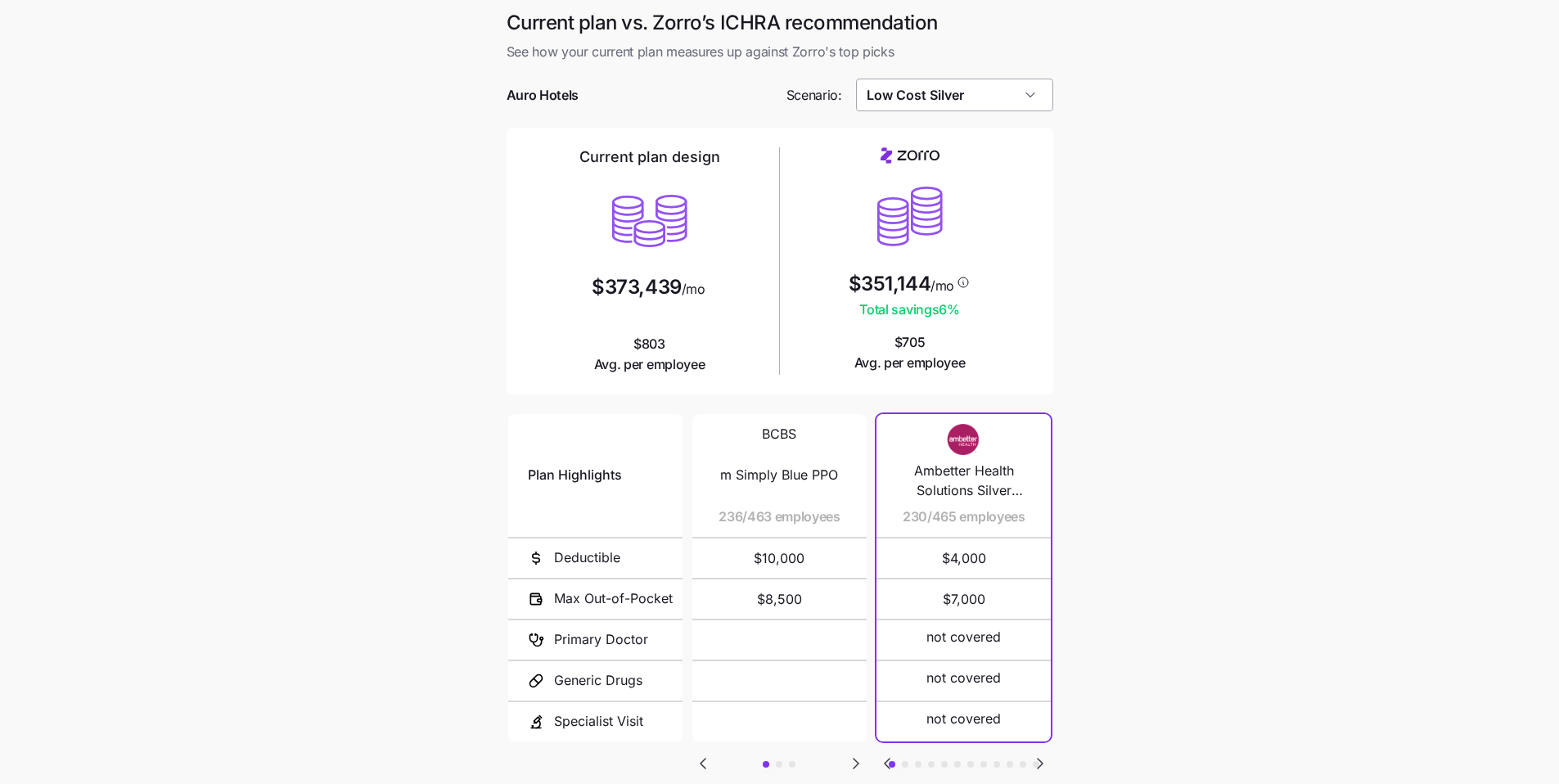 click on "Low Cost Silver" at bounding box center [954, 95] 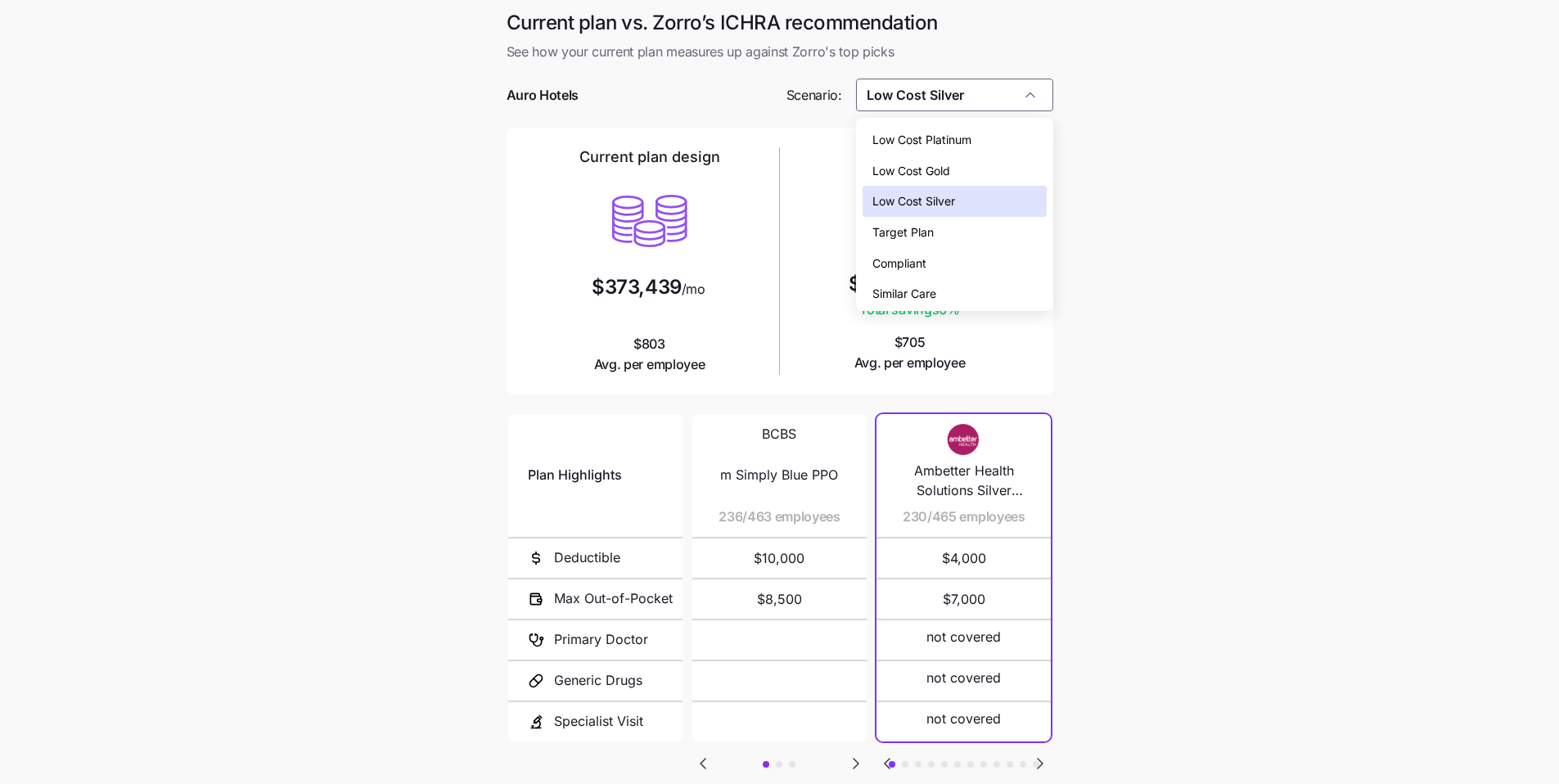 click on "Low Cost Gold" at bounding box center (954, 171) 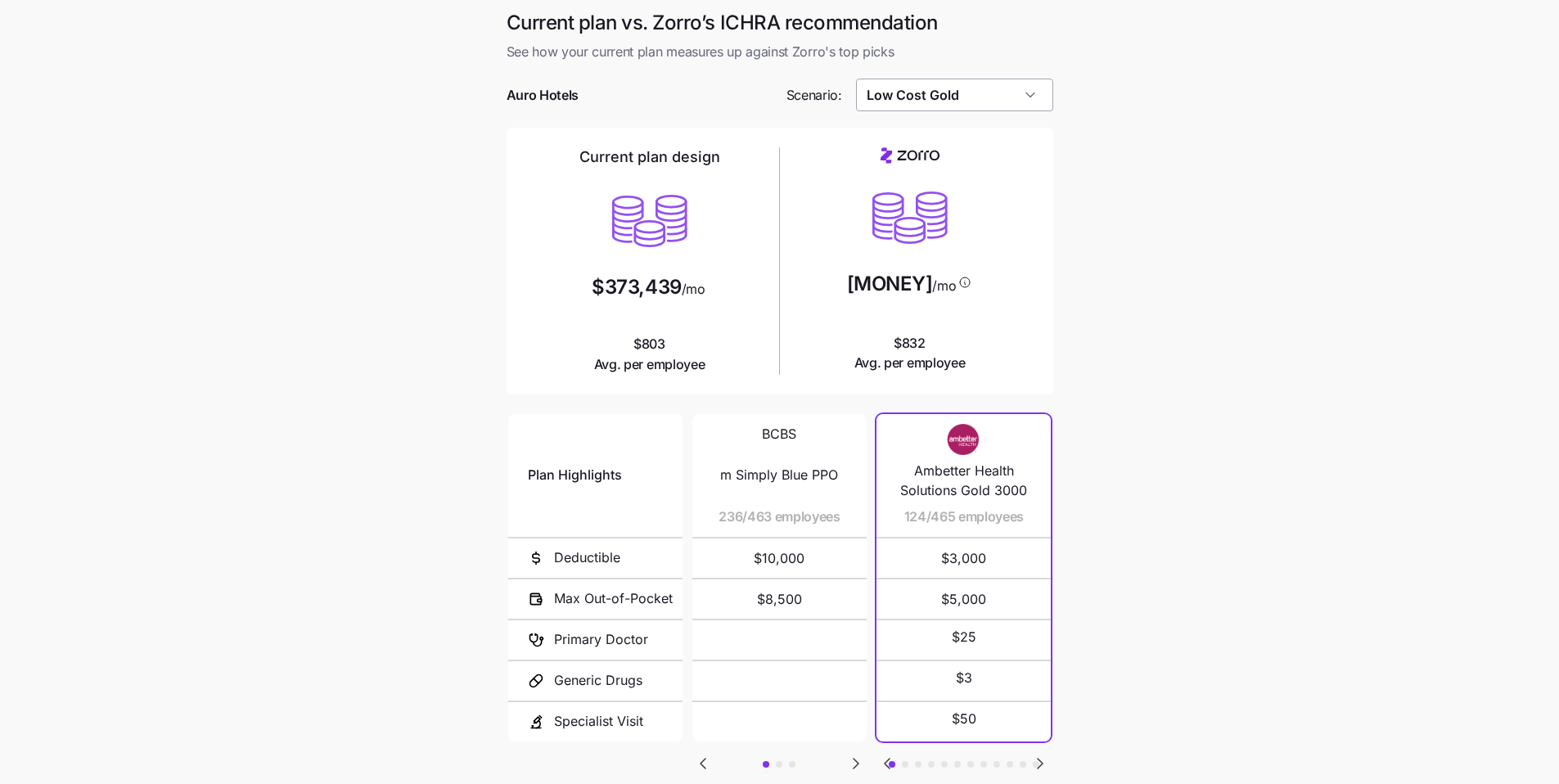 click on "Low Cost Gold" at bounding box center (954, 95) 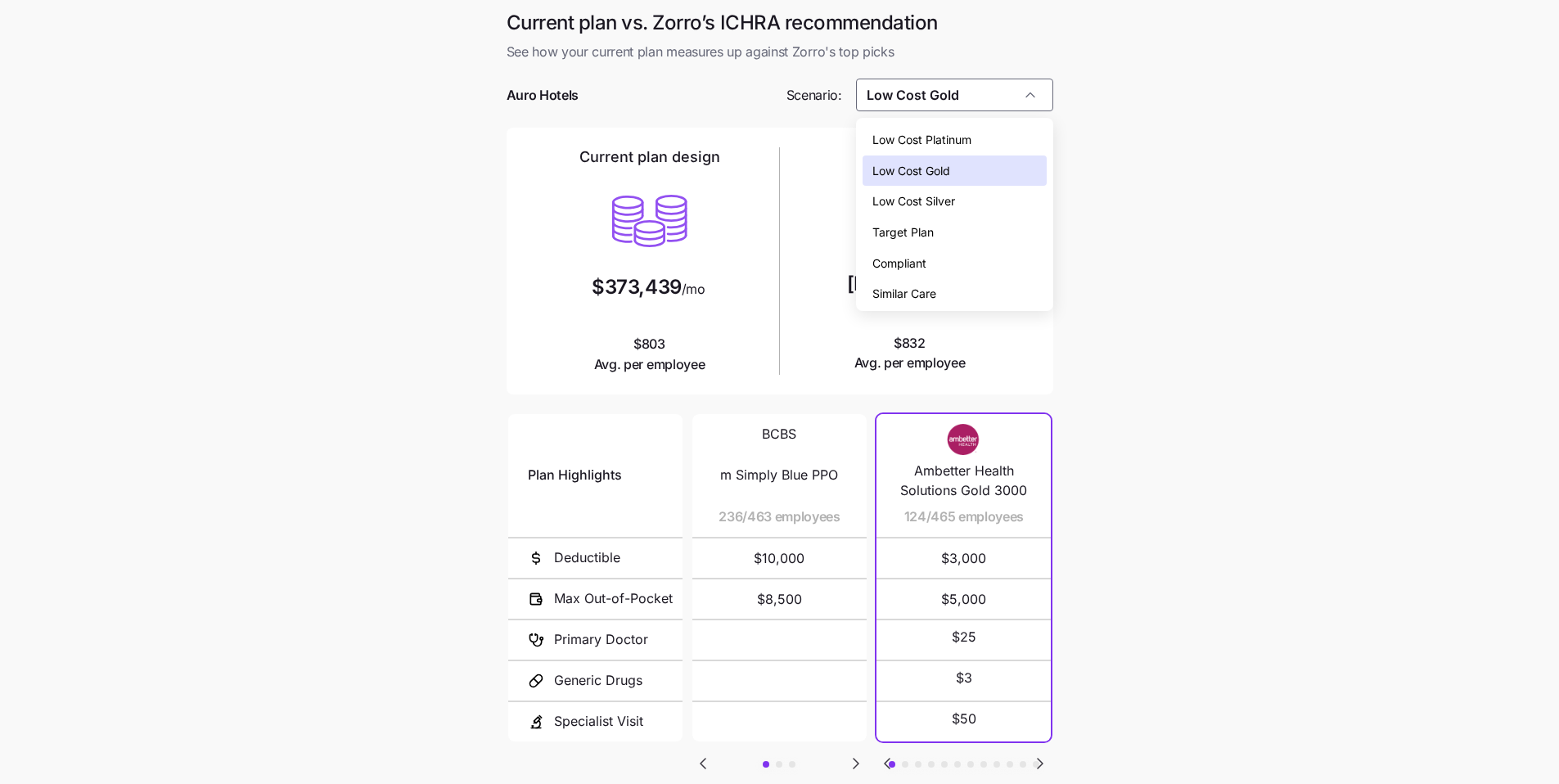 click on "Low Cost Platinum" at bounding box center (921, 140) 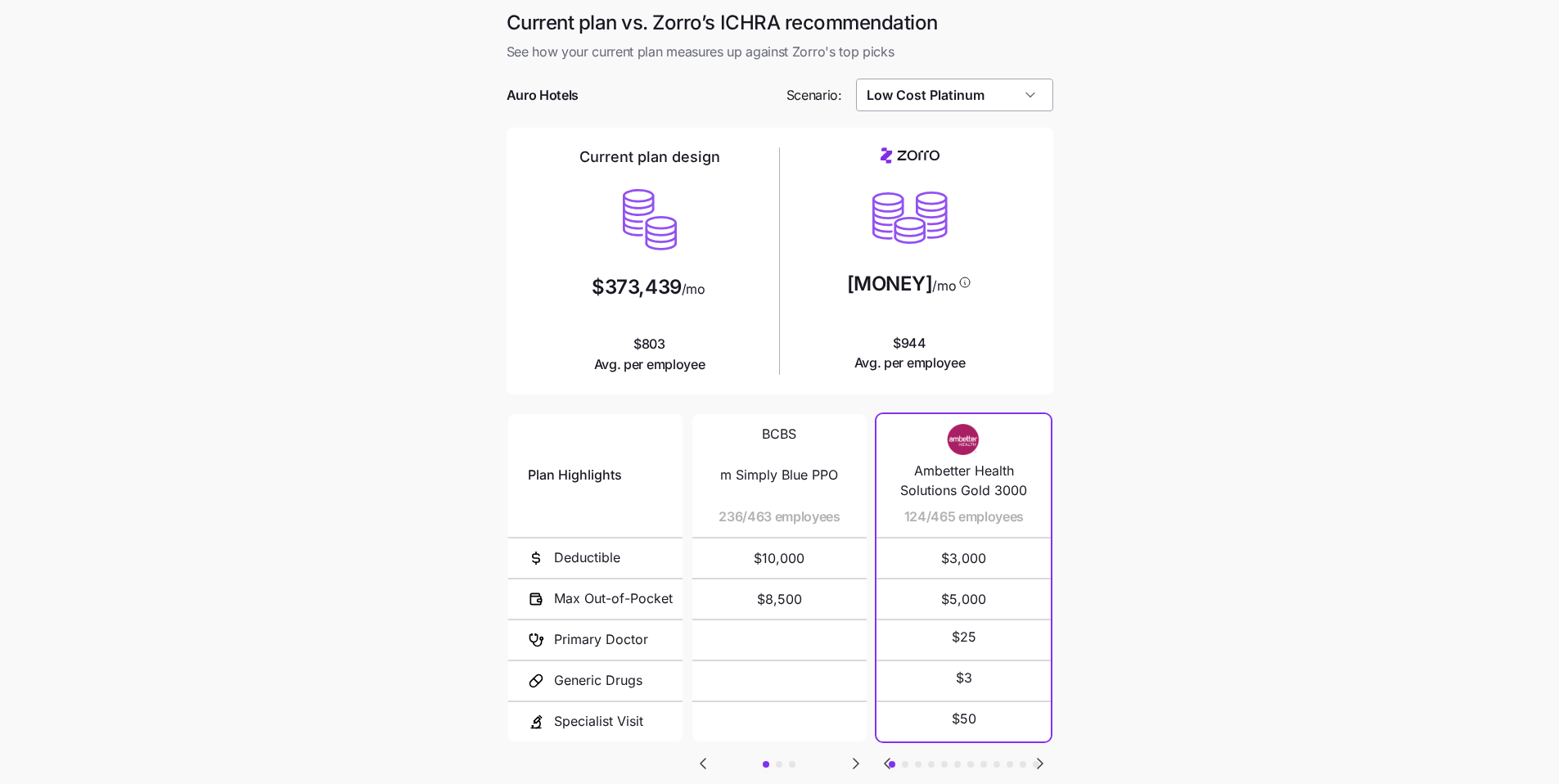 click on "Low Cost Platinum" at bounding box center [954, 95] 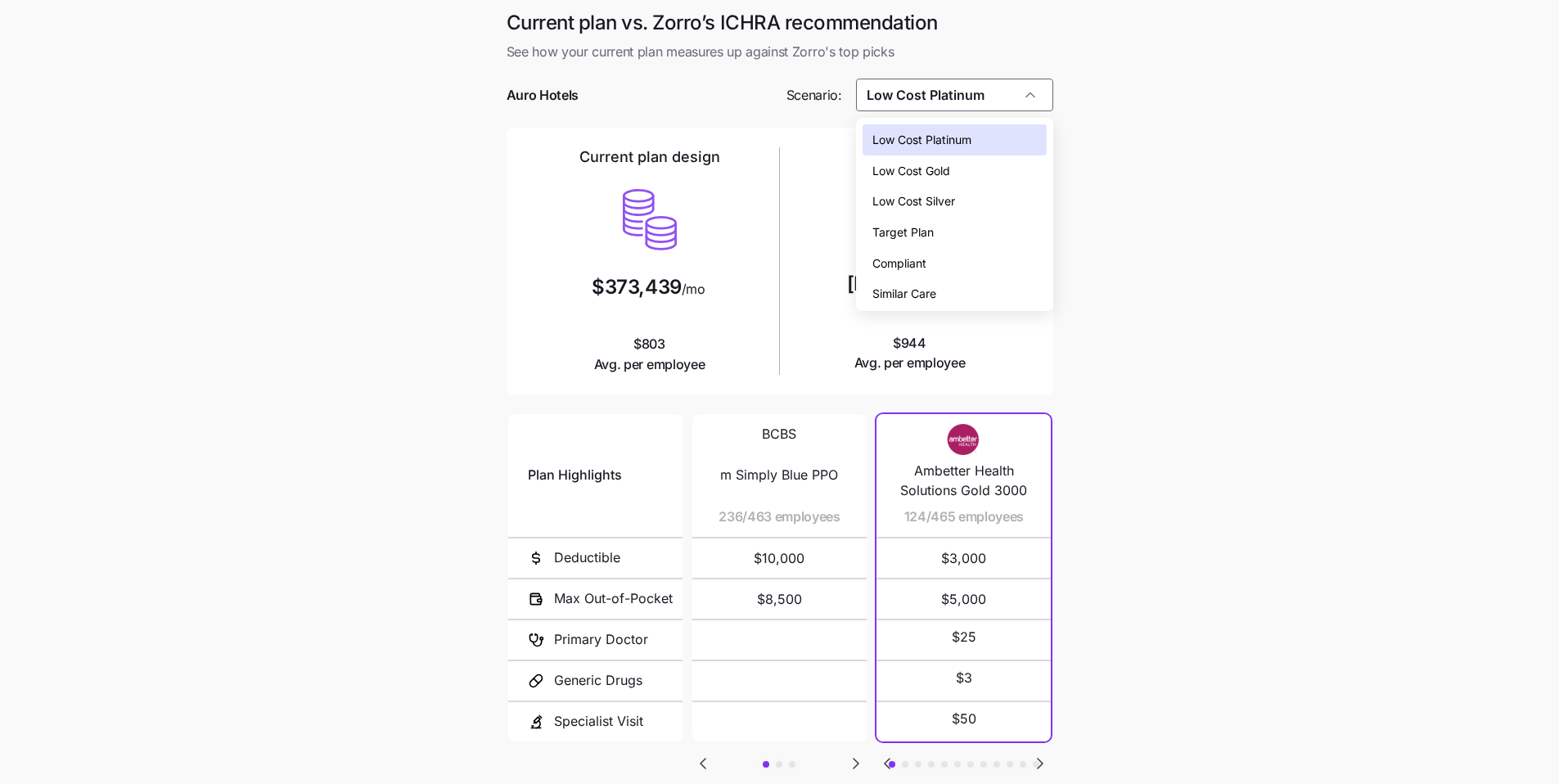 click on "Target Plan" at bounding box center (954, 232) 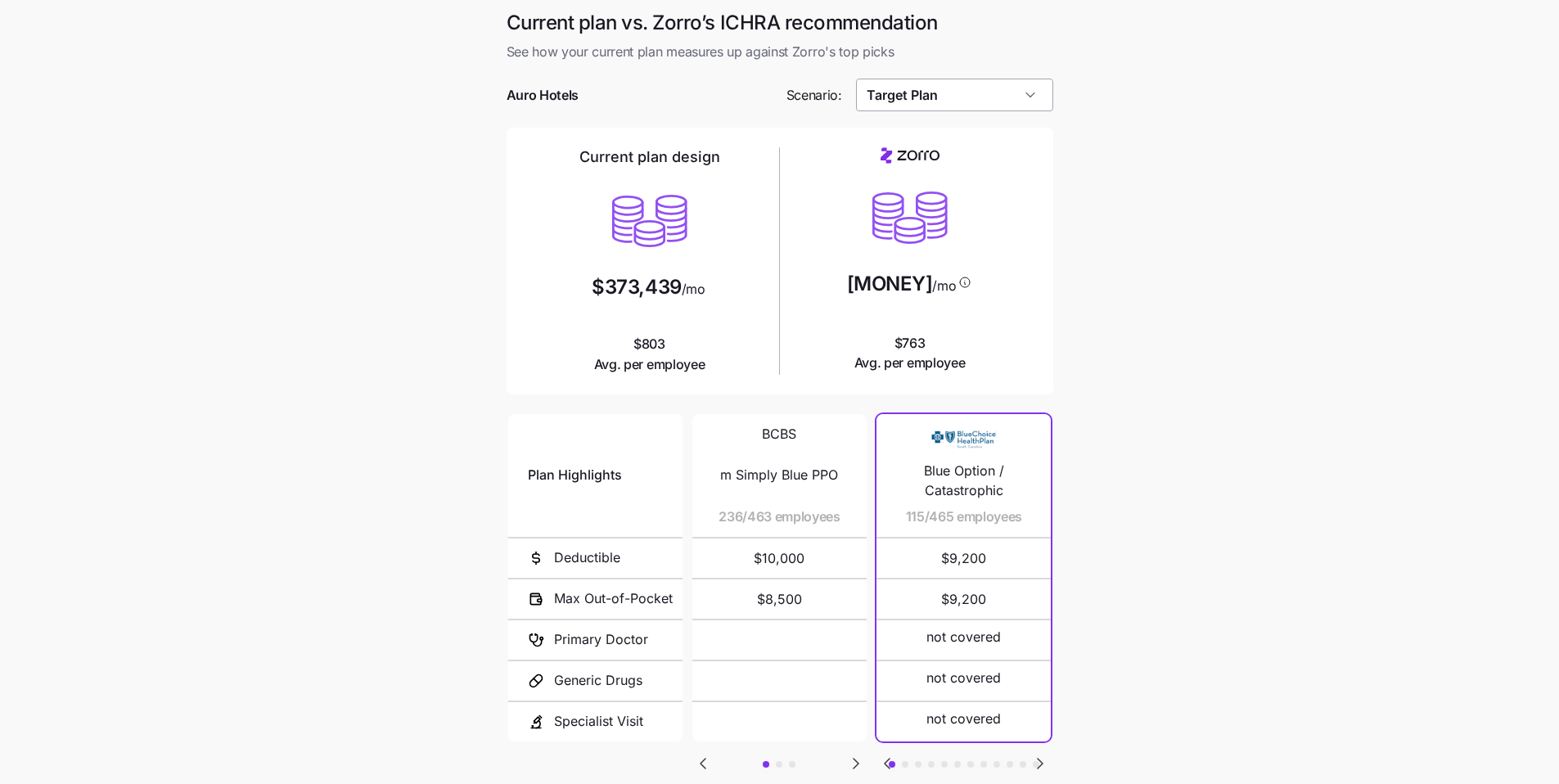click on "Target Plan" at bounding box center [954, 95] 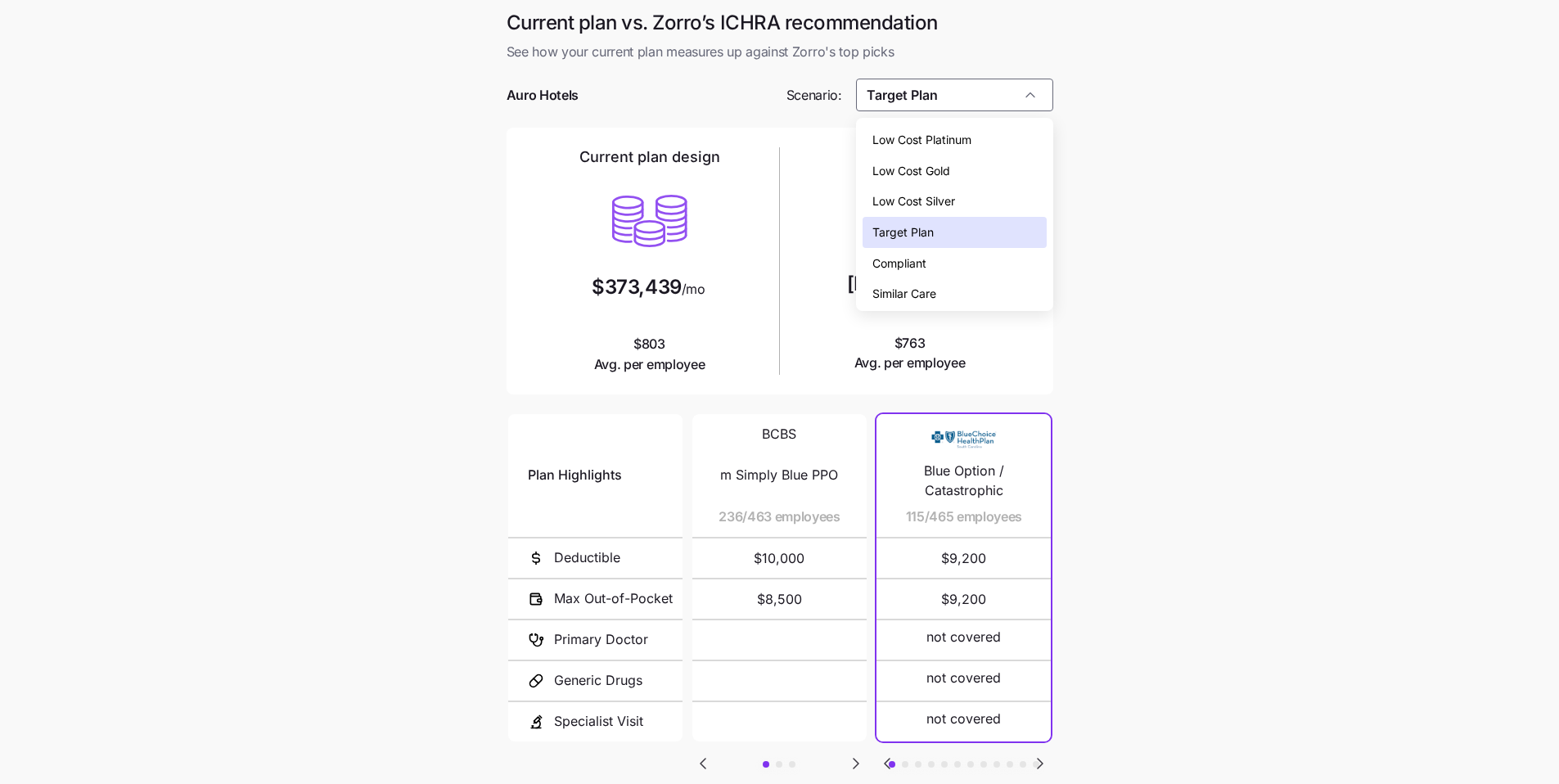 click on "Low Cost Silver" at bounding box center (913, 201) 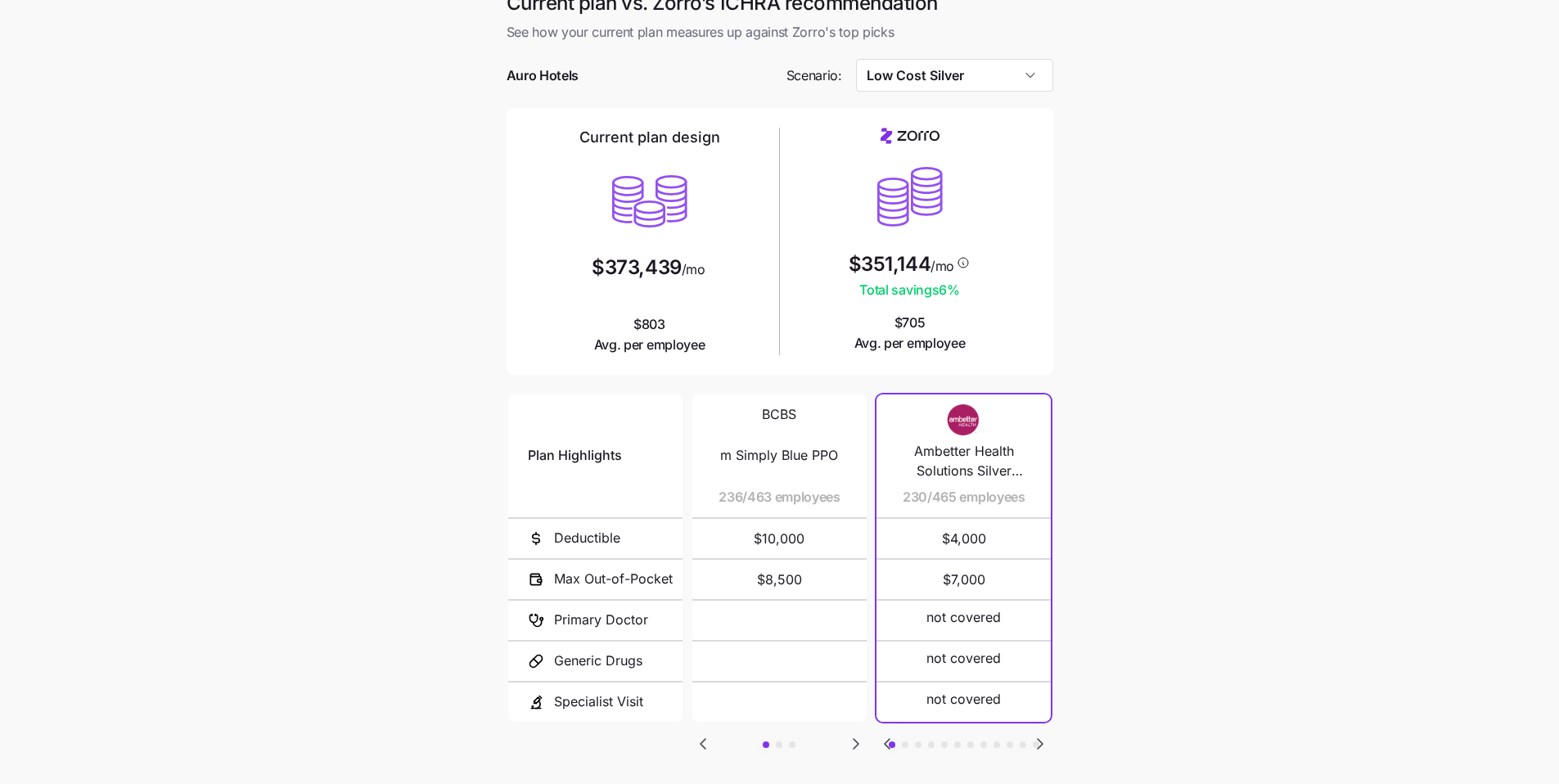 scroll, scrollTop: 29, scrollLeft: 0, axis: vertical 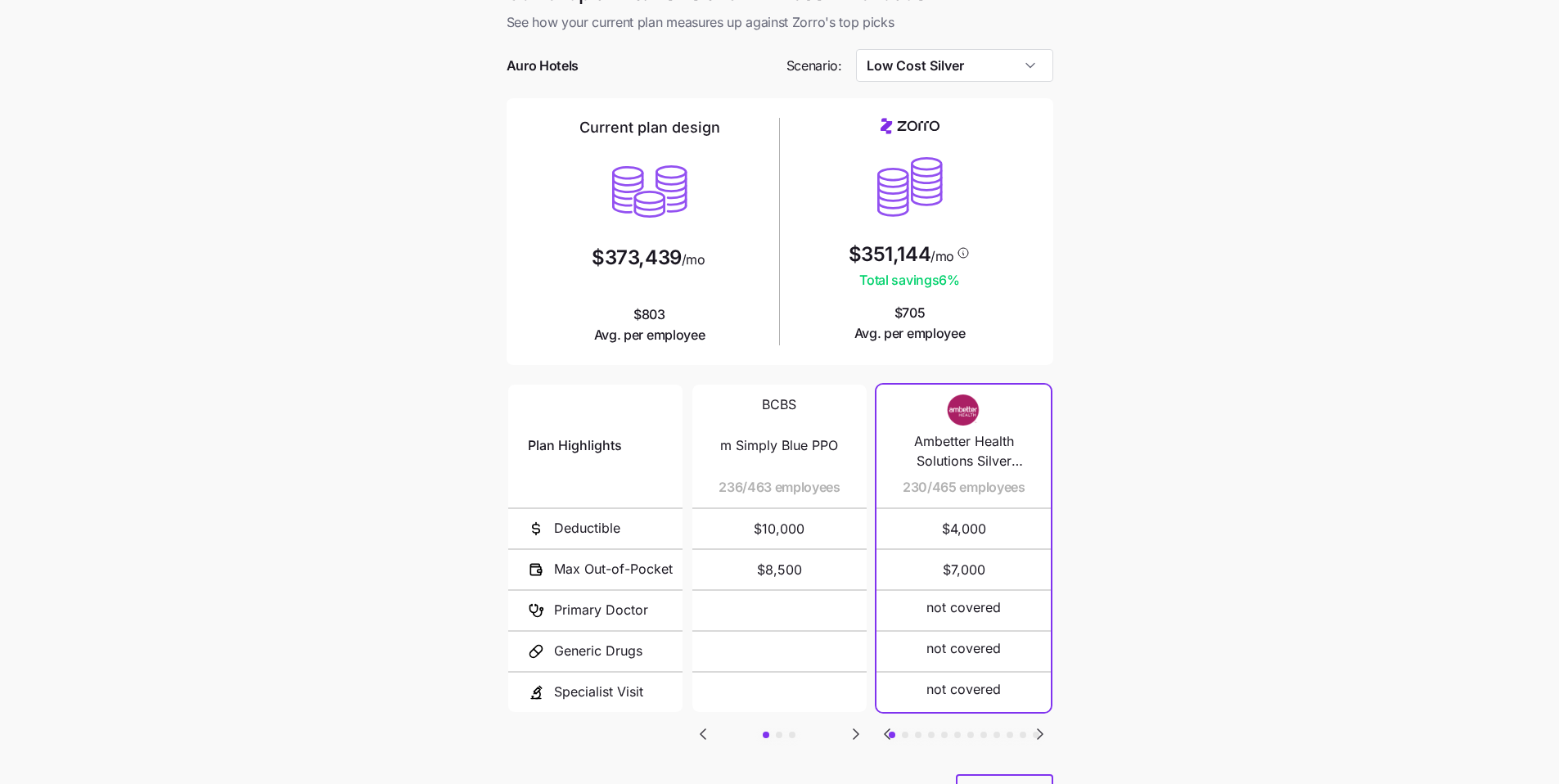 click 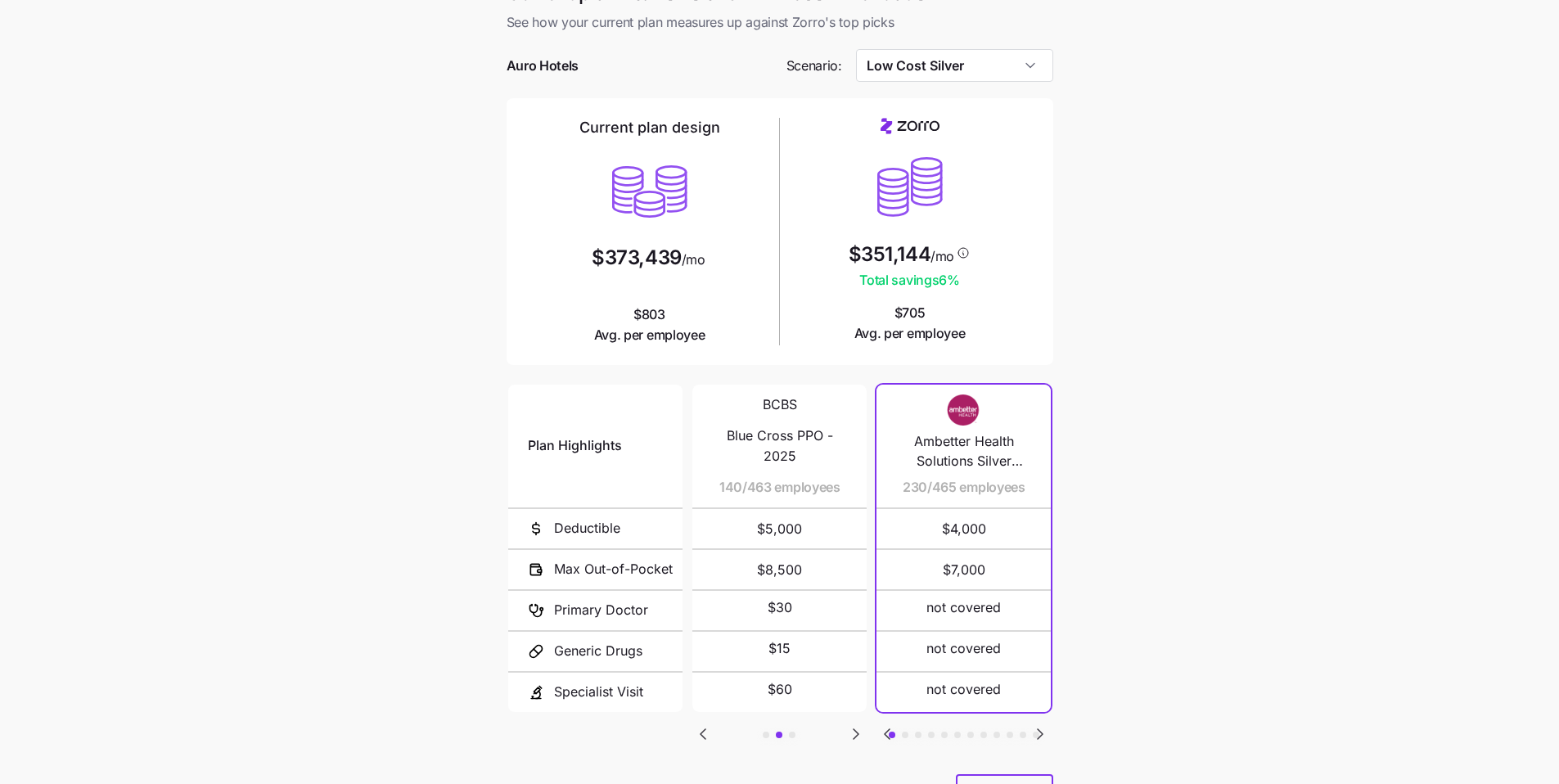click 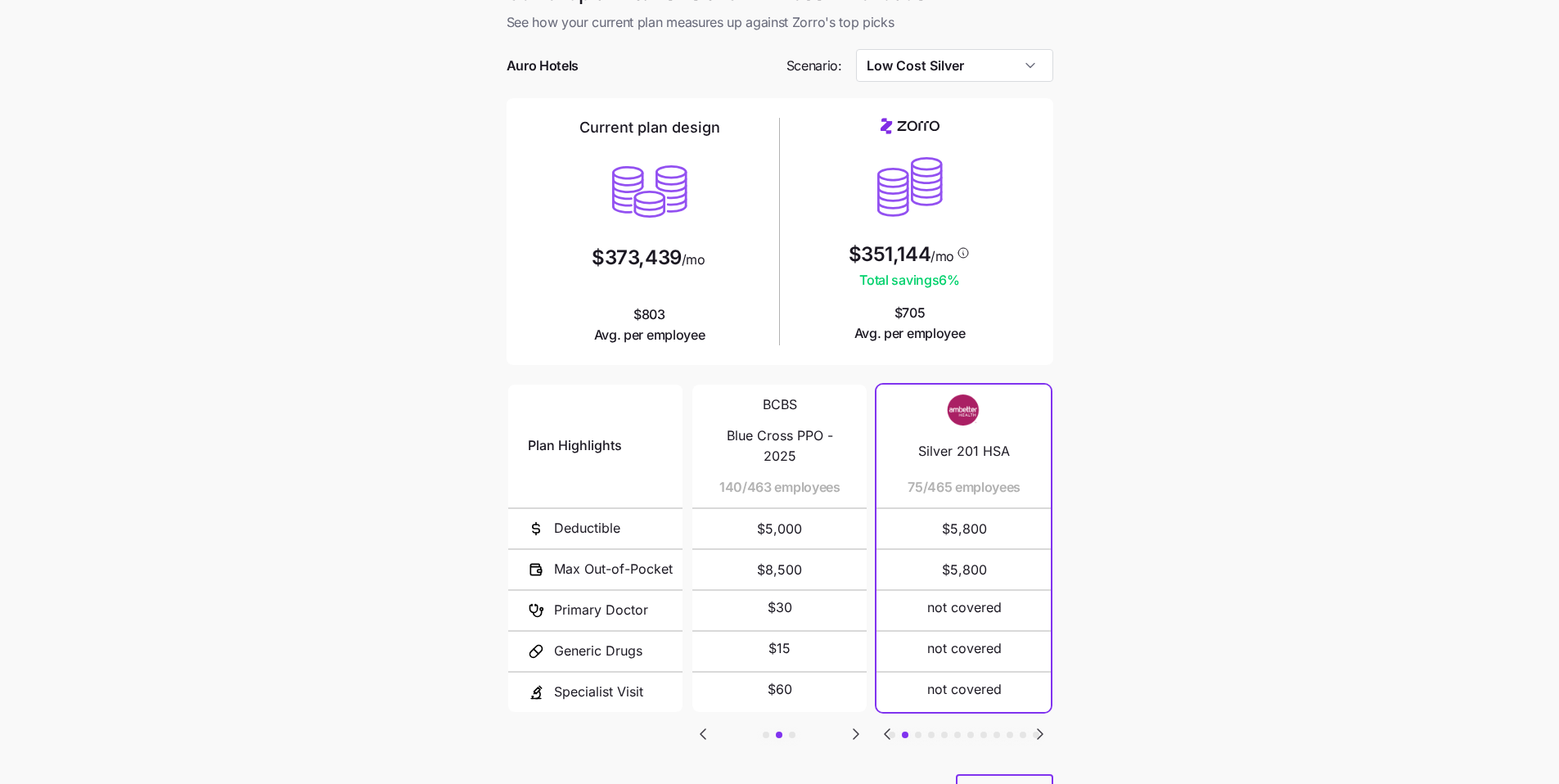 click 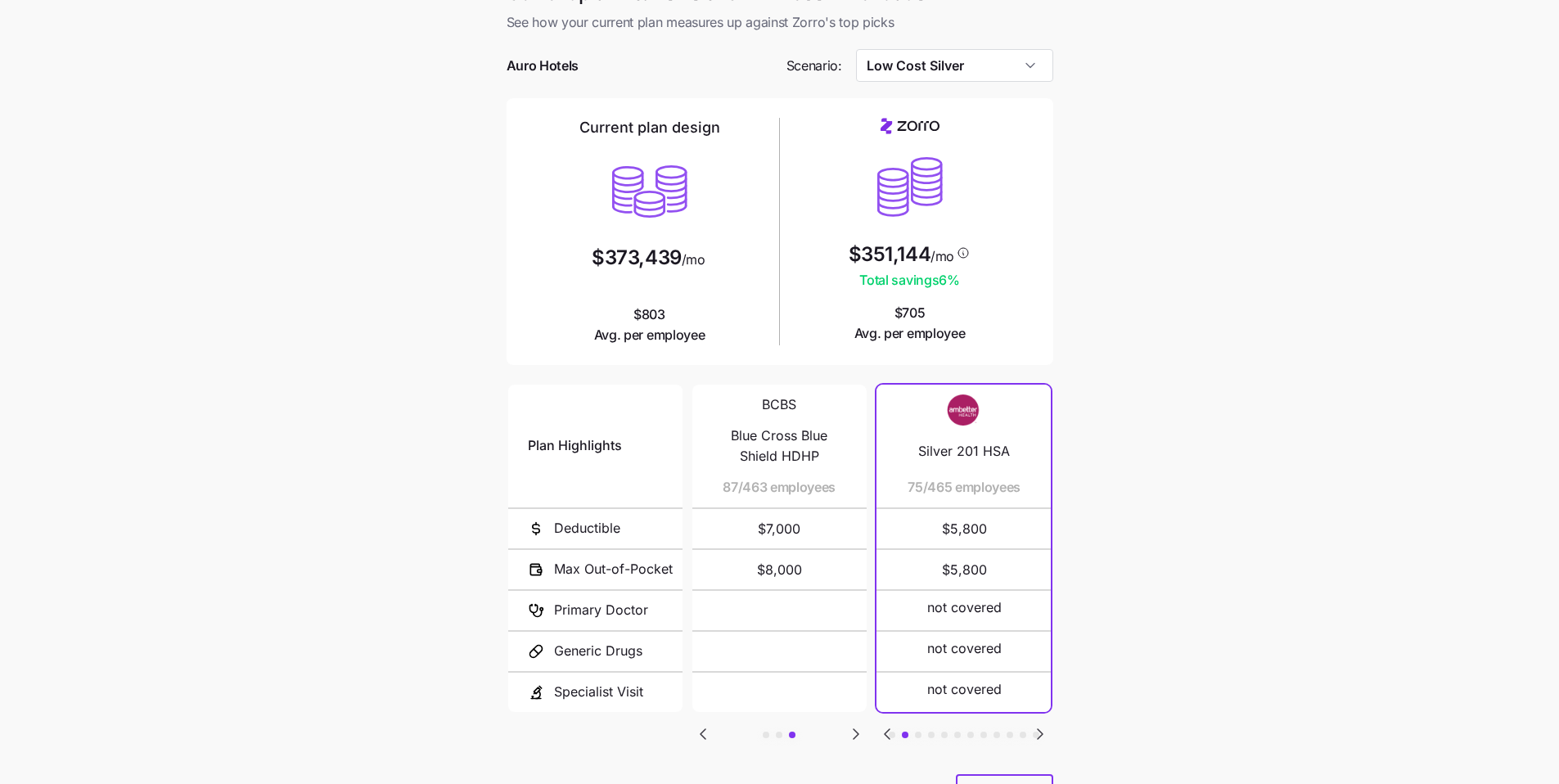 click 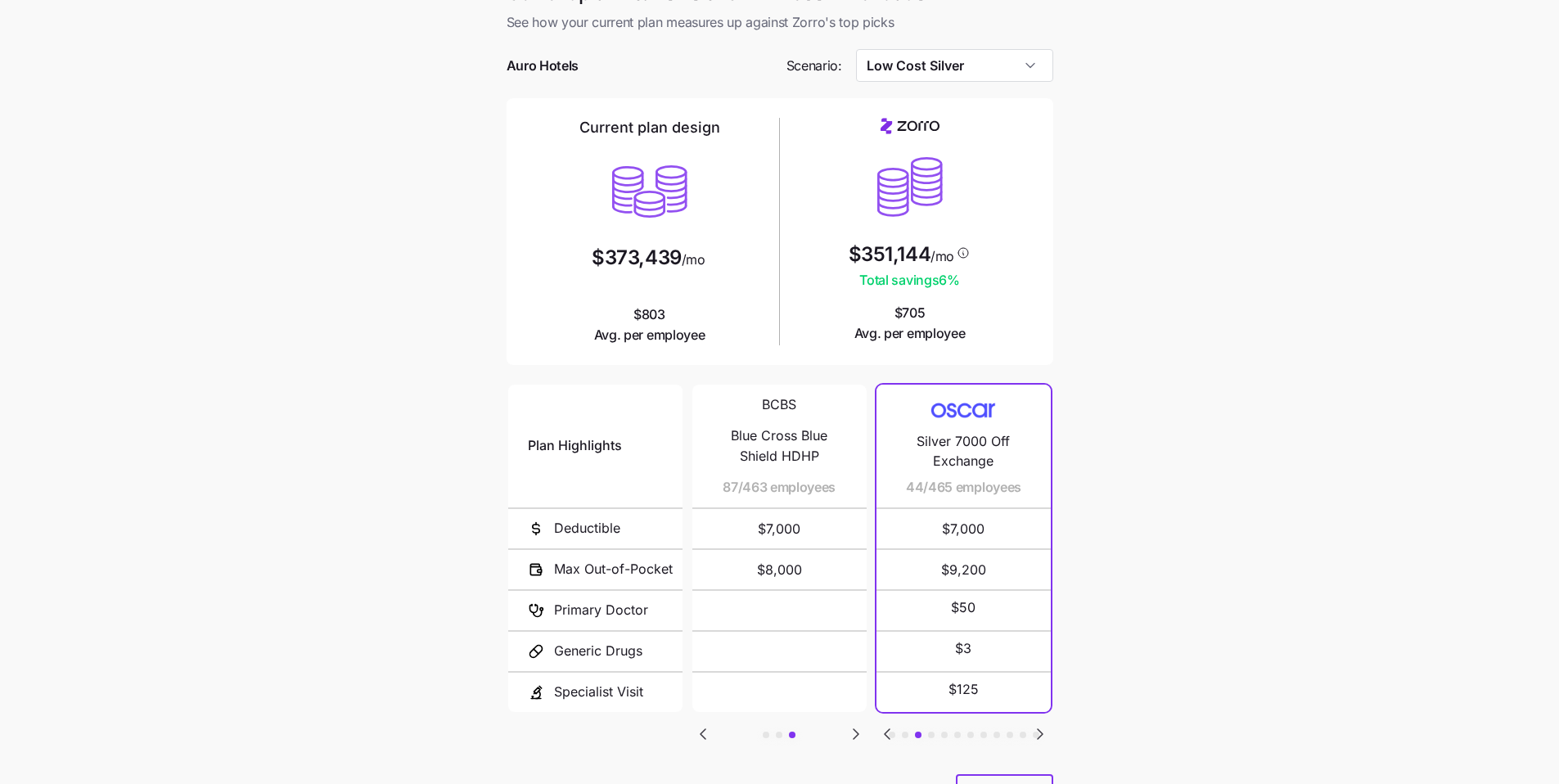 click 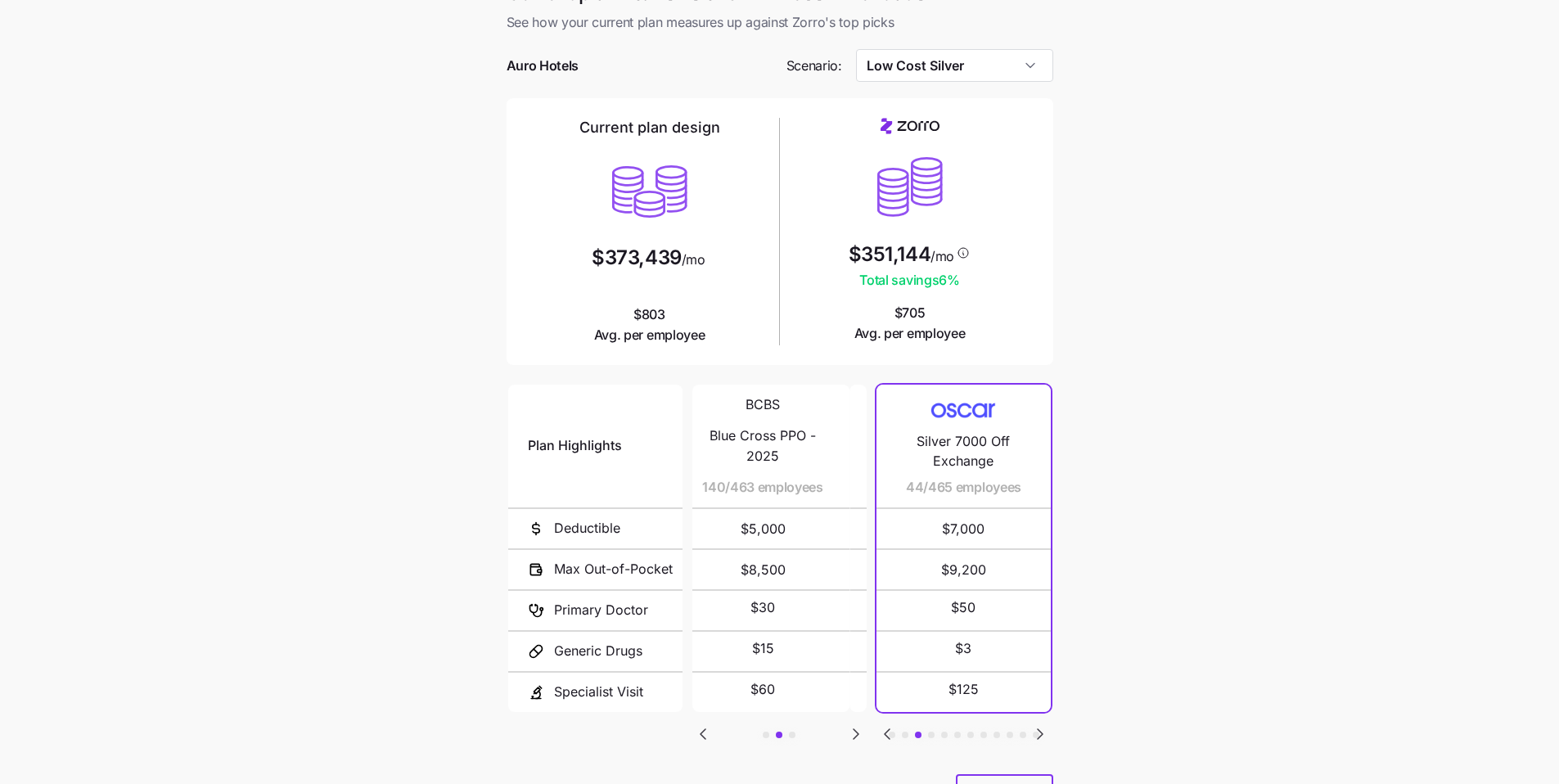 click 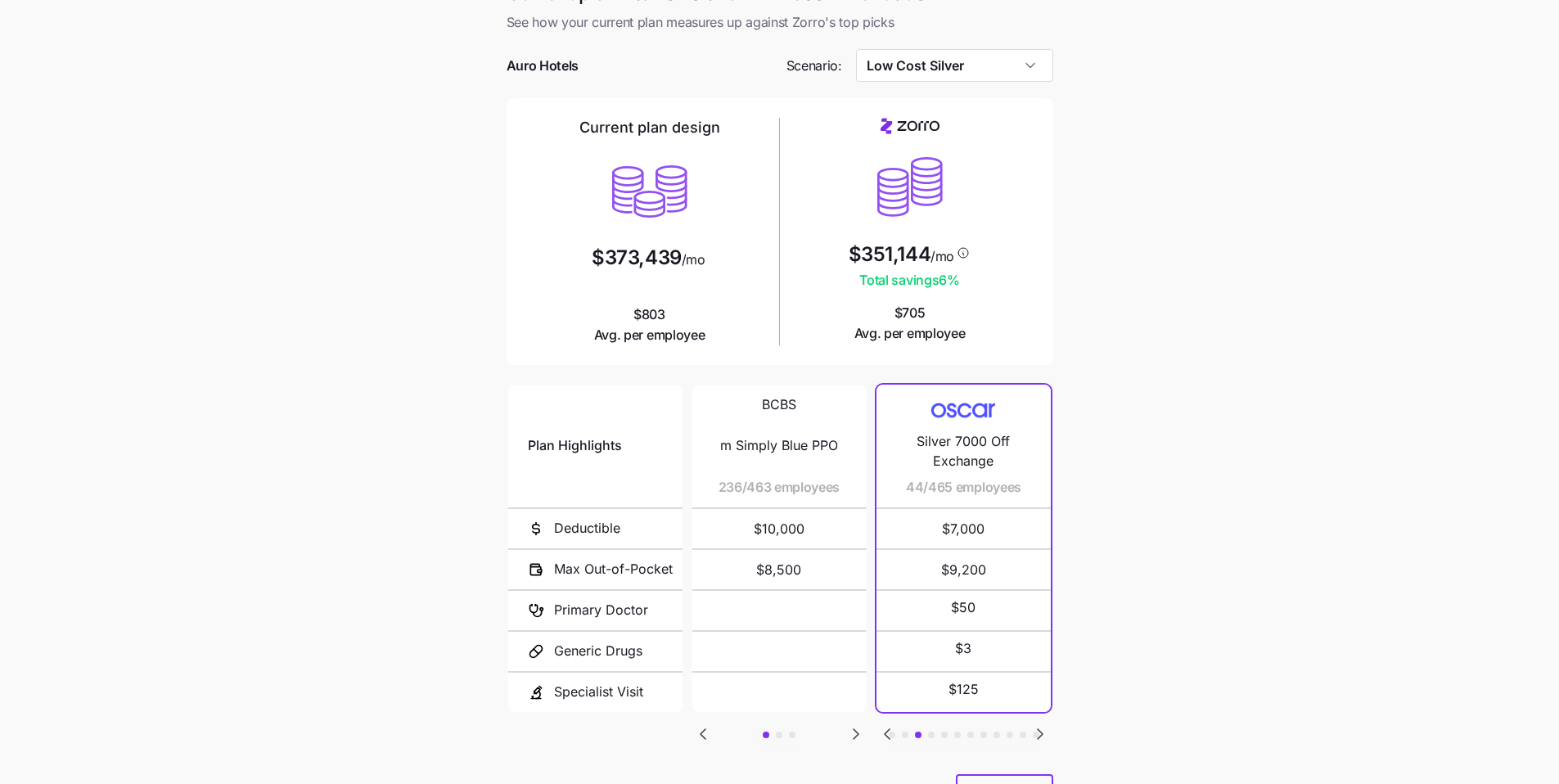 click 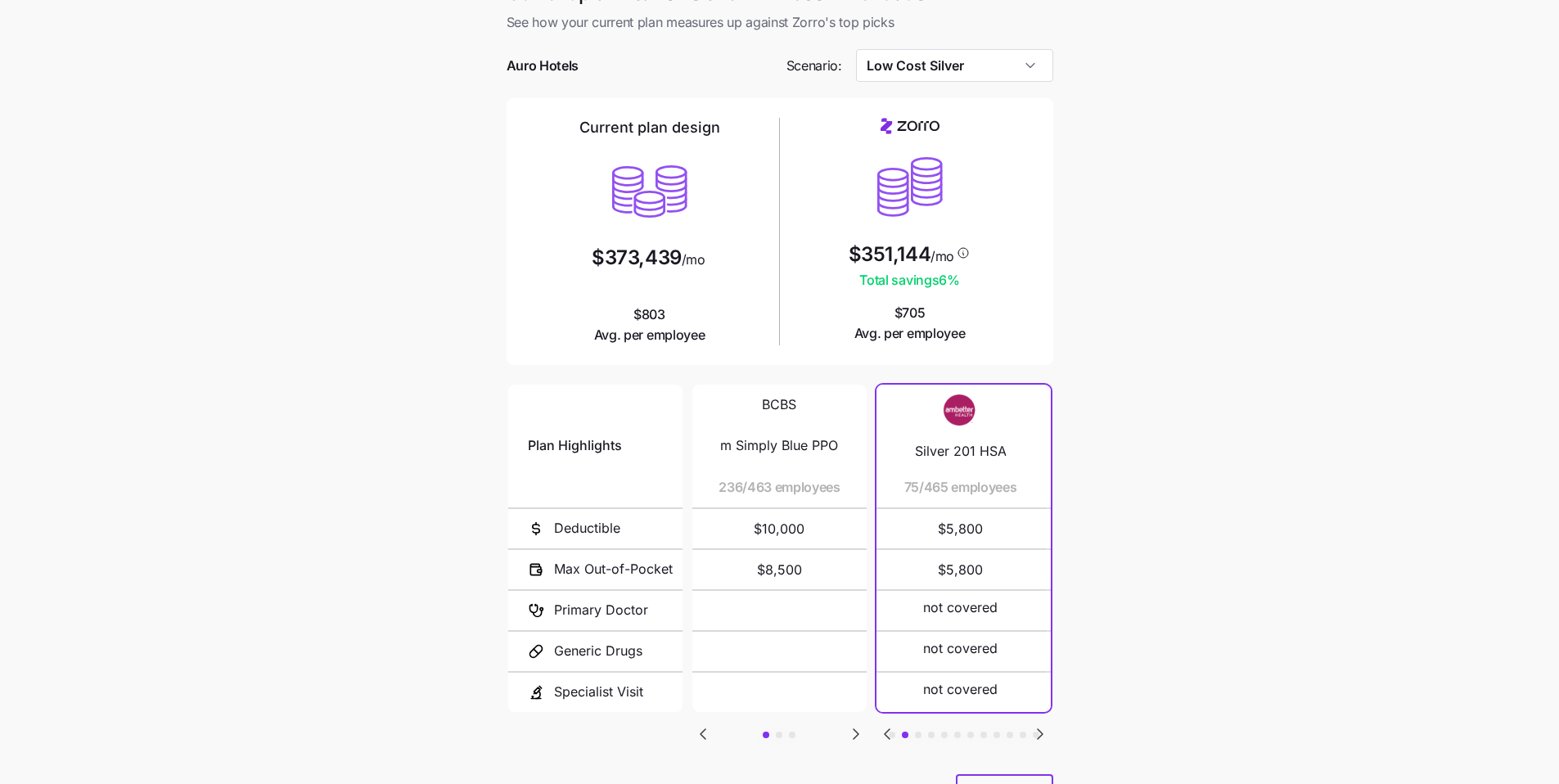 click 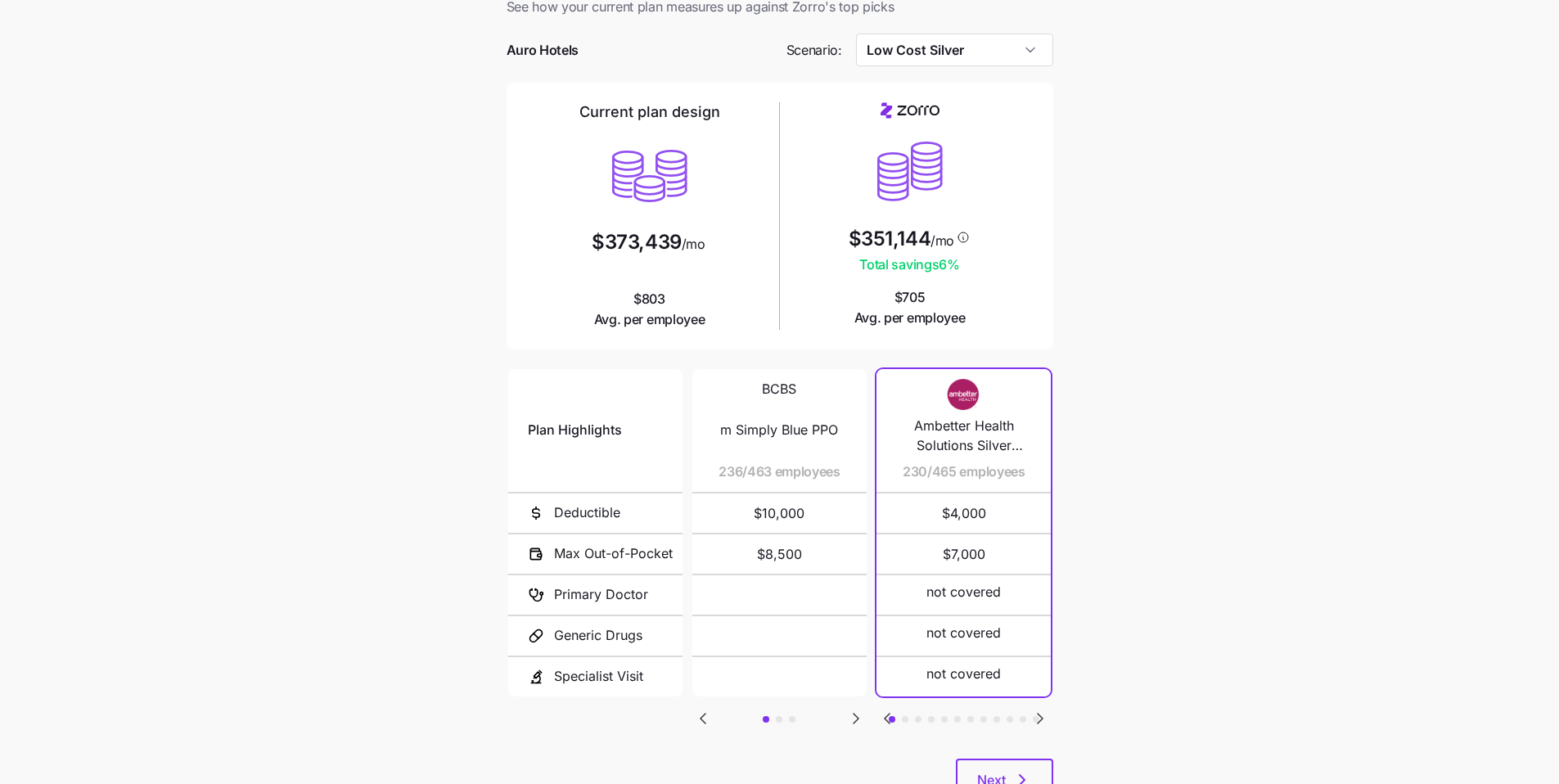 scroll, scrollTop: 42, scrollLeft: 0, axis: vertical 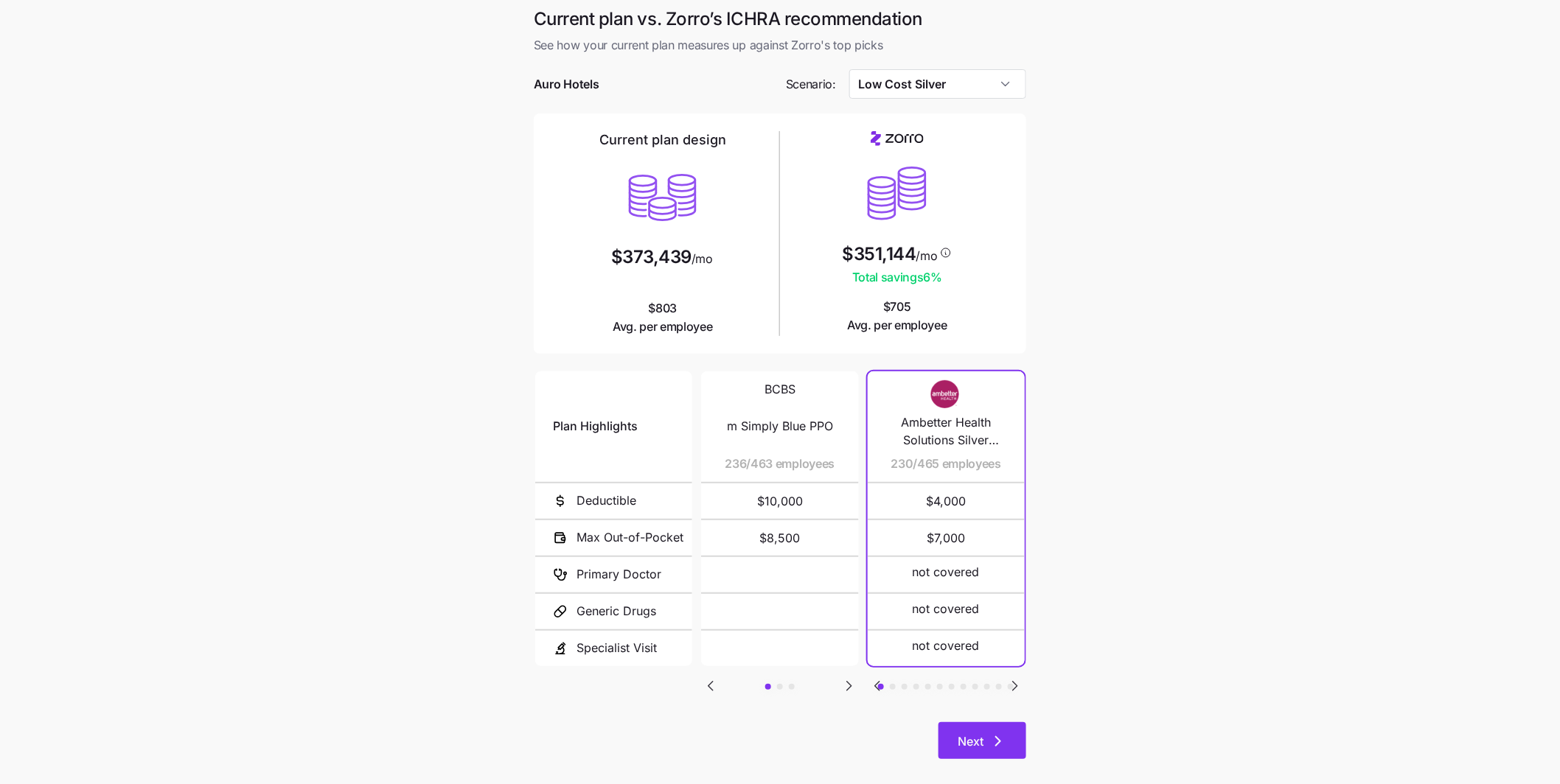 click on "Next" at bounding box center (982, 741) 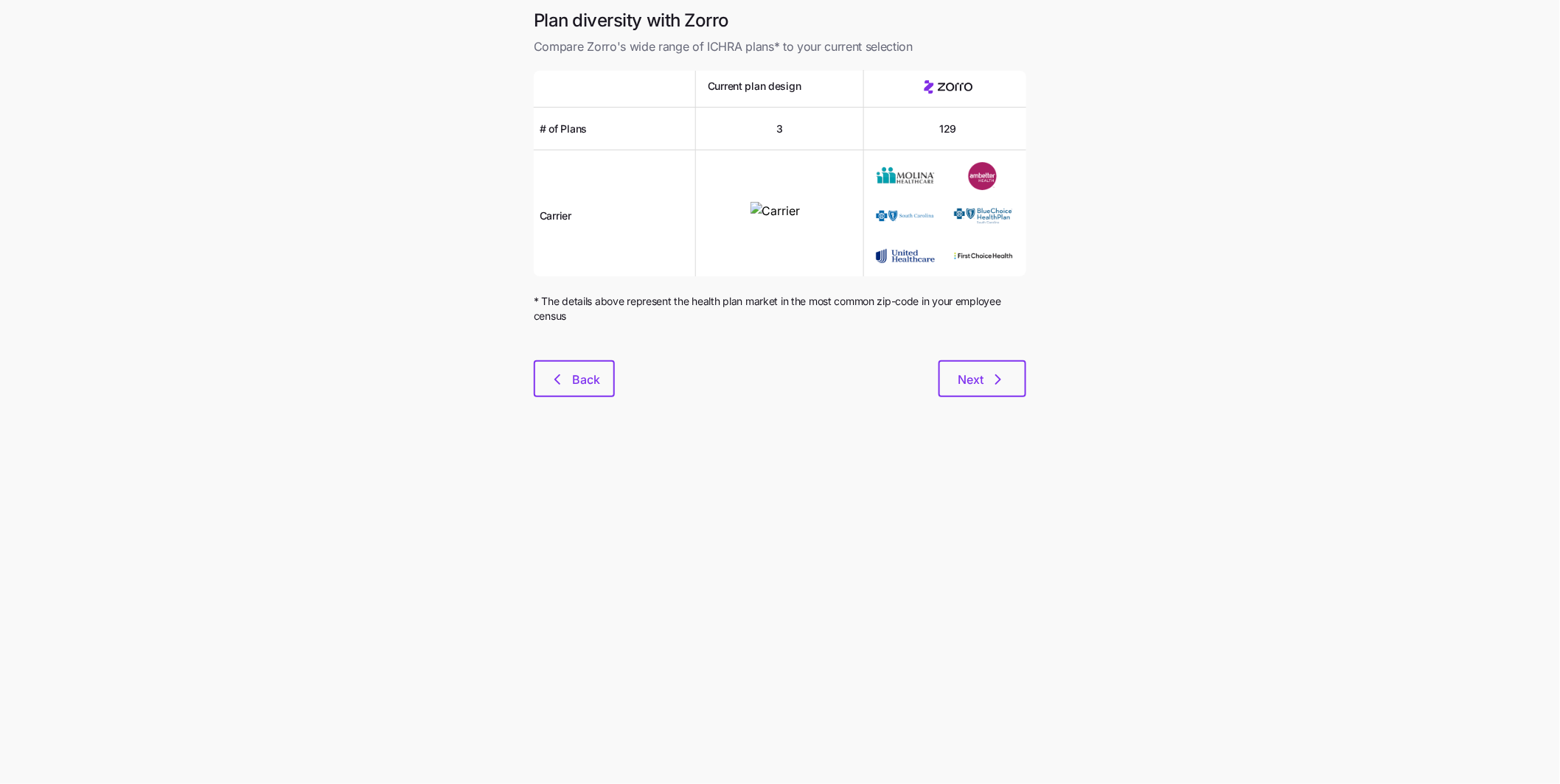 scroll, scrollTop: 0, scrollLeft: 0, axis: both 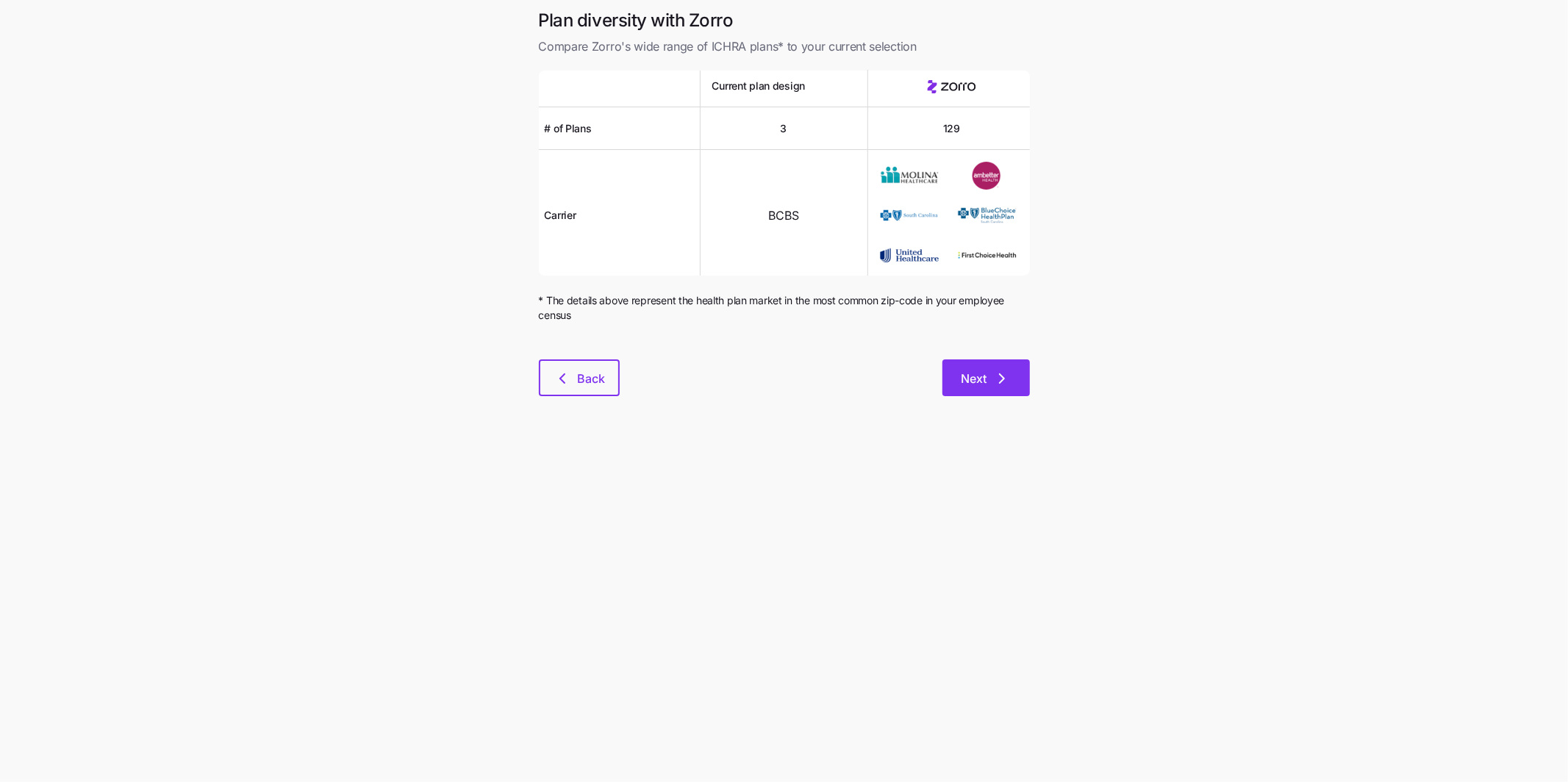 click on "Next" at bounding box center [974, 379] 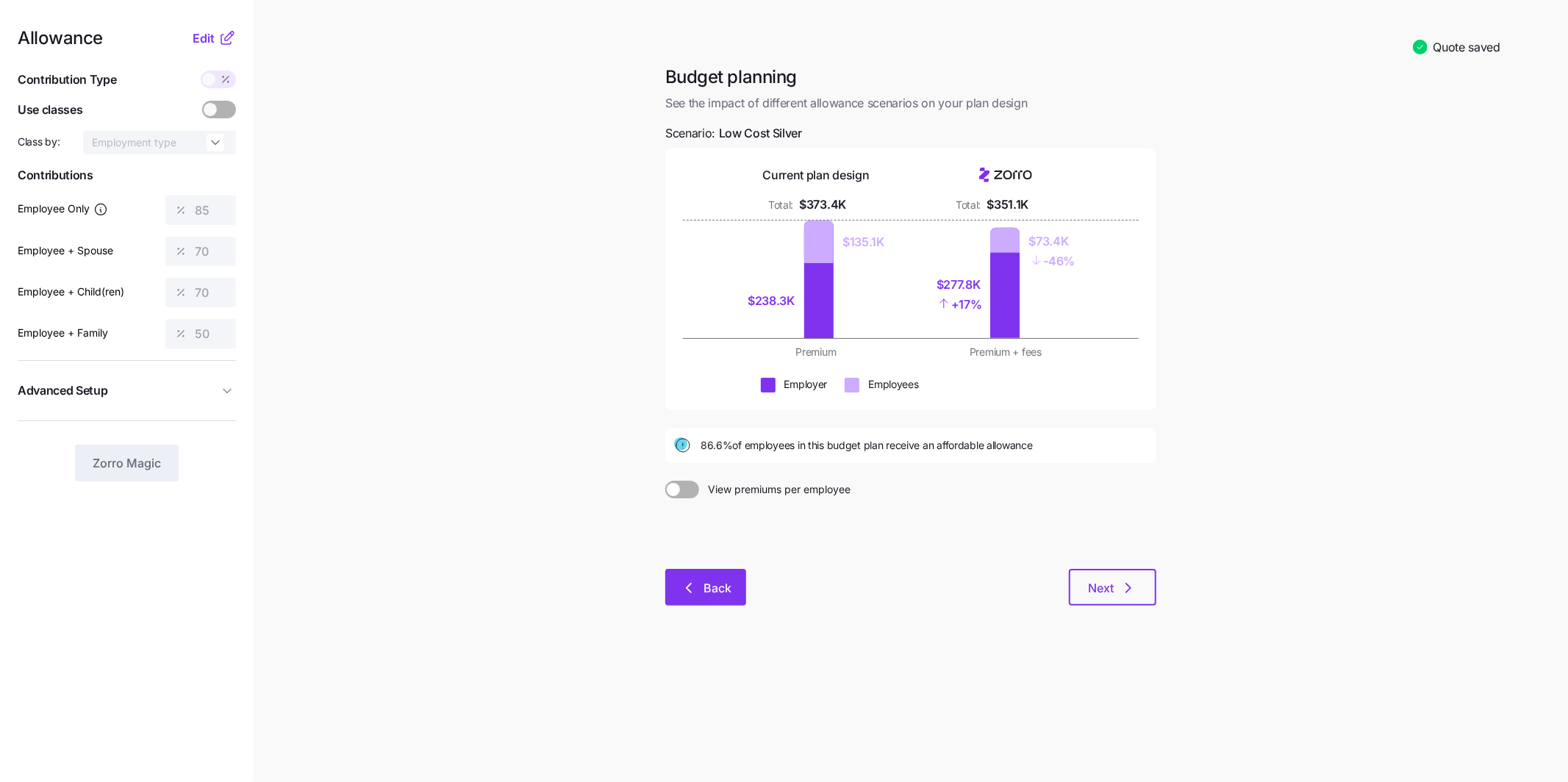 click on "Back" at bounding box center [717, 588] 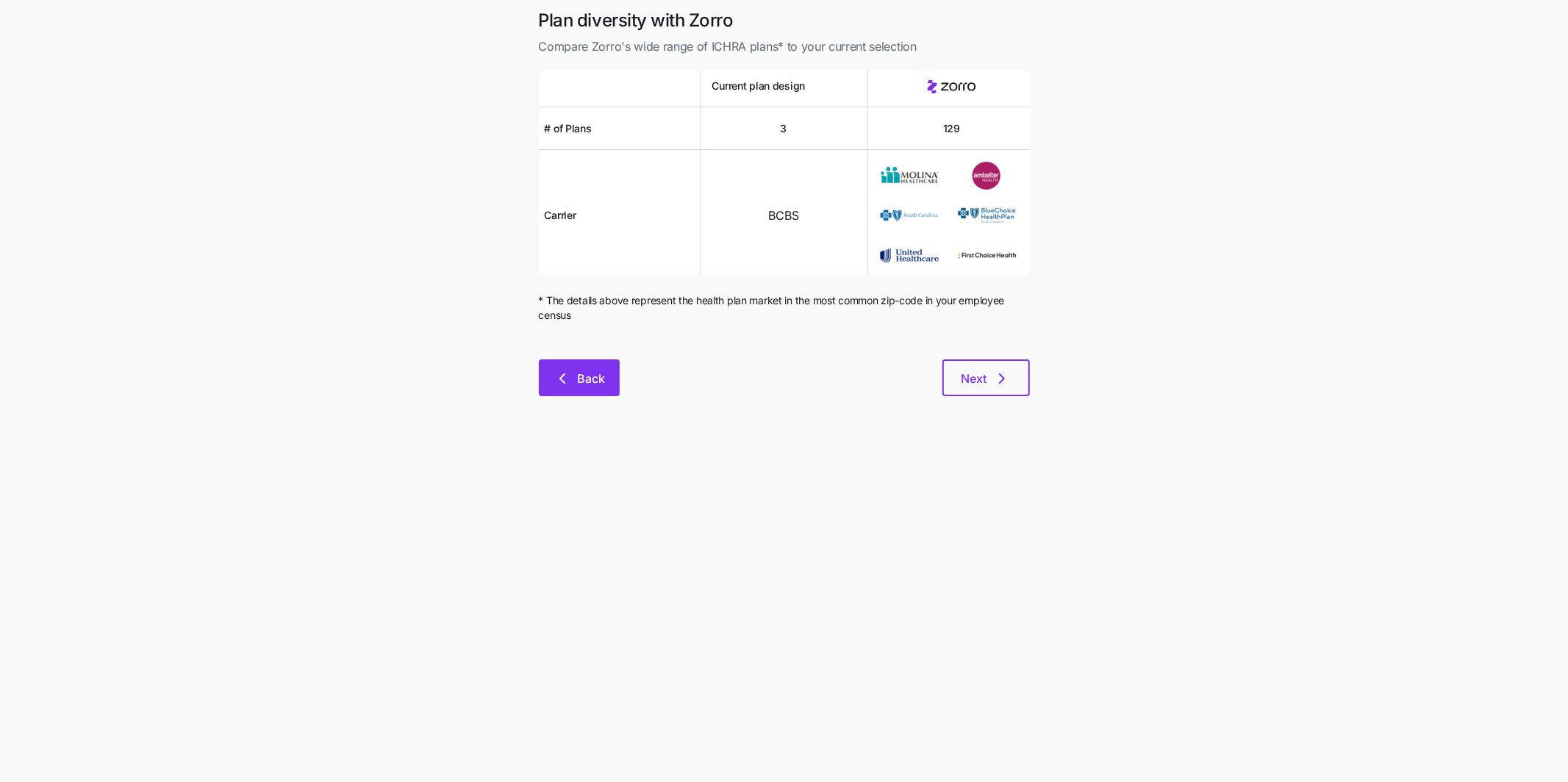 click on "Back" at bounding box center [579, 378] 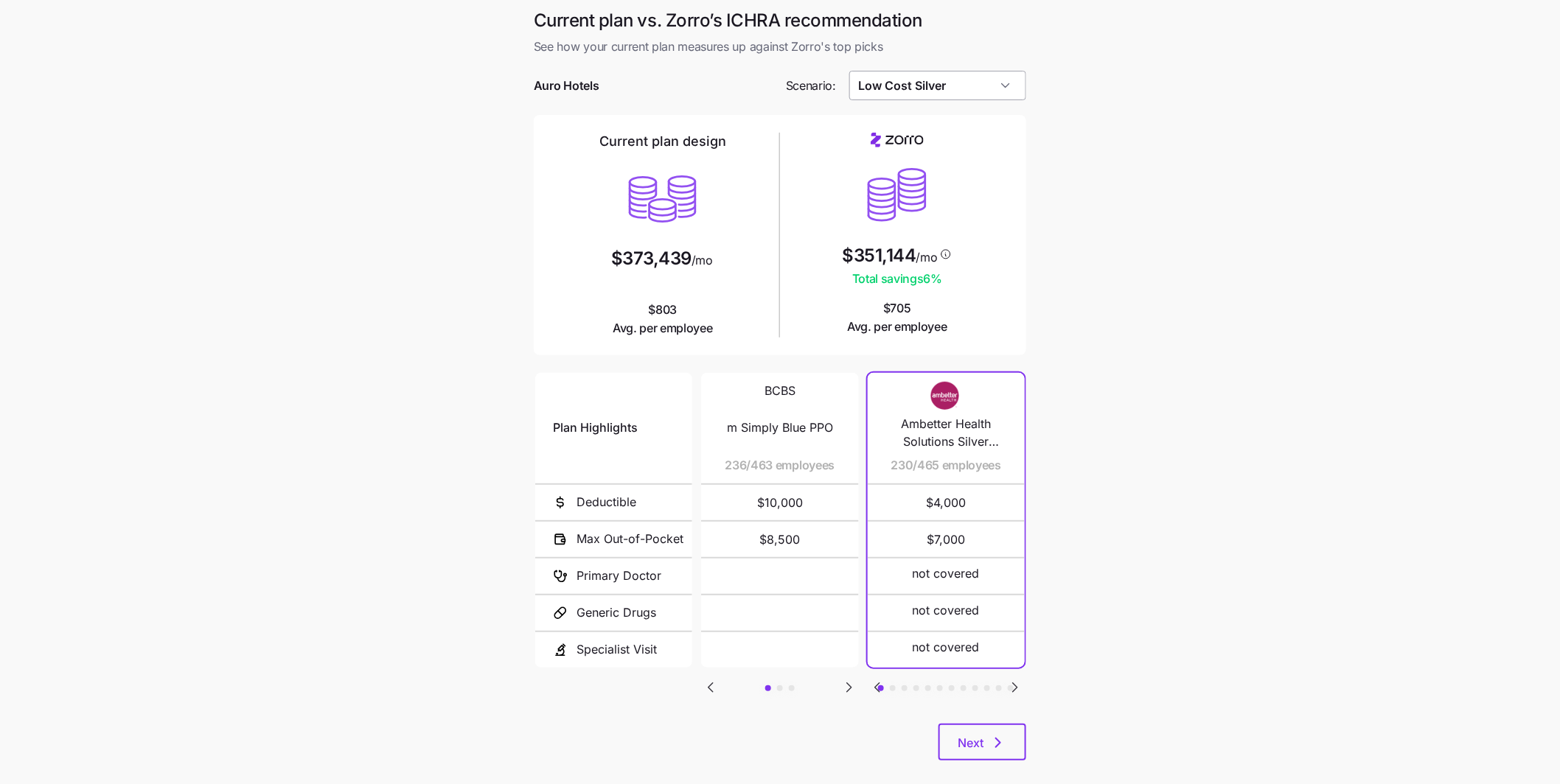 click on "Low Cost Silver" at bounding box center [938, 85] 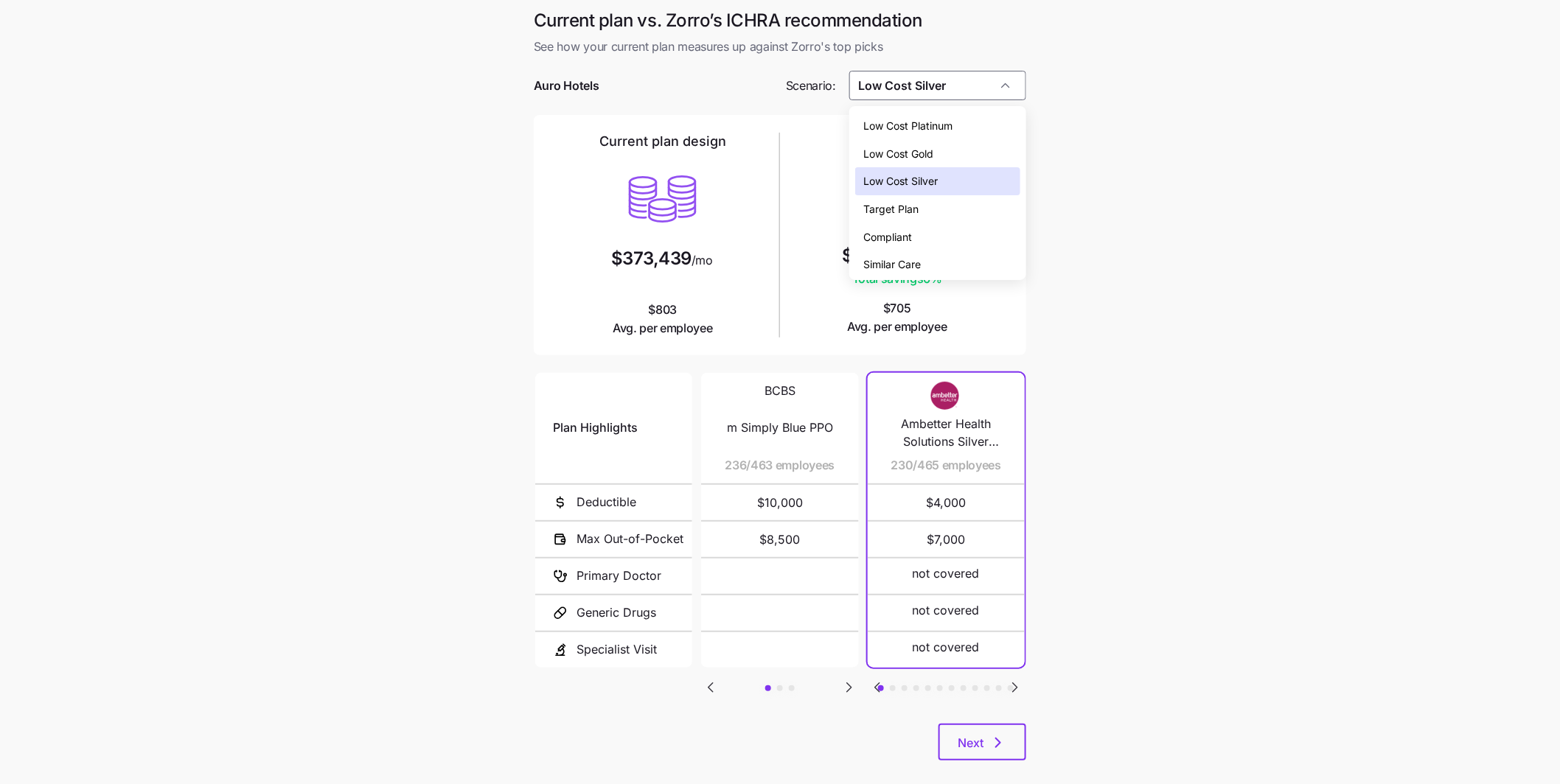 click on "BCBS m Simply Blue PPO 236/465 employees [CURRENCY][AMOUNT] [CURRENCY][AMOUNT] BCBS Blue Cross PPO - 2025 140/465 employees [CURRENCY][AMOUNT] [CURRENCY][AMOUNT] [CURRENCY] [CURRENCY] [CURRENCY] BCBS Blue Cross Blue Shield HDHP 87/465 employees [CURRENCY][AMOUNT] [CURRENCY][AMOUNT] Ambetter Health Solutions Silver Copay HSA 4000 230/465 employees [CURRENCY][AMOUNT] [CURRENCY][AMOUNT] not covered not covered not covered Silver 201 HSA 75/465 employees [CURRENCY][AMOUNT] [CURRENCY][AMOUNT] not covered not covered not covered Silver 7000 Off Exchange 44/465 employees [CURRENCY][AMOUNT] [CURRENCY][AMOUNT] [CURRENCY] [CURRENCY] [CURRENCY] Sentara Silver 3000 Ded 30/465 employees [CURRENCY][AMOUNT] [CURRENCY][AMOUNT] [CURRENCY] [CURRENCY] [CURRENCY] Blue Home Silver Preferred | 3 Free PCP | [CURRENCY] Tier 1 Rx | Integrated | with UNC Health Alliance 14/465 employees [CURRENCY][AMOUNT] [CURRENCY][AMOUNT] [CURRENCY] [CURRENCY] [CURRENCY] [CURRENCY]" at bounding box center [780, 402] 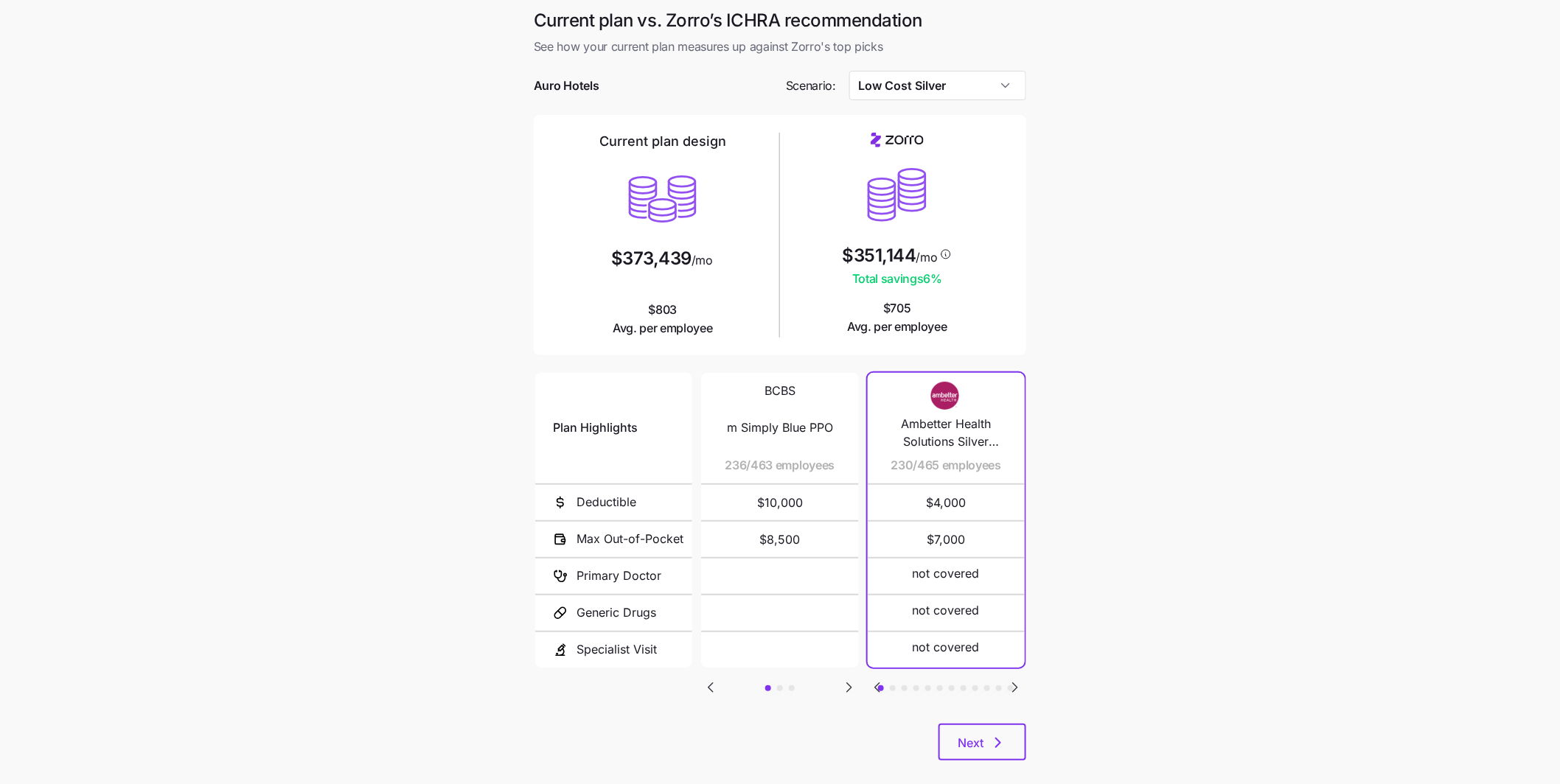 click 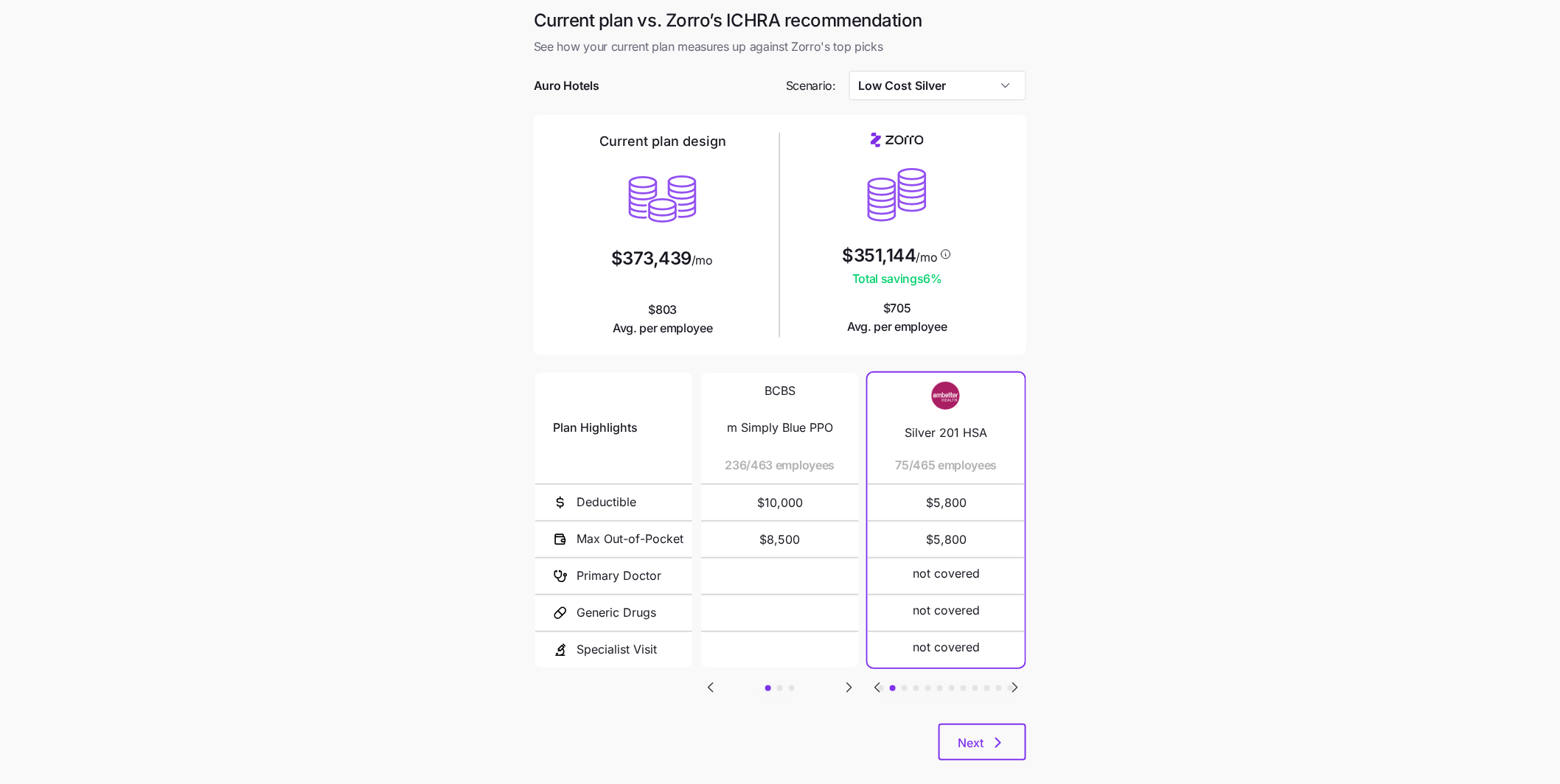 click 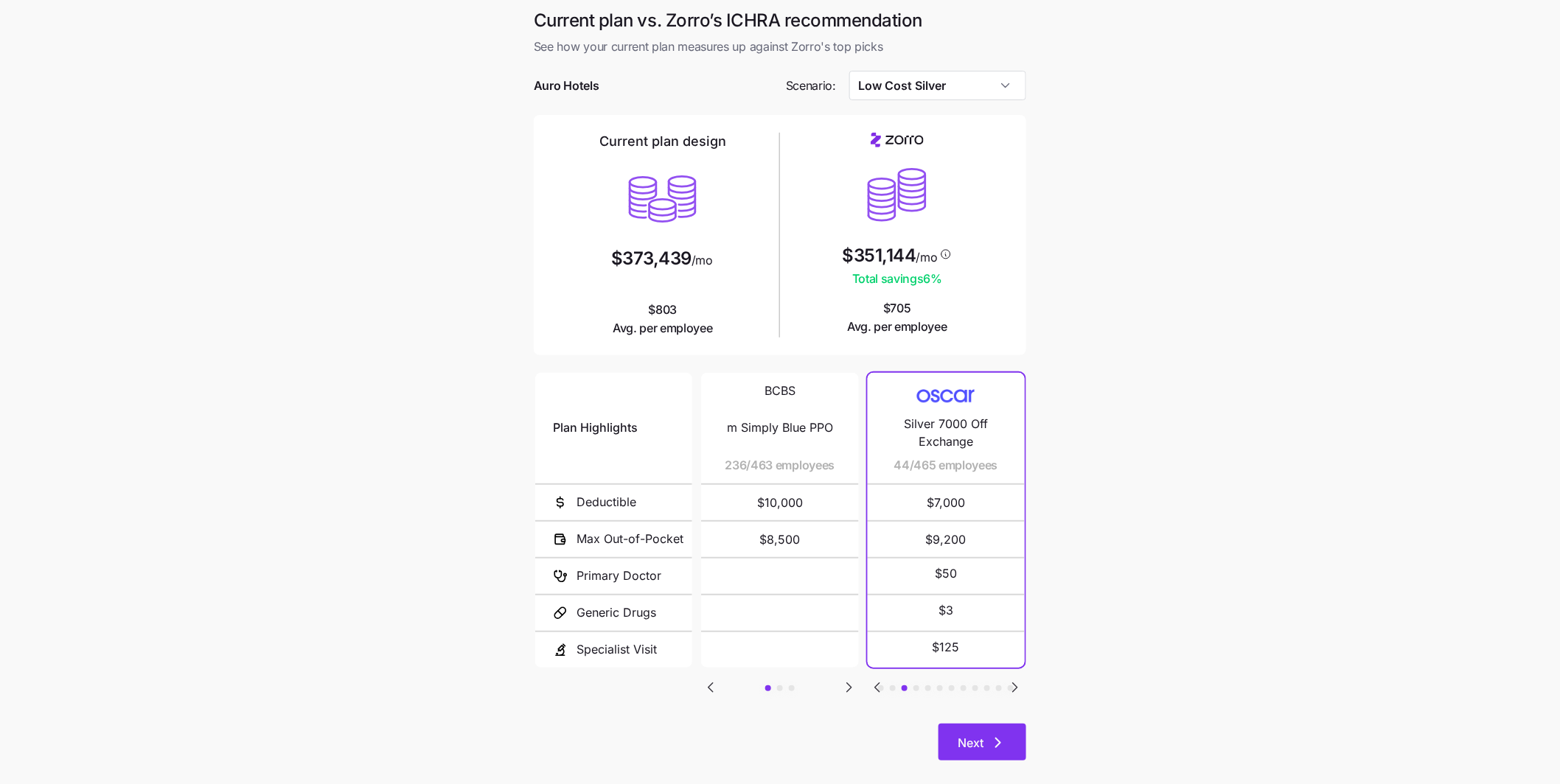 click 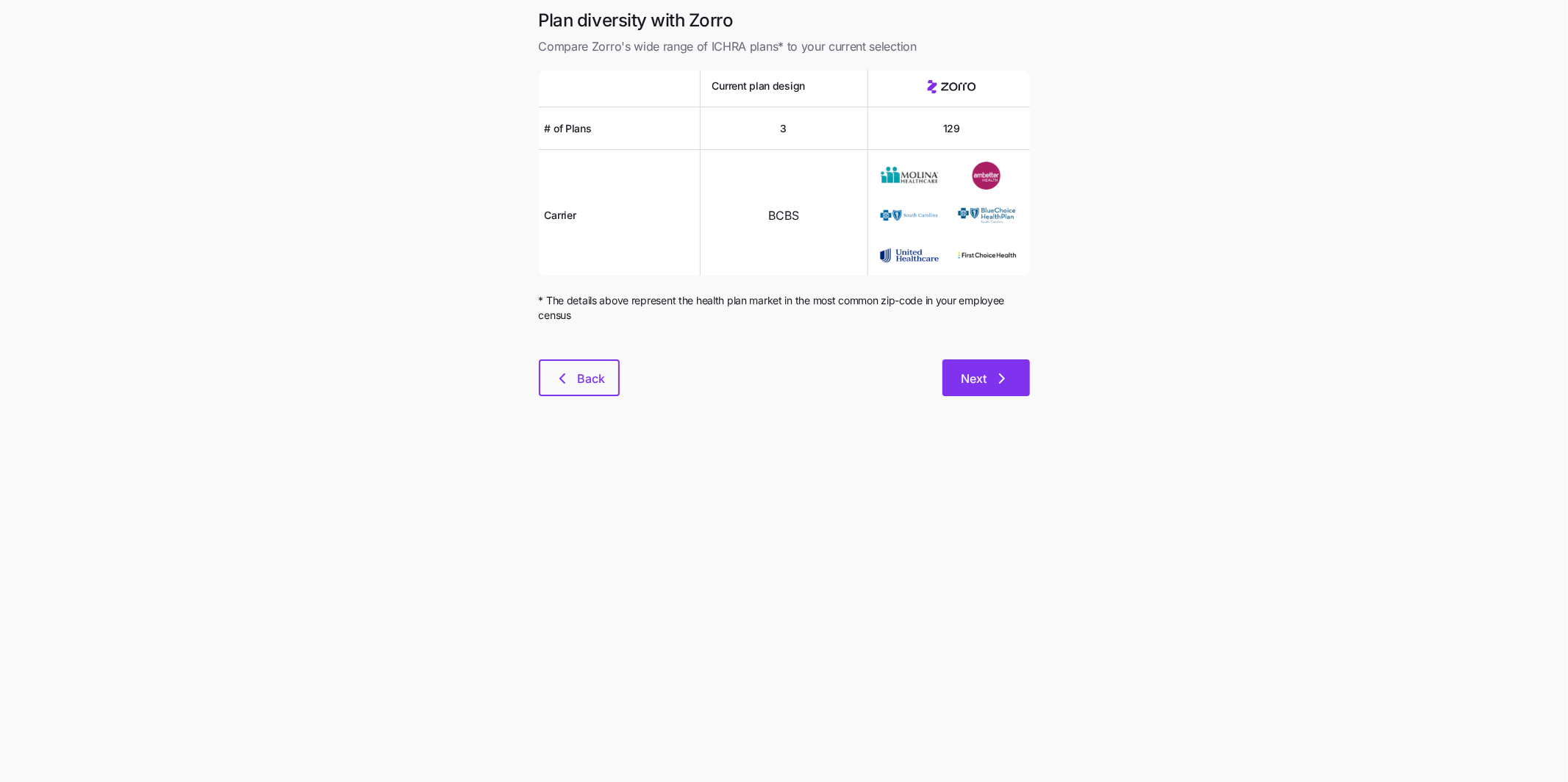 click 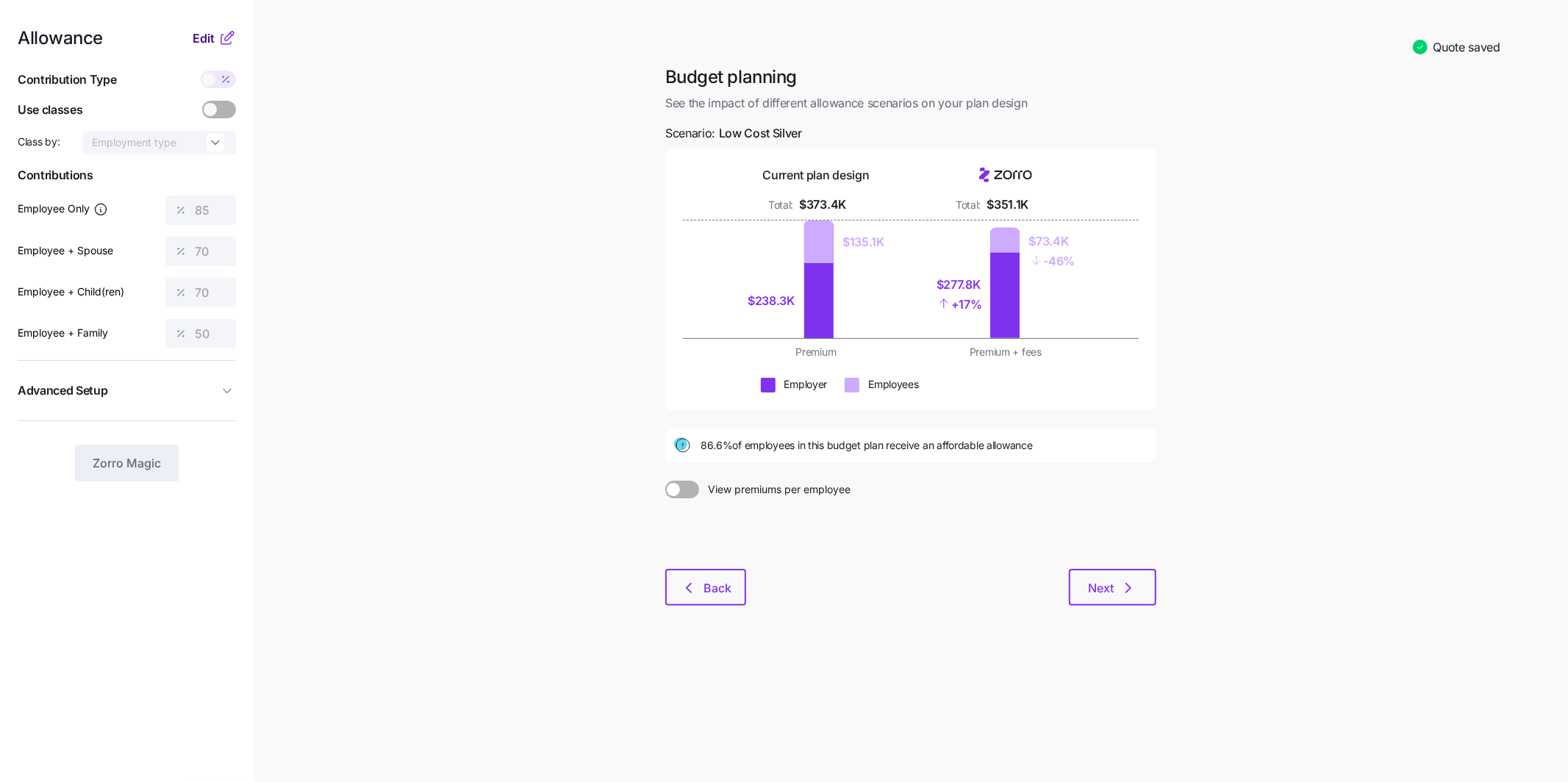 click on "Edit" at bounding box center [204, 38] 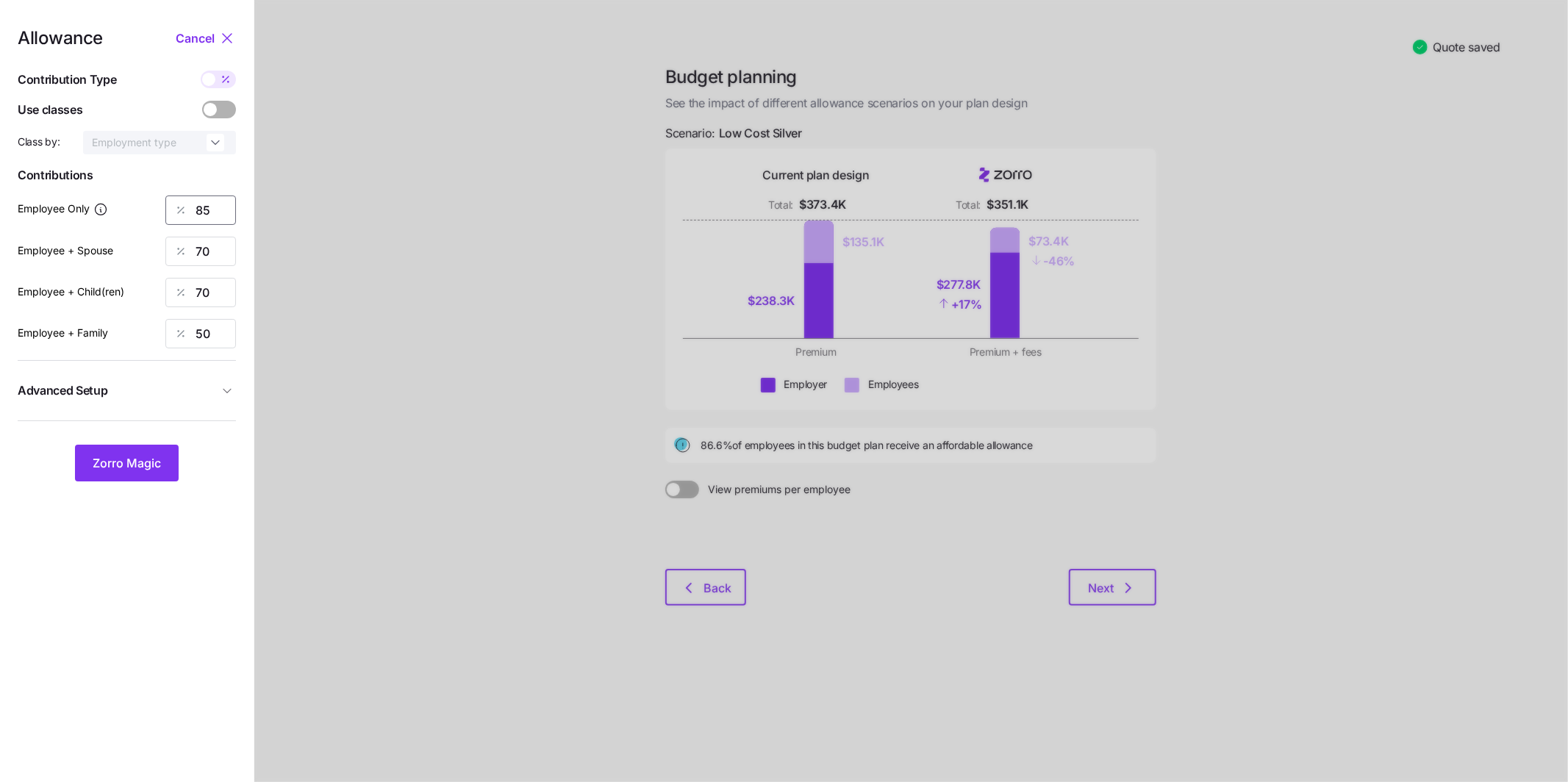 drag, startPoint x: 216, startPoint y: 211, endPoint x: 193, endPoint y: 212, distance: 23.02173 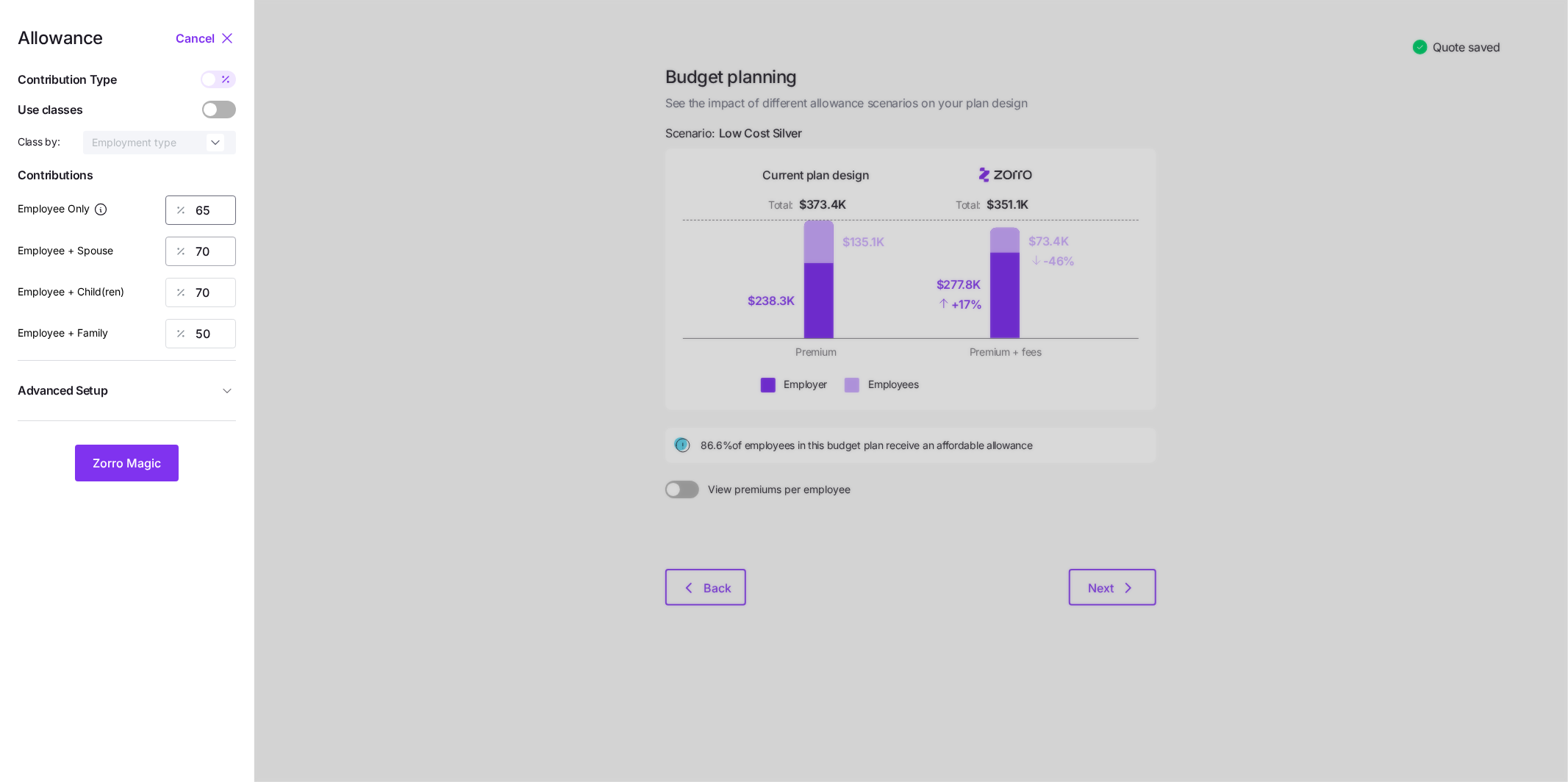 type on "65" 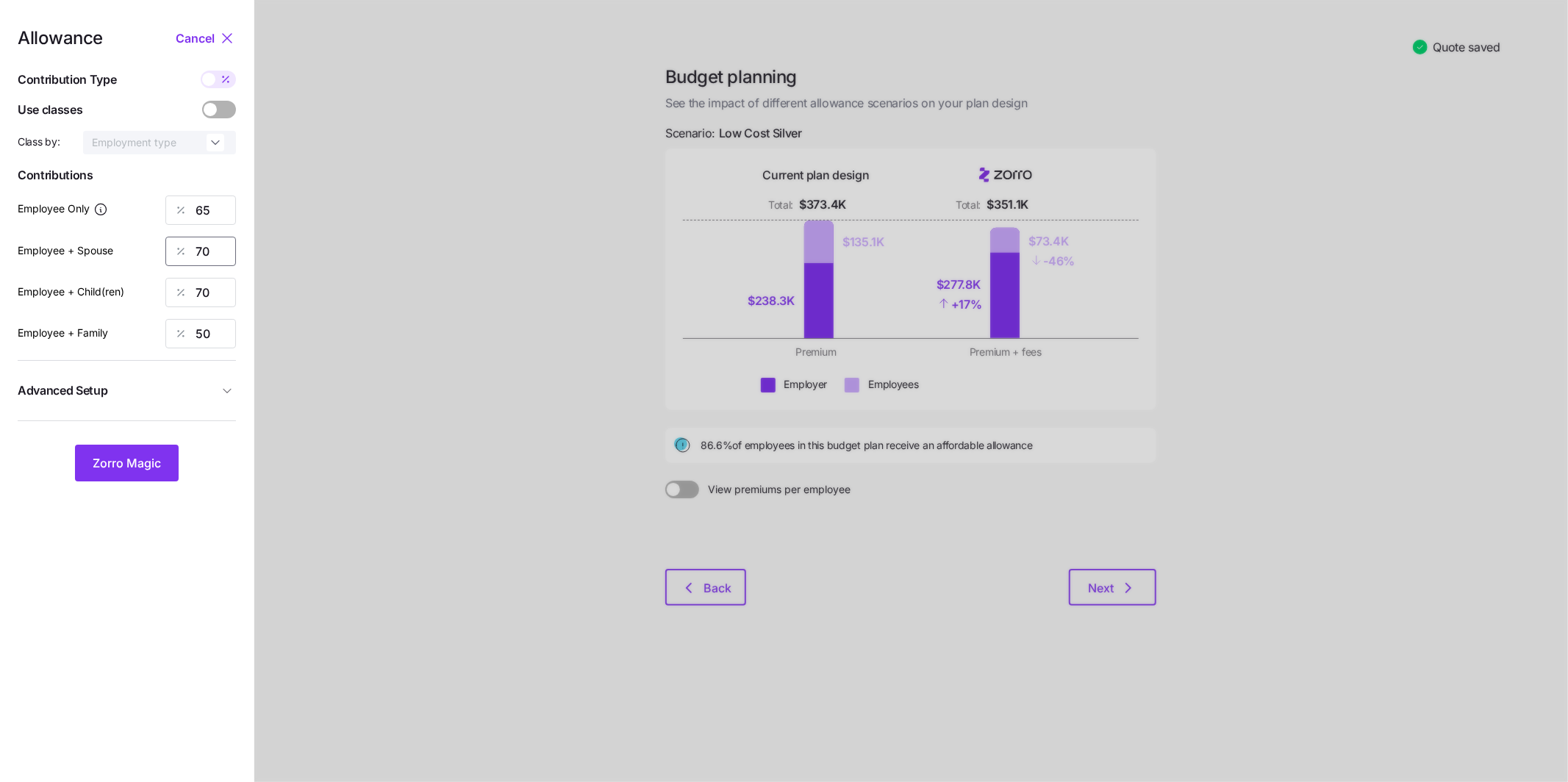 drag, startPoint x: 213, startPoint y: 259, endPoint x: 129, endPoint y: 243, distance: 85.51023 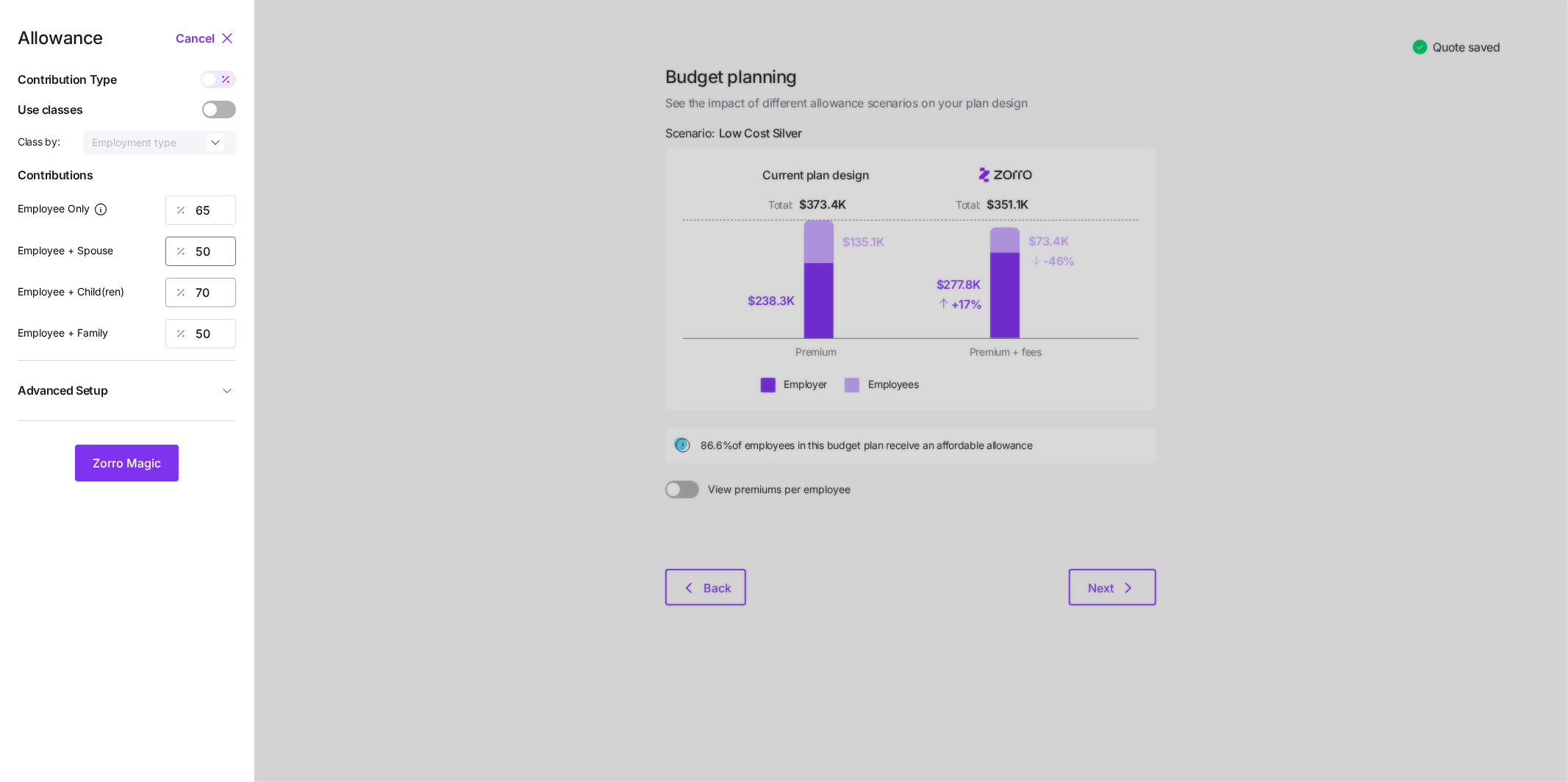 type on "50" 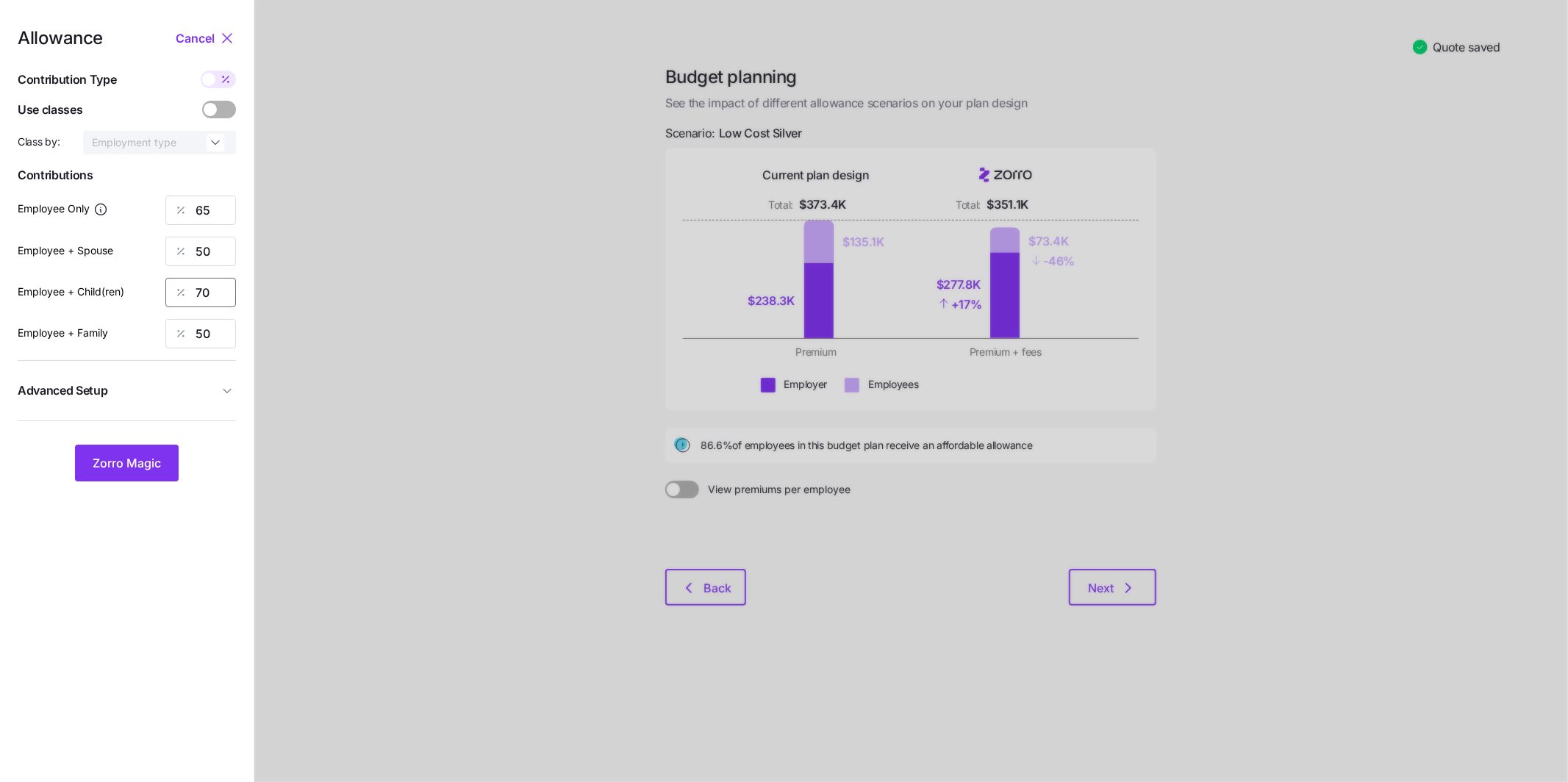 drag, startPoint x: 209, startPoint y: 288, endPoint x: 171, endPoint y: 281, distance: 38.63936 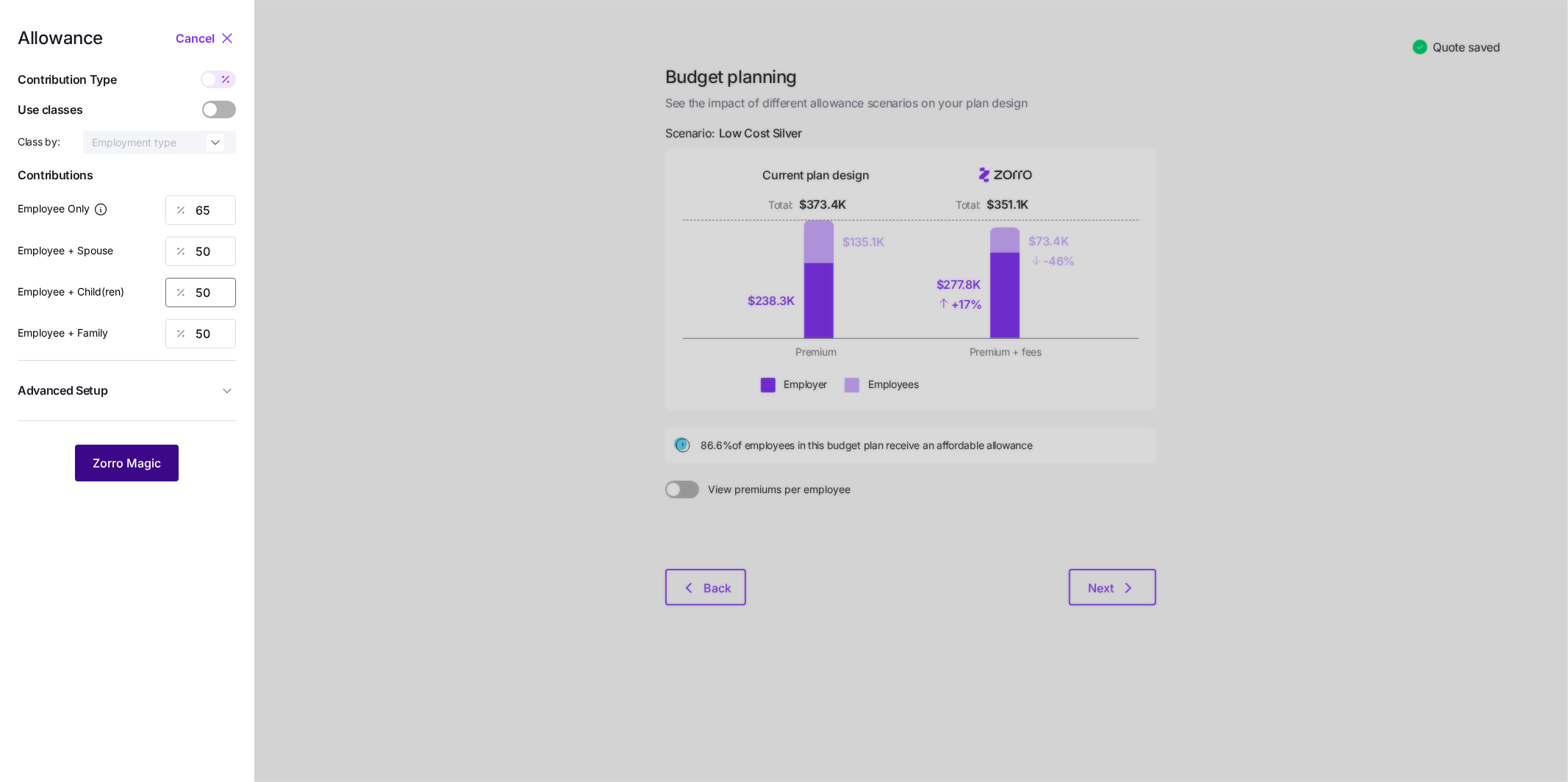 type on "50" 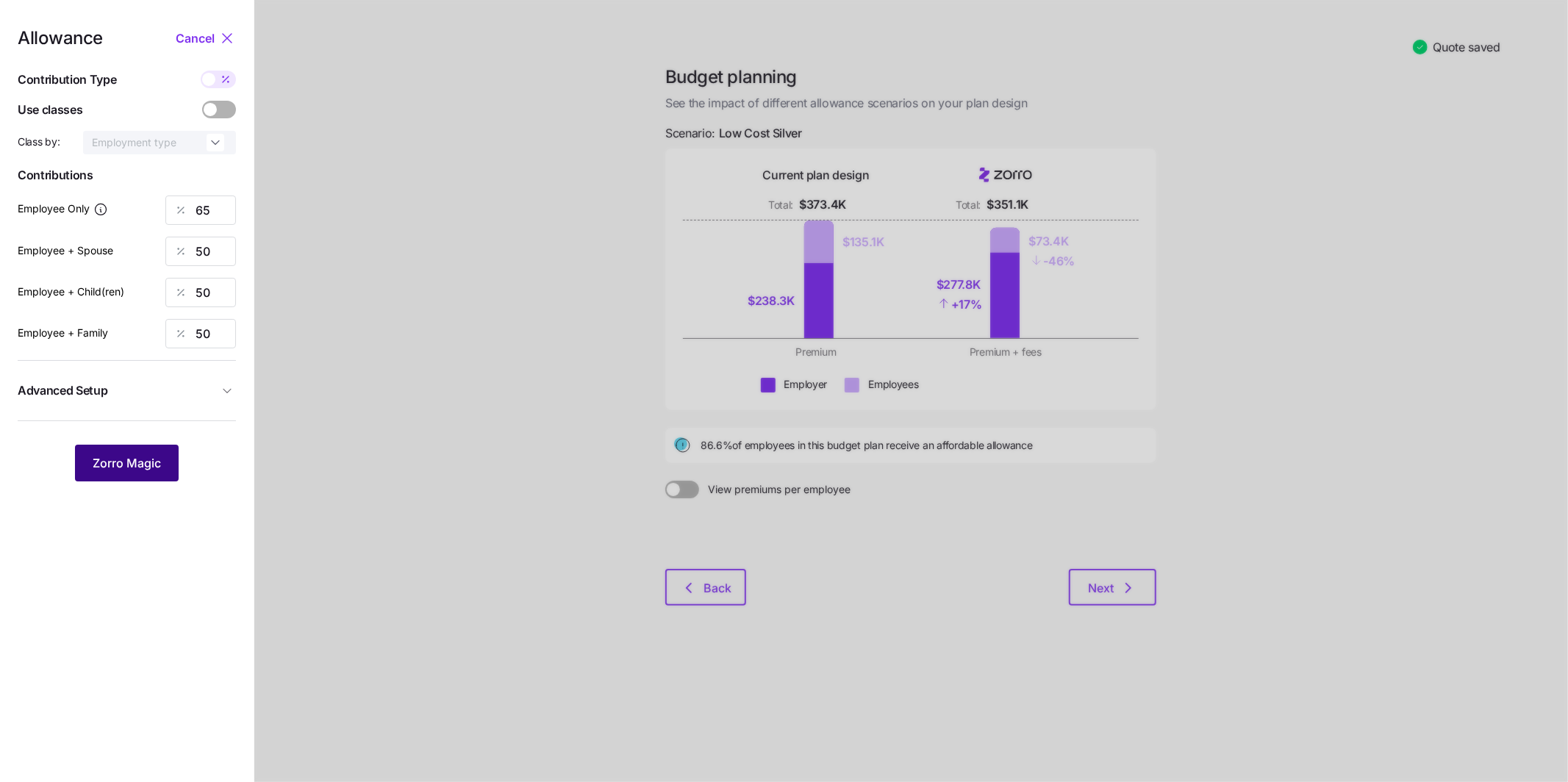 click on "Zorro Magic" at bounding box center [126, 463] 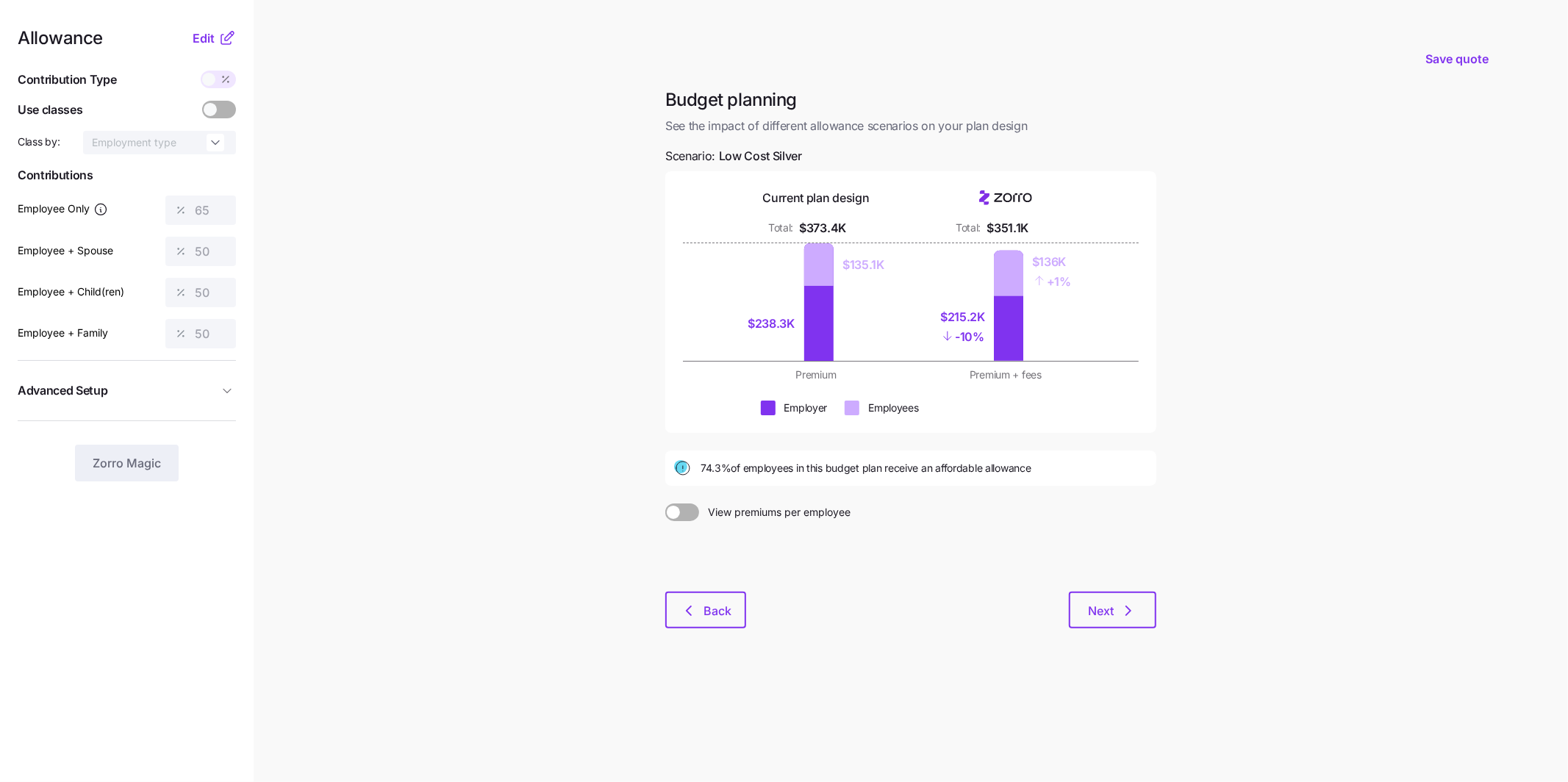 click 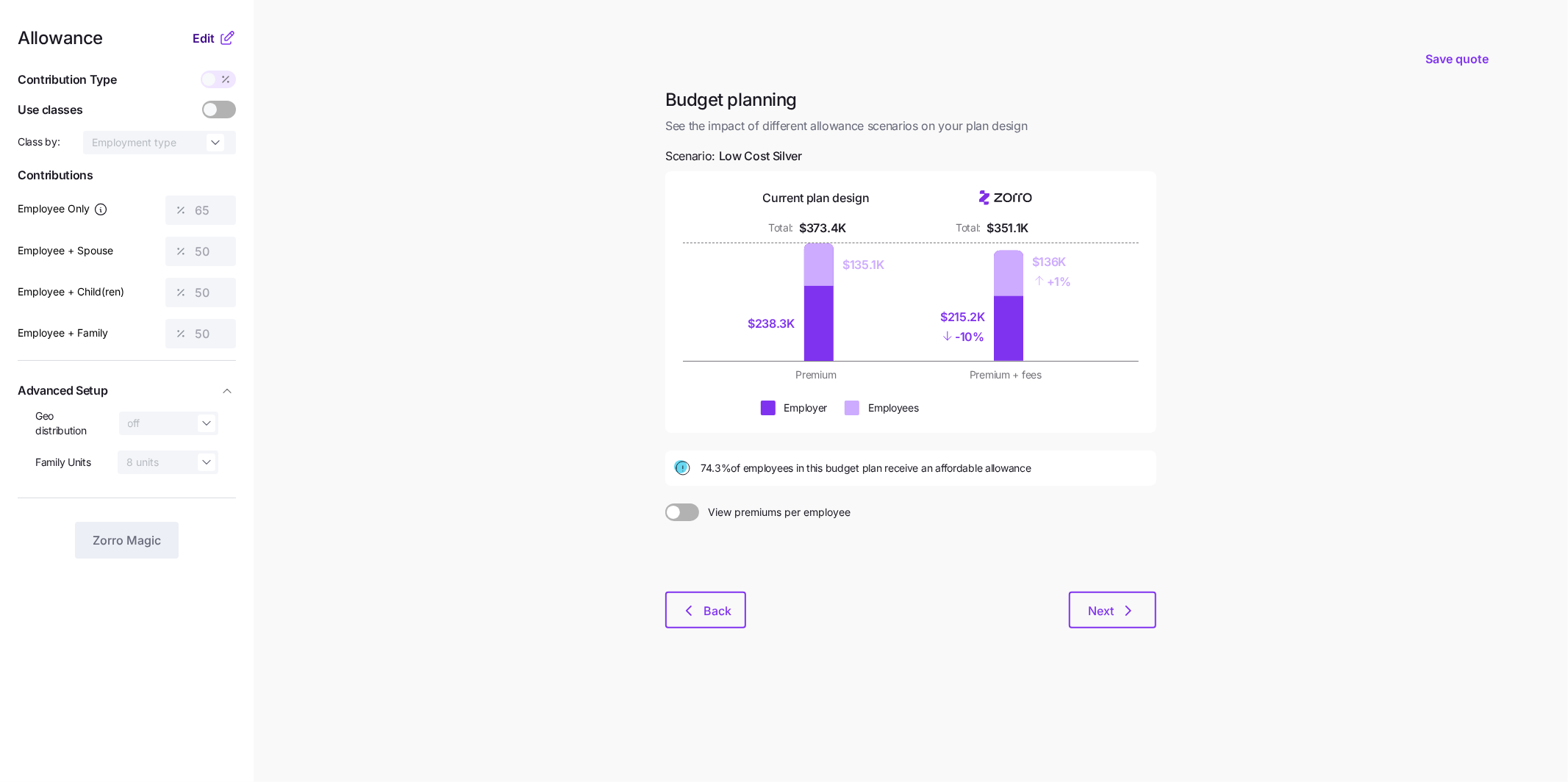 click on "Edit" at bounding box center [204, 38] 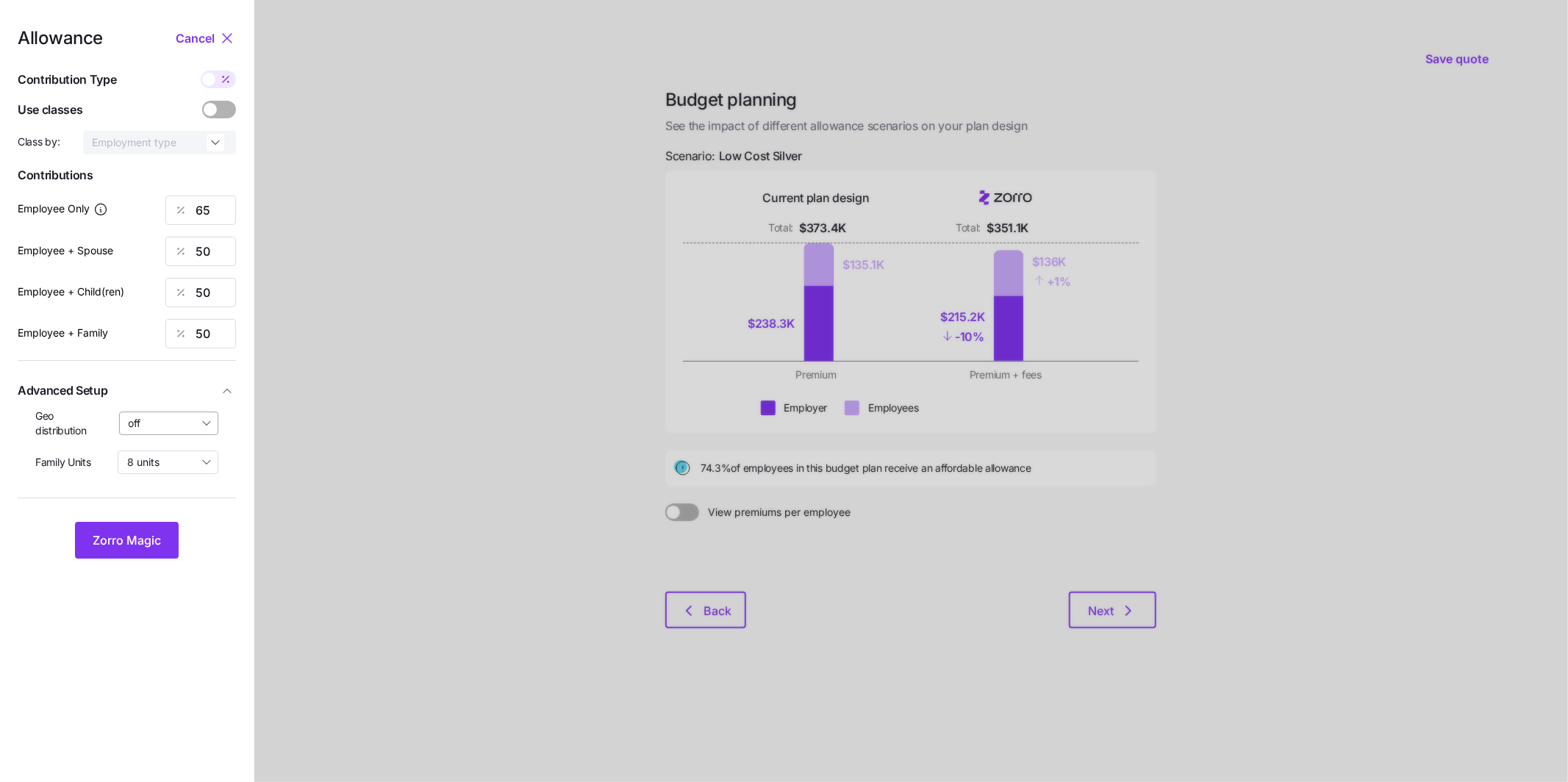 click on "off" at bounding box center (169, 423) 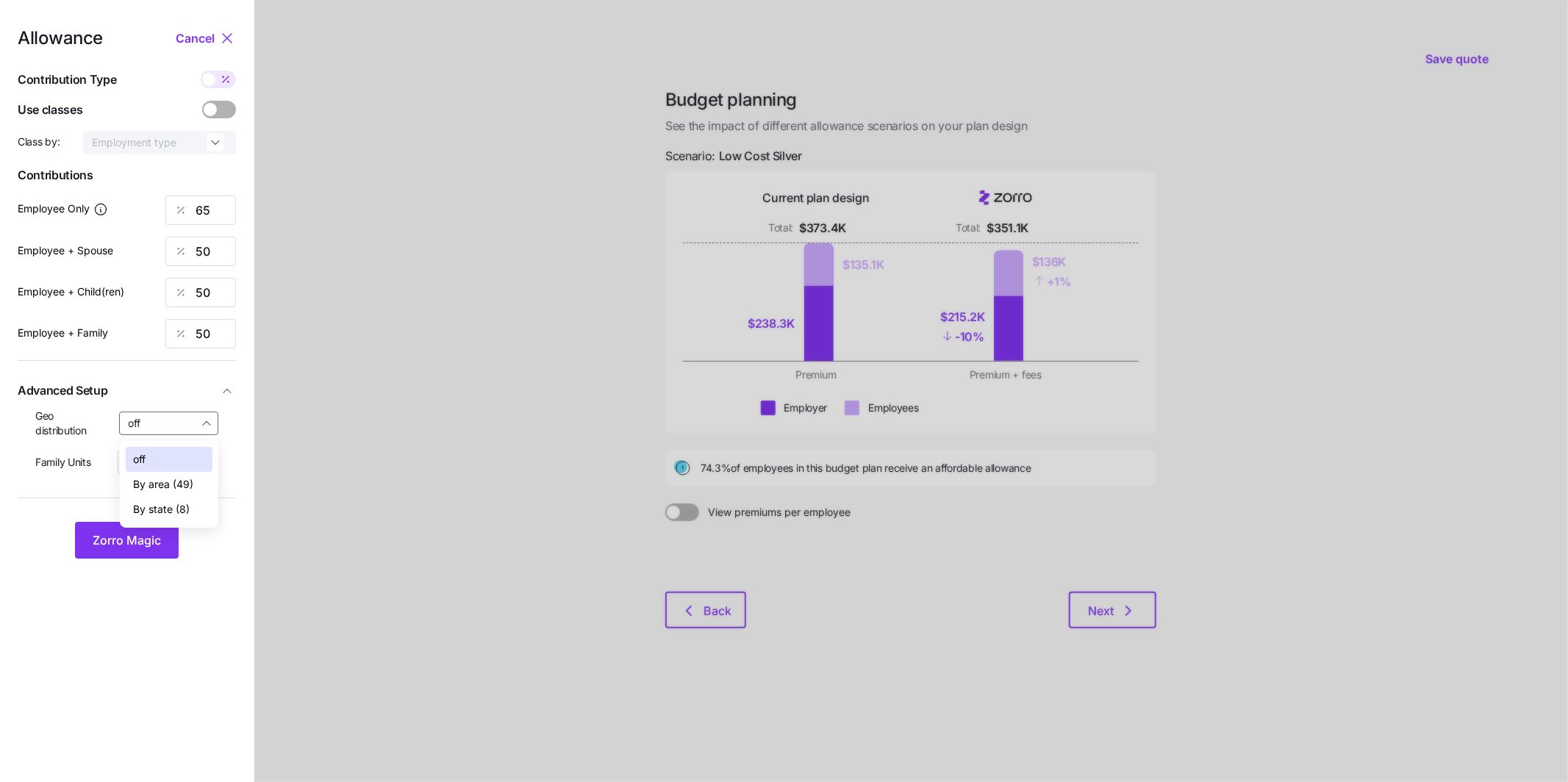 click on "By state (8)" at bounding box center [169, 509] 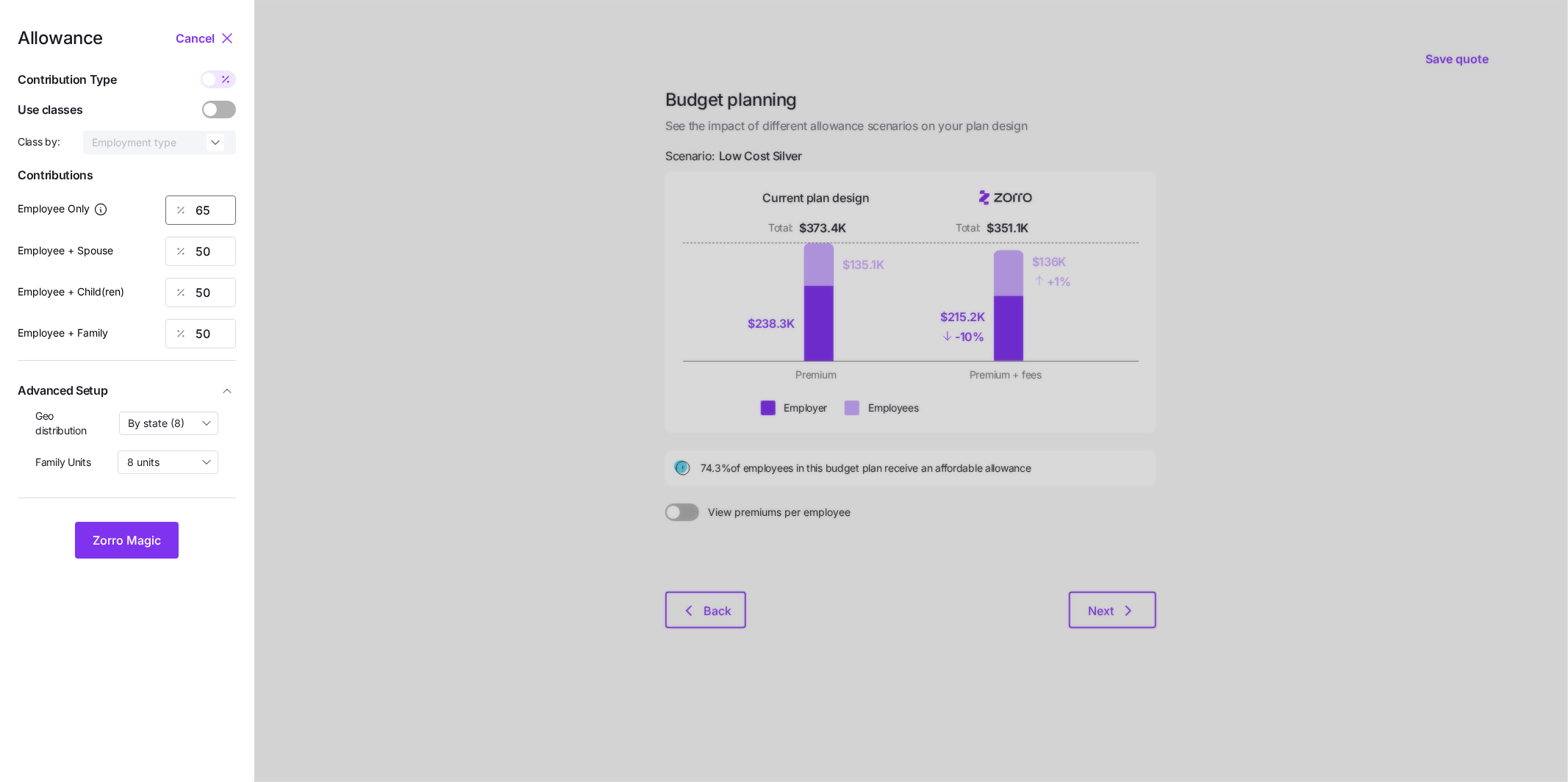 drag, startPoint x: 215, startPoint y: 212, endPoint x: 193, endPoint y: 212, distance: 22 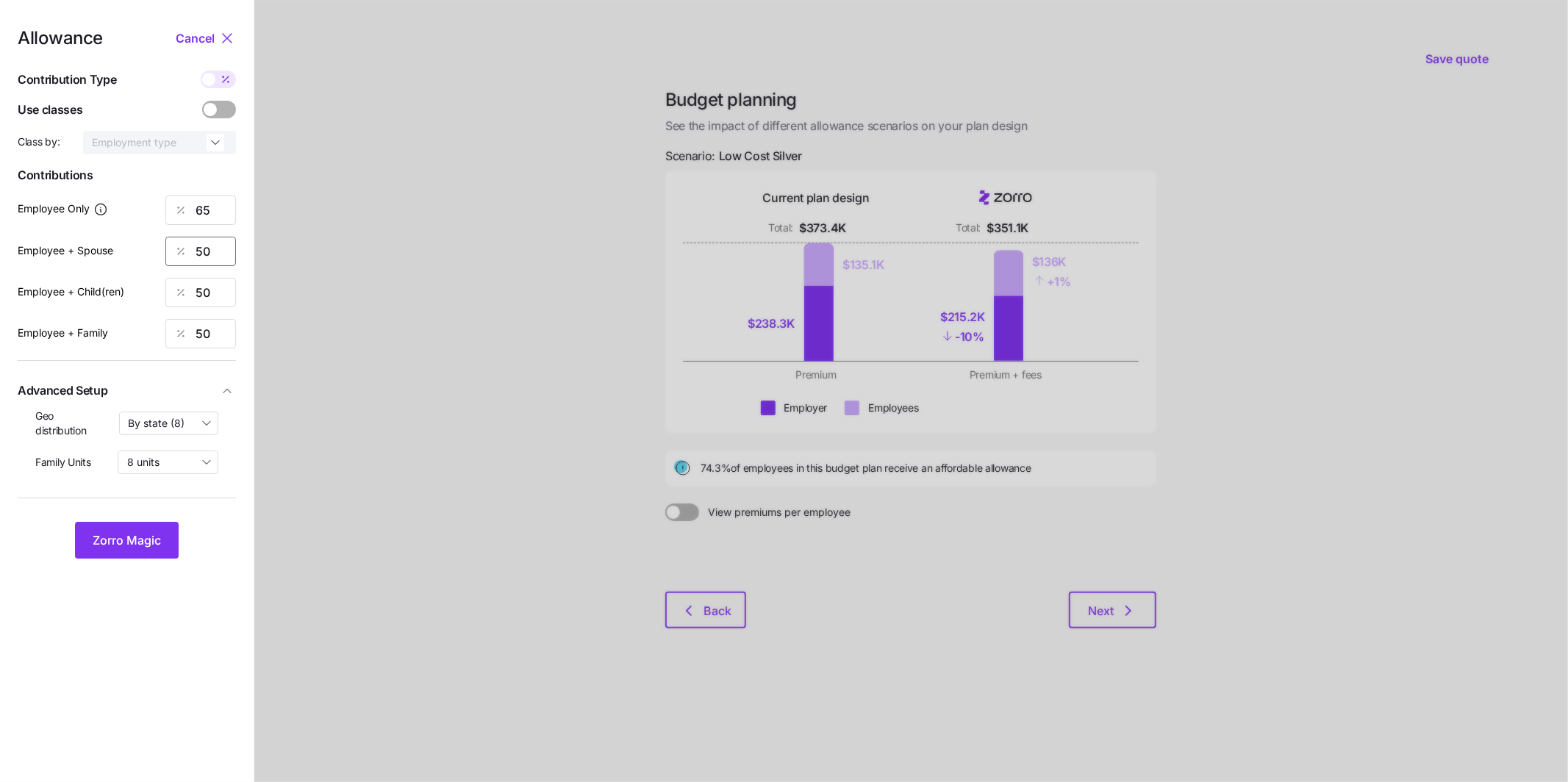 click on "50" at bounding box center (201, 251) 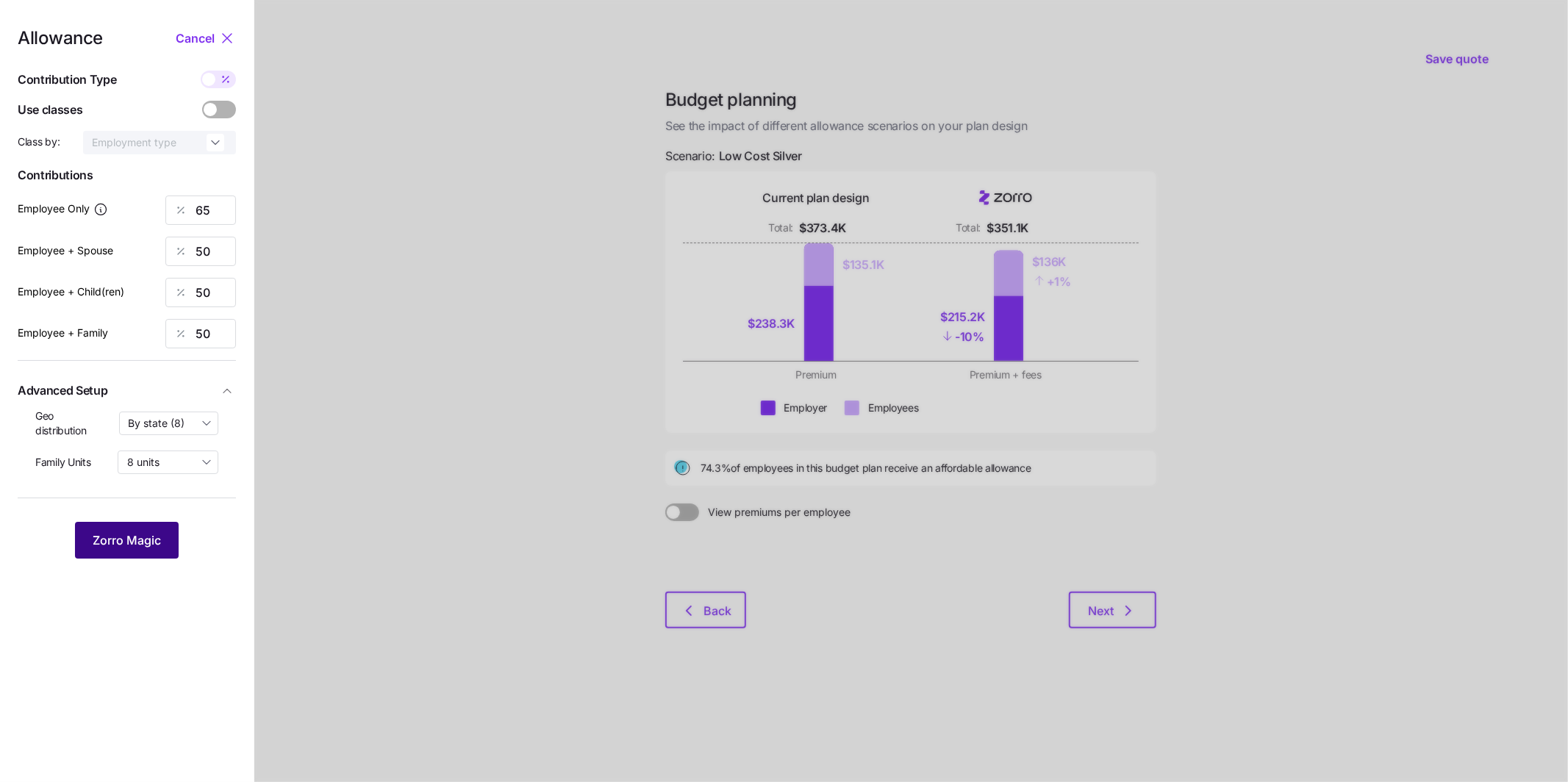 click on "Zorro Magic" at bounding box center [126, 540] 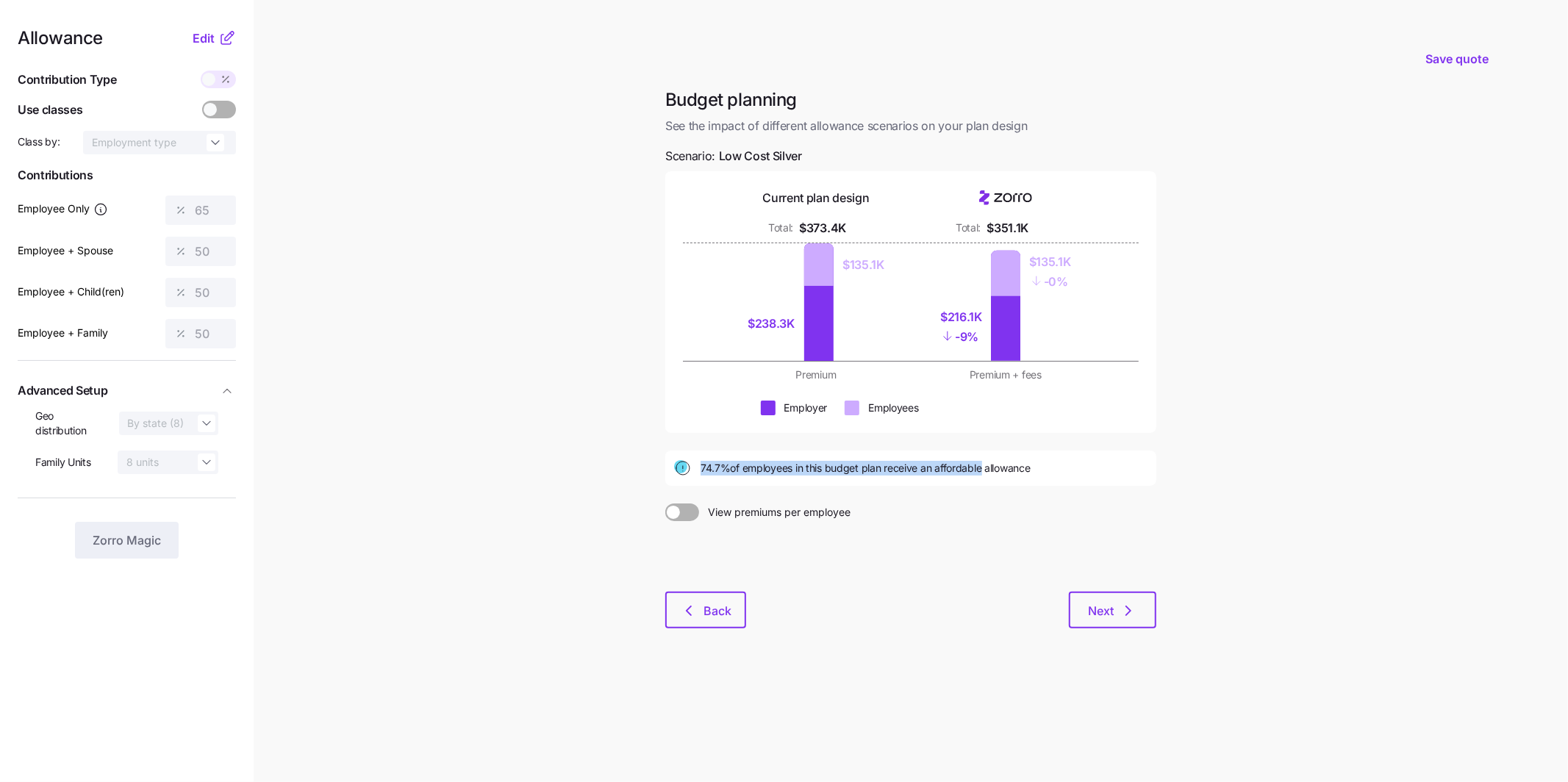 drag, startPoint x: 953, startPoint y: 466, endPoint x: 659, endPoint y: 470, distance: 294.02721 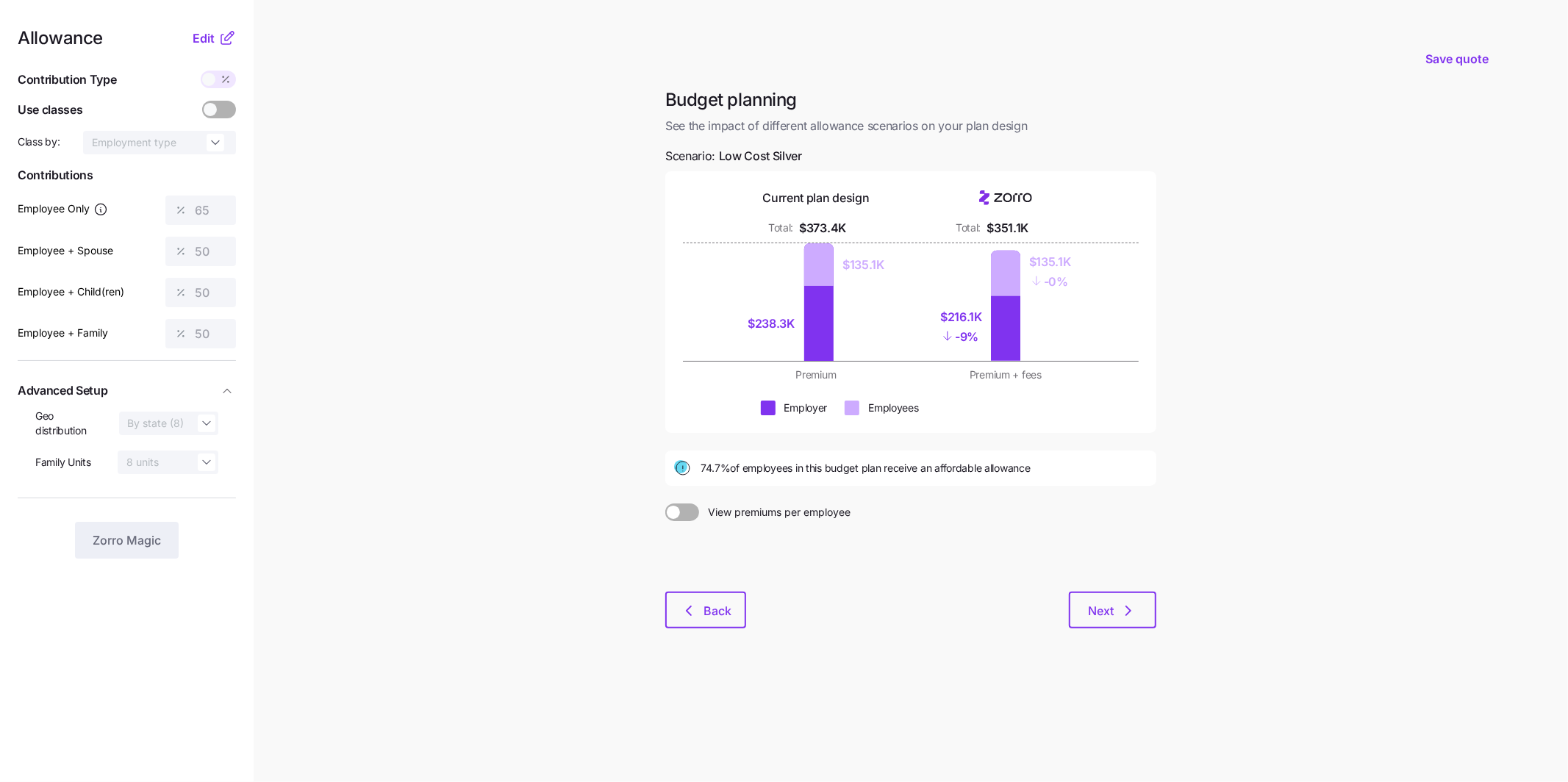 click on "74.7% of employees in this budget plan receive an affordable allowance" at bounding box center (911, 468) 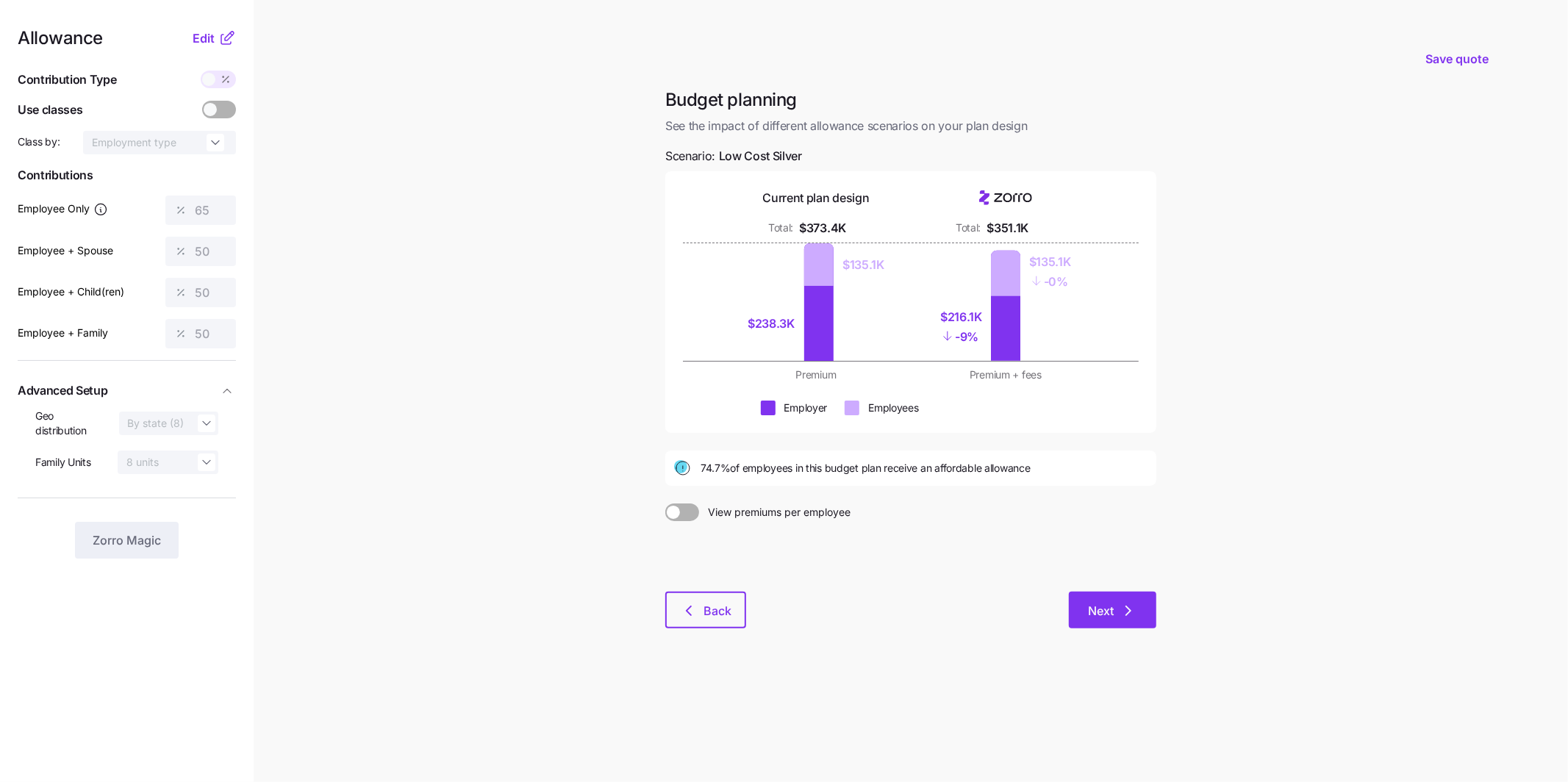 click on "Next" at bounding box center (1100, 611) 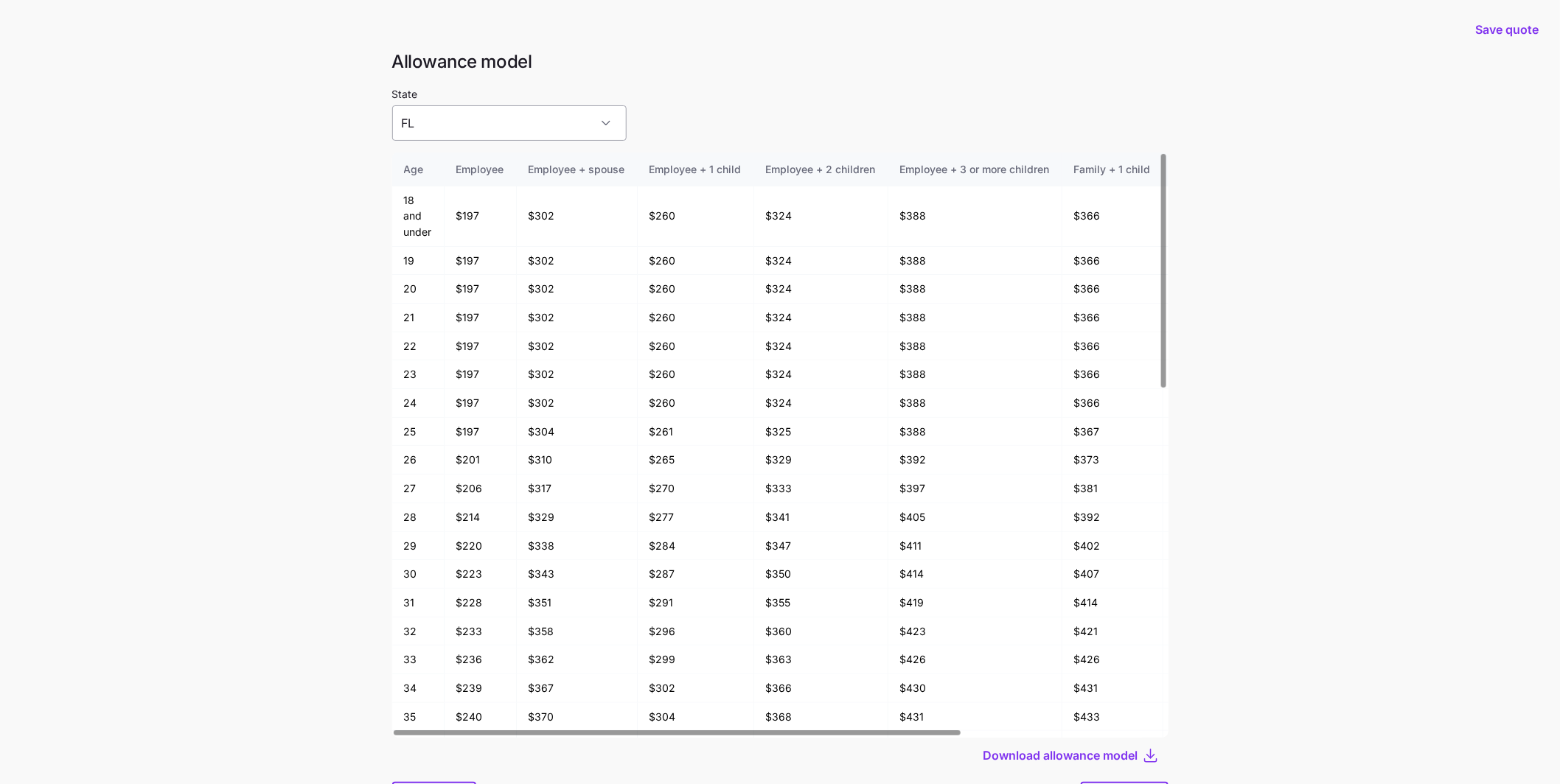 click on "FL" at bounding box center [509, 123] 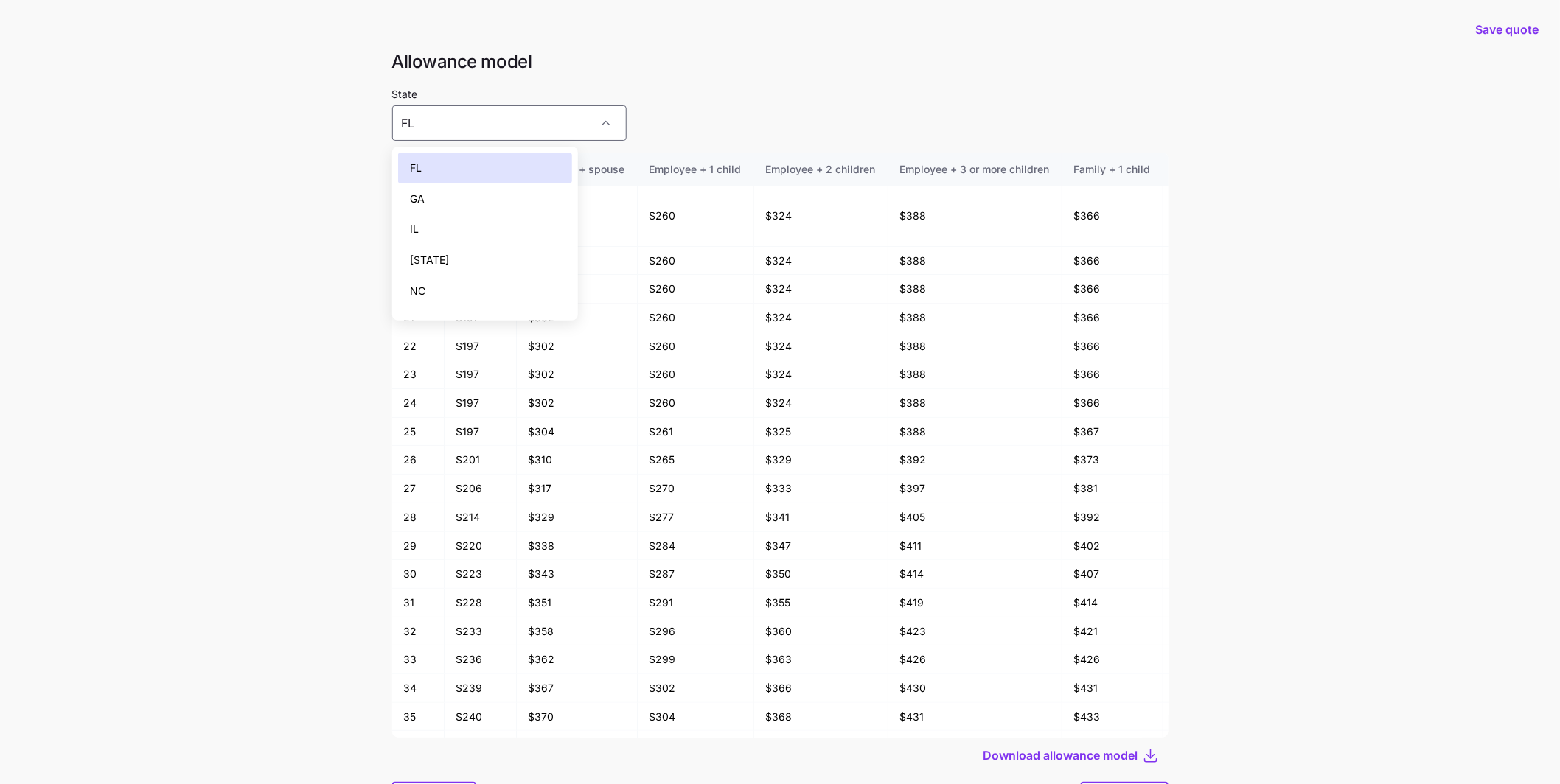 click on "IL" at bounding box center [485, 229] 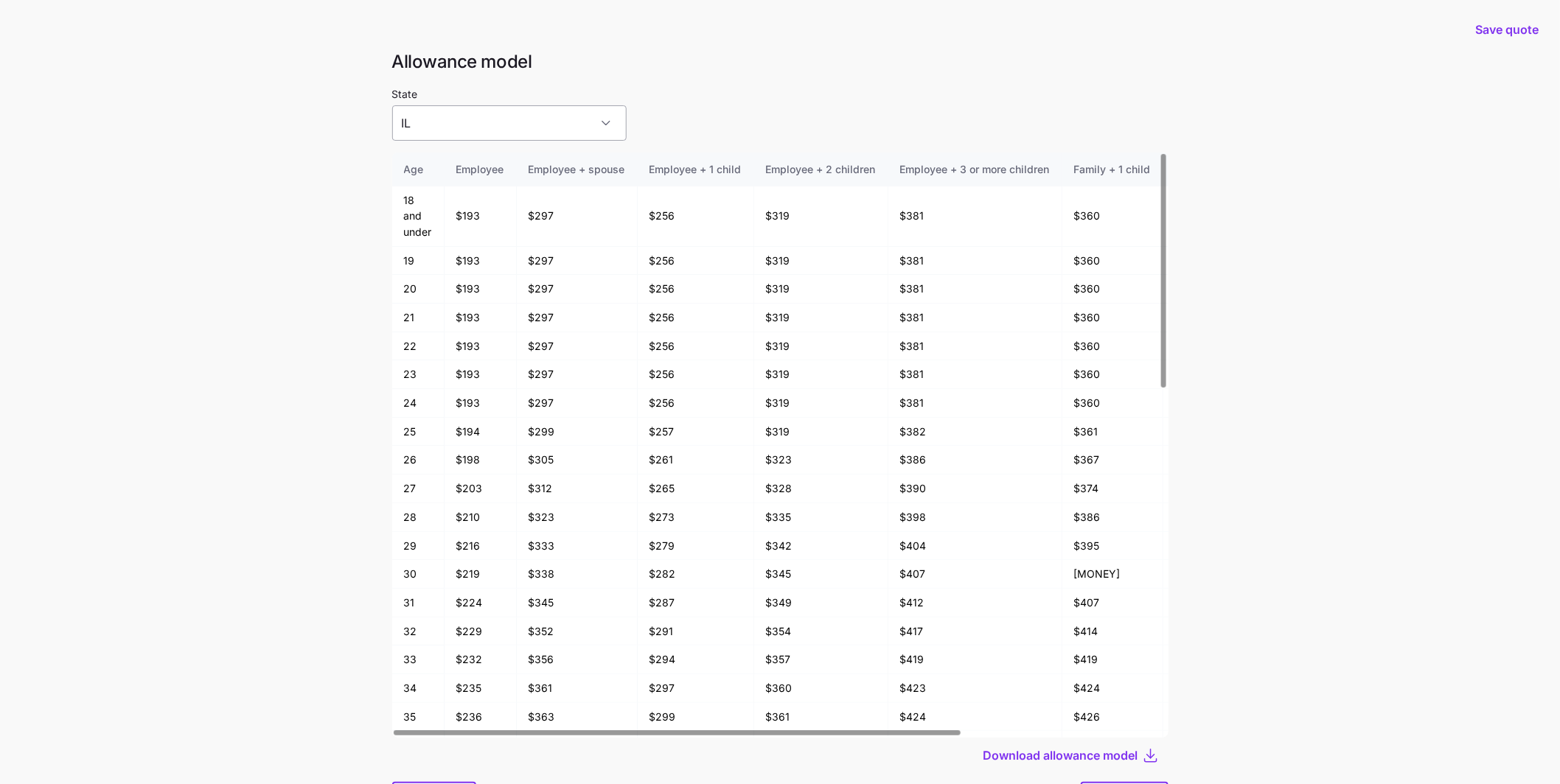 click on "IL" at bounding box center [509, 123] 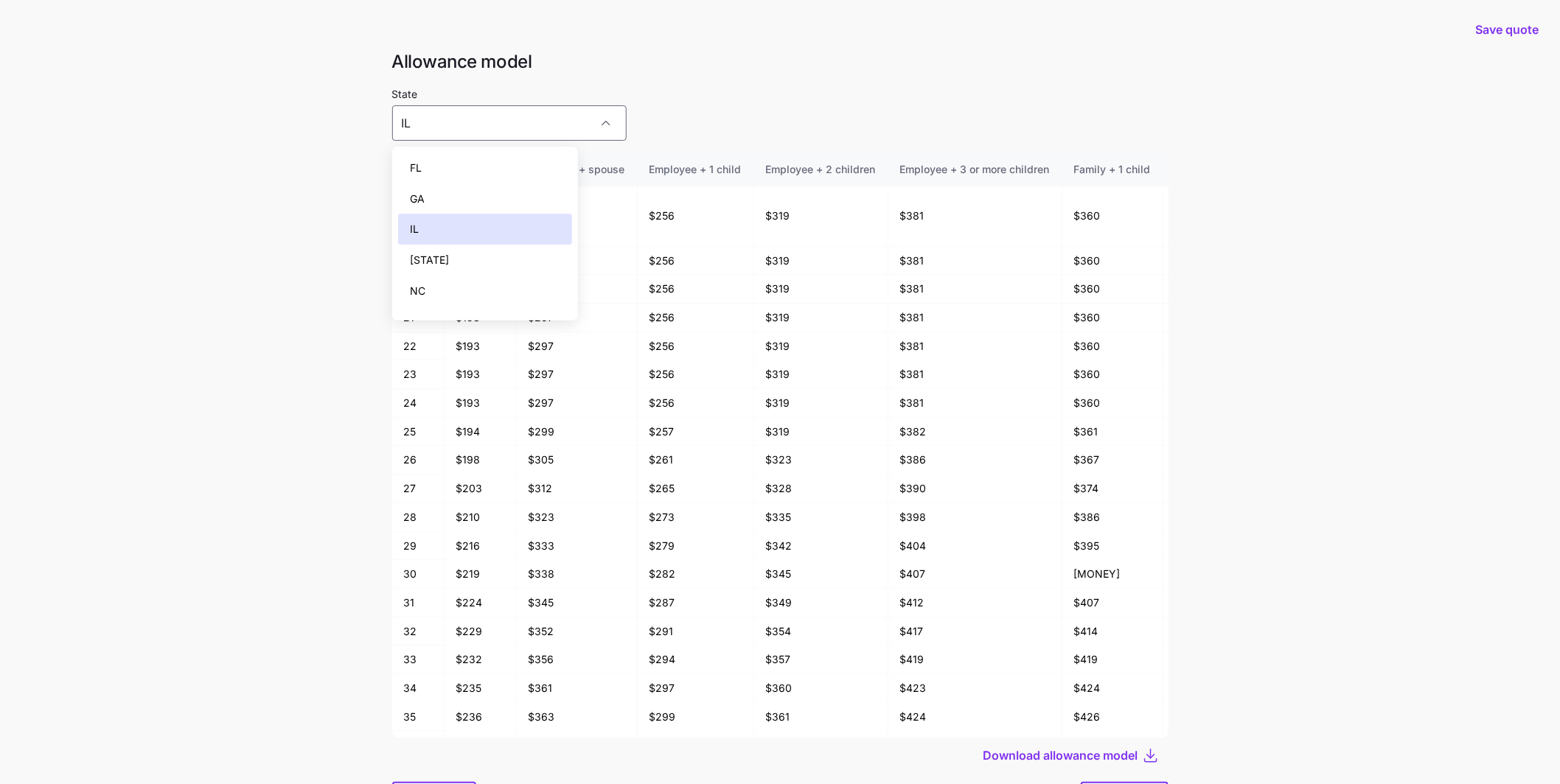 click on "GA" at bounding box center [485, 199] 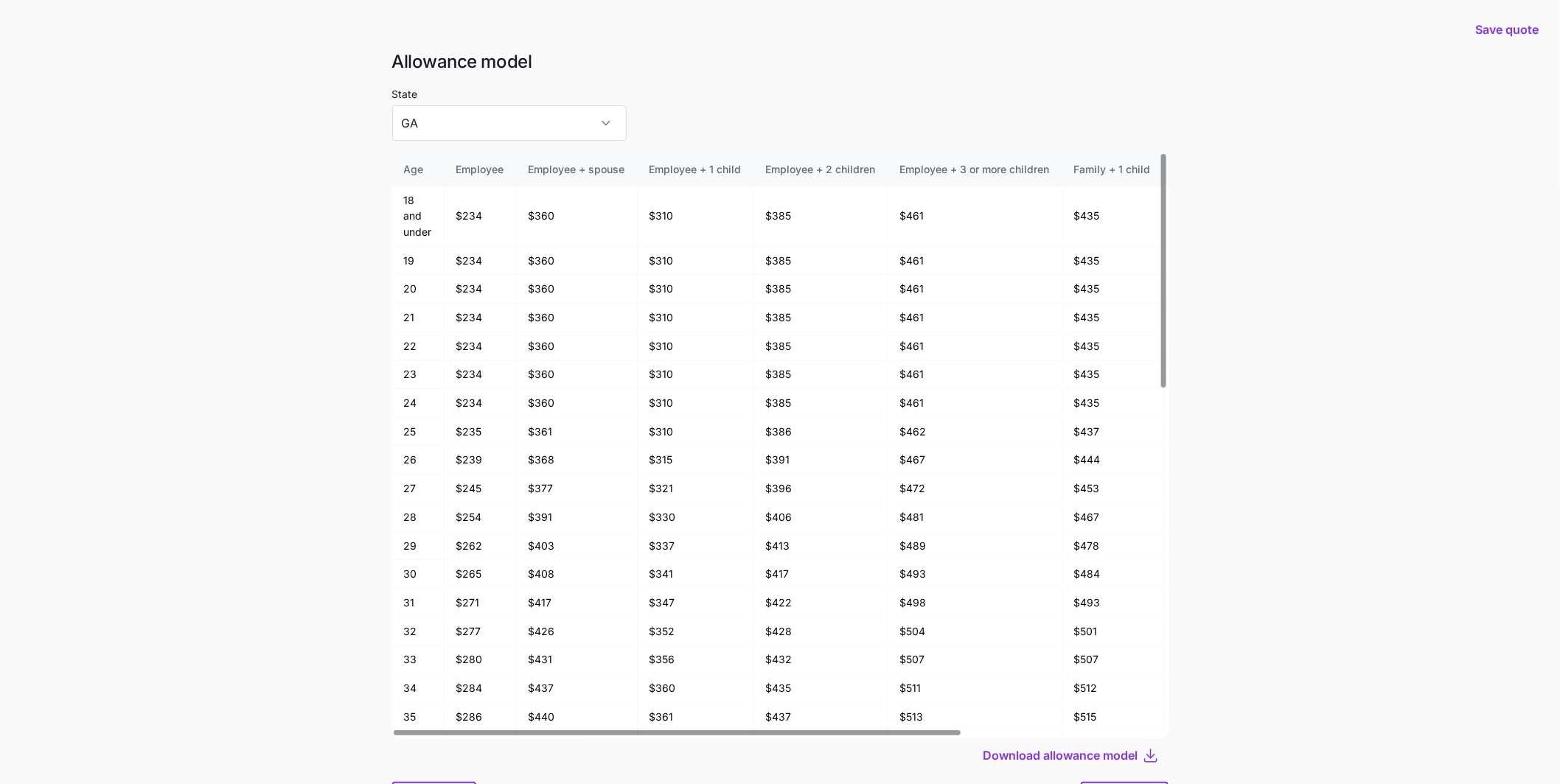 click on "State [STATE]" at bounding box center [780, 113] 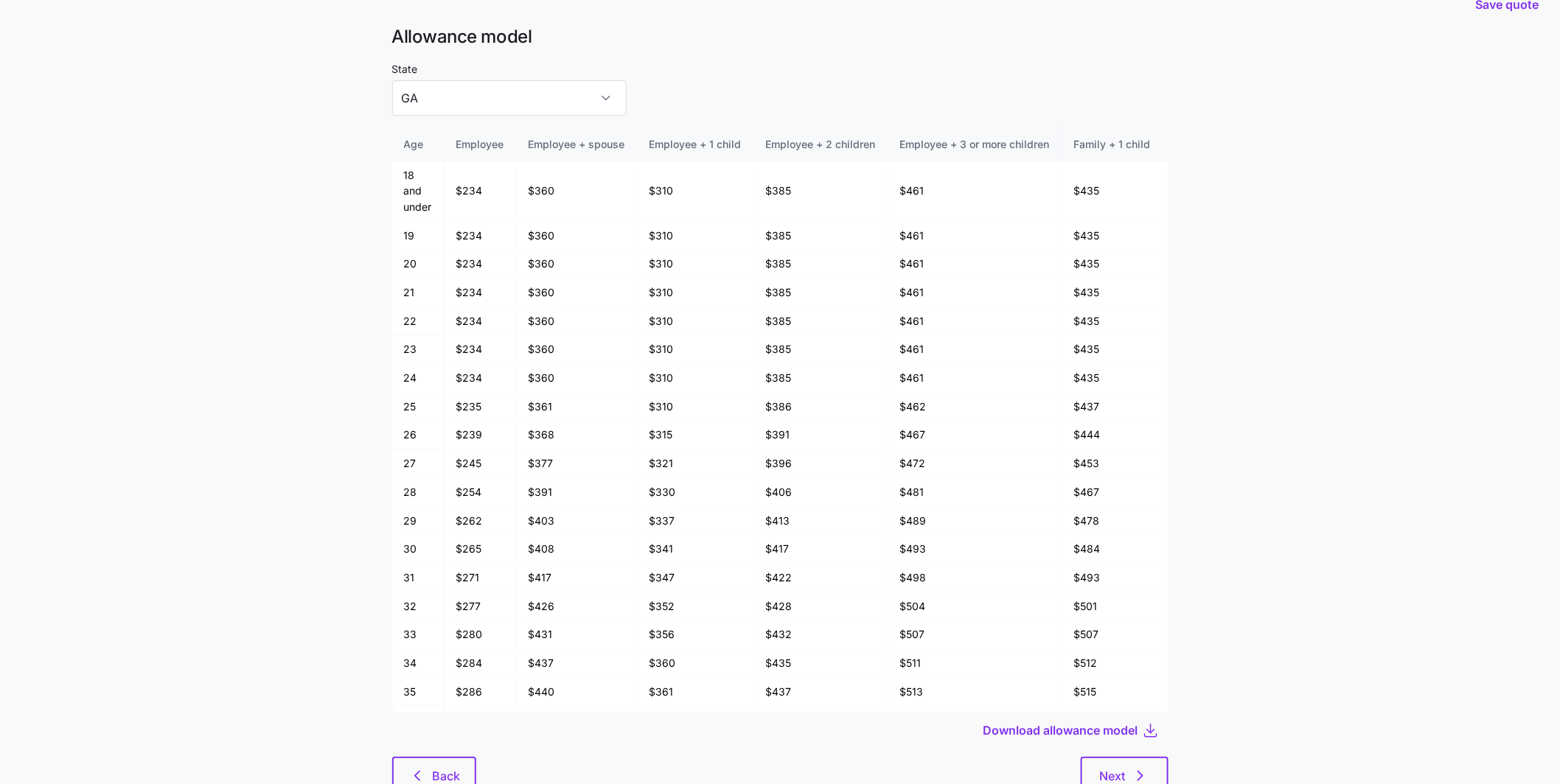 scroll, scrollTop: 78, scrollLeft: 0, axis: vertical 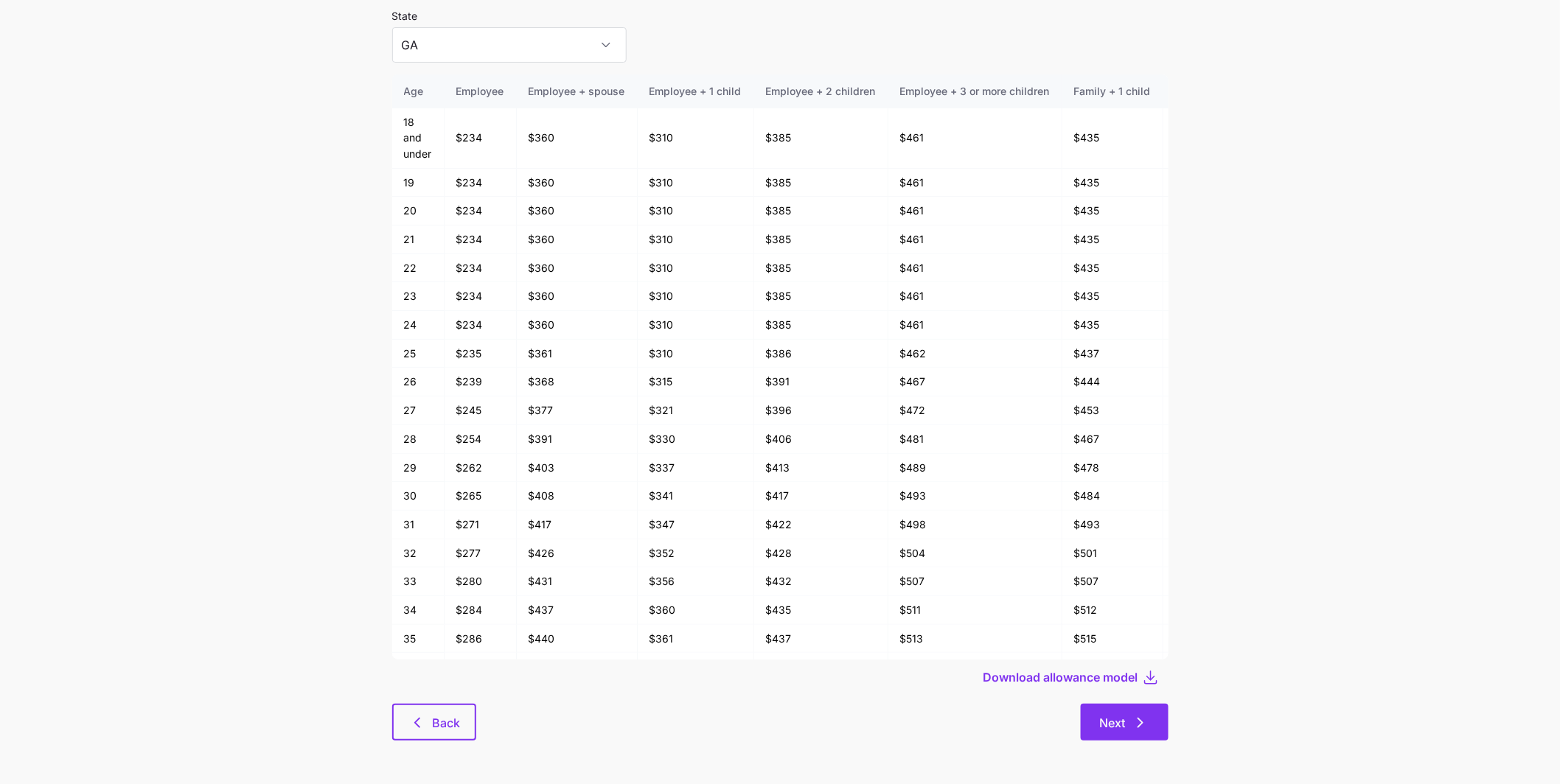 click on "Next" at bounding box center (1124, 722) 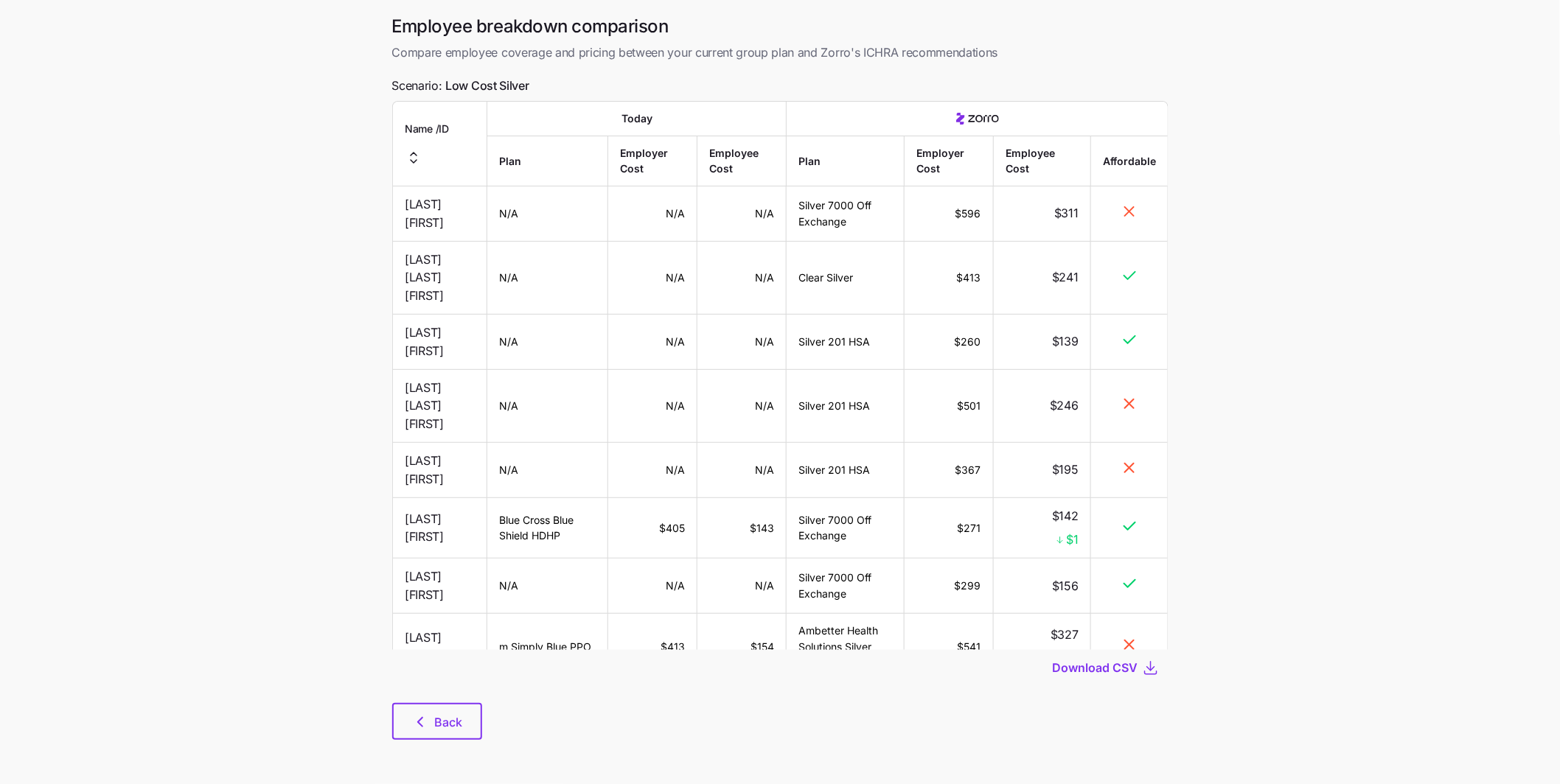 scroll, scrollTop: 0, scrollLeft: 0, axis: both 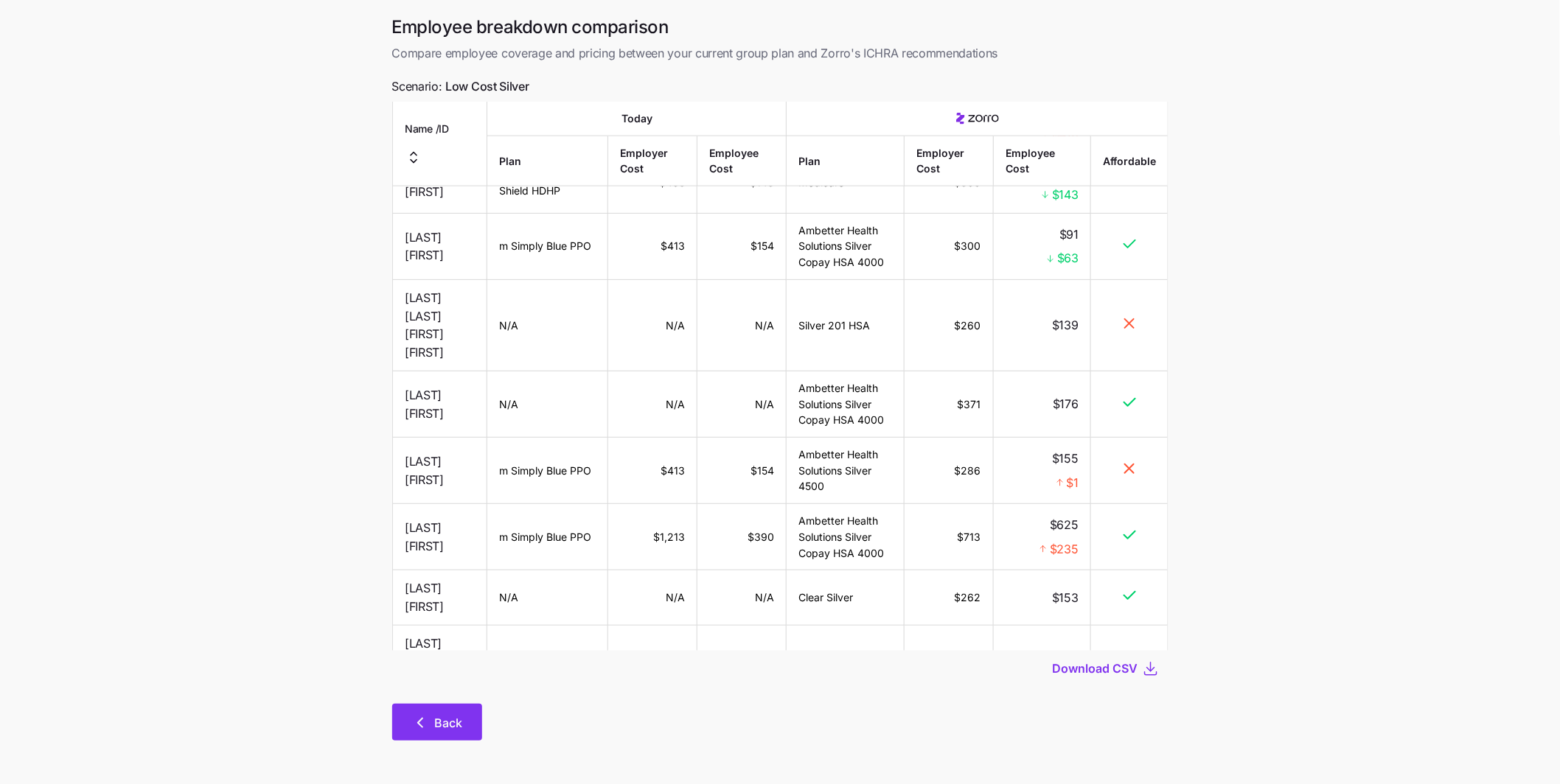 click on "Back" at bounding box center (437, 722) 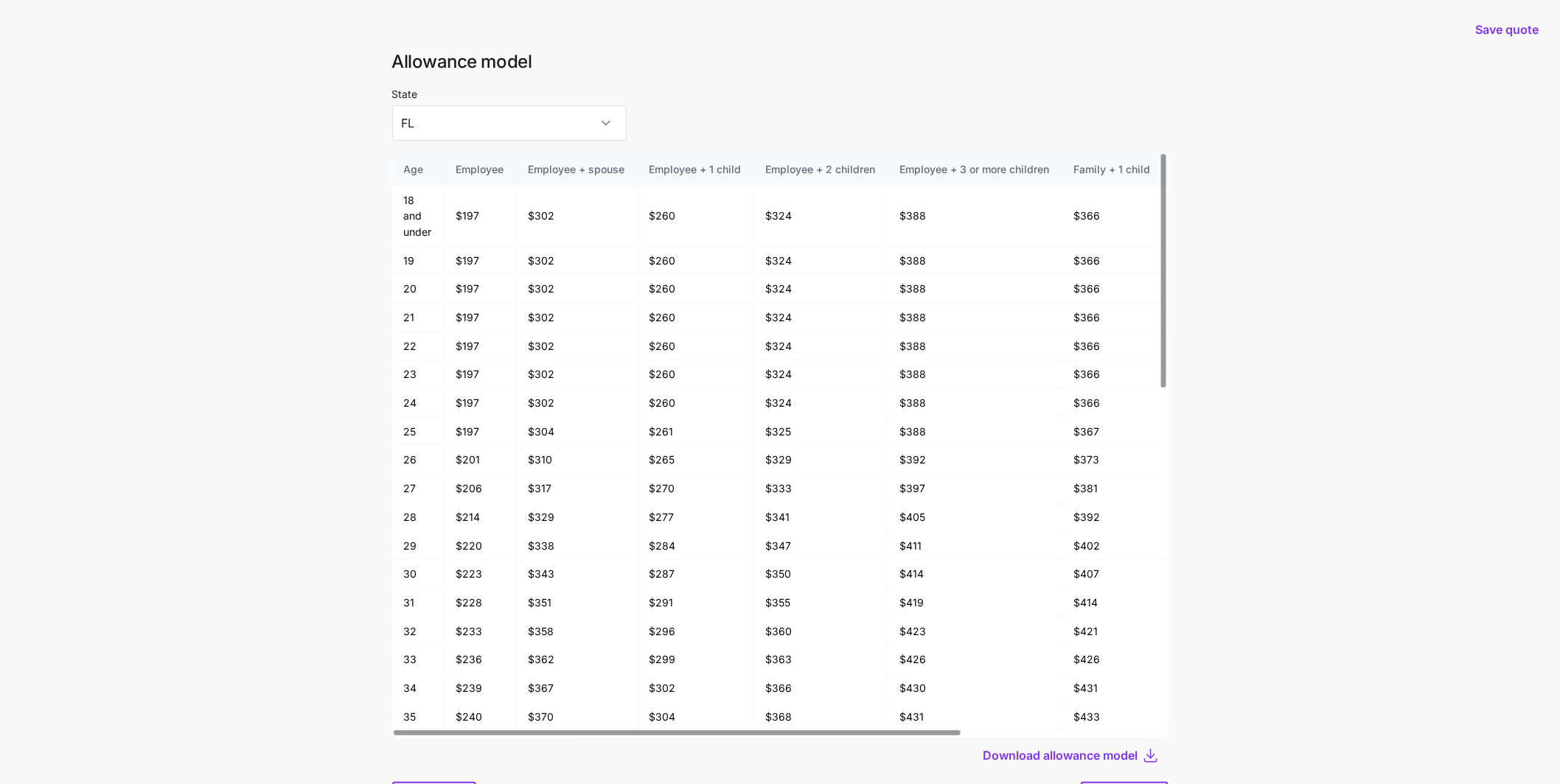 scroll, scrollTop: 78, scrollLeft: 0, axis: vertical 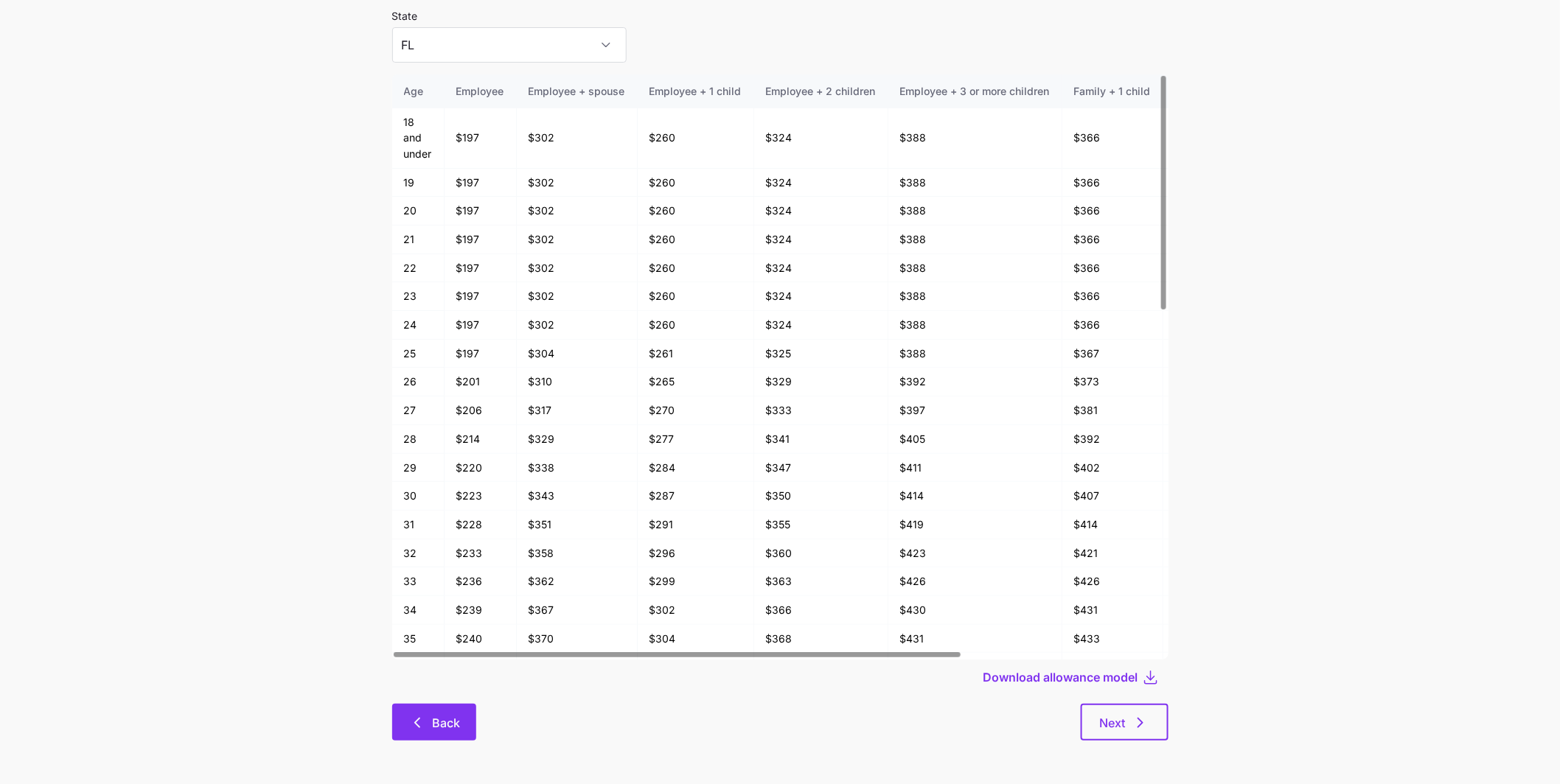 click on "Back" at bounding box center (434, 722) 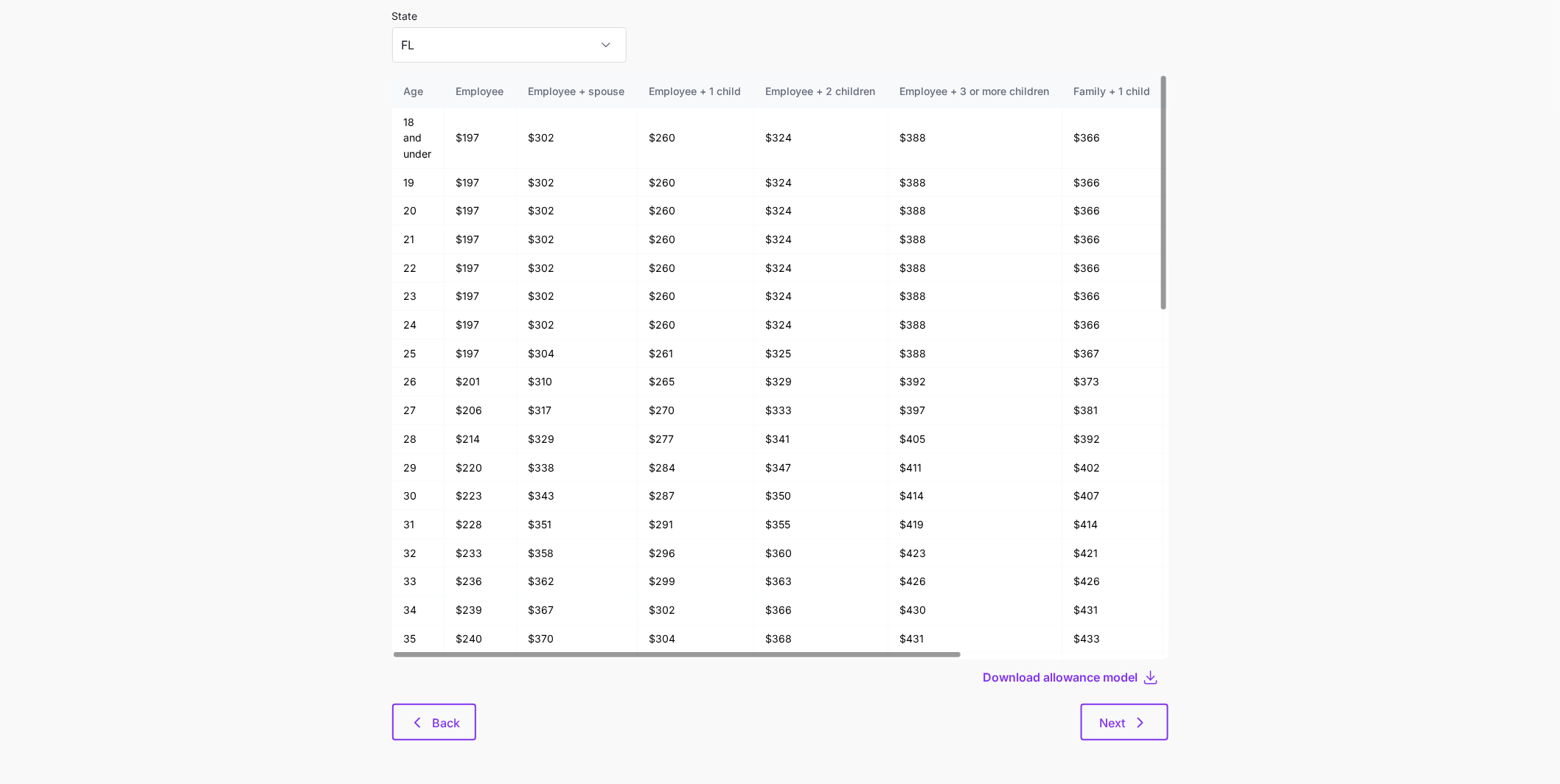 scroll, scrollTop: 0, scrollLeft: 0, axis: both 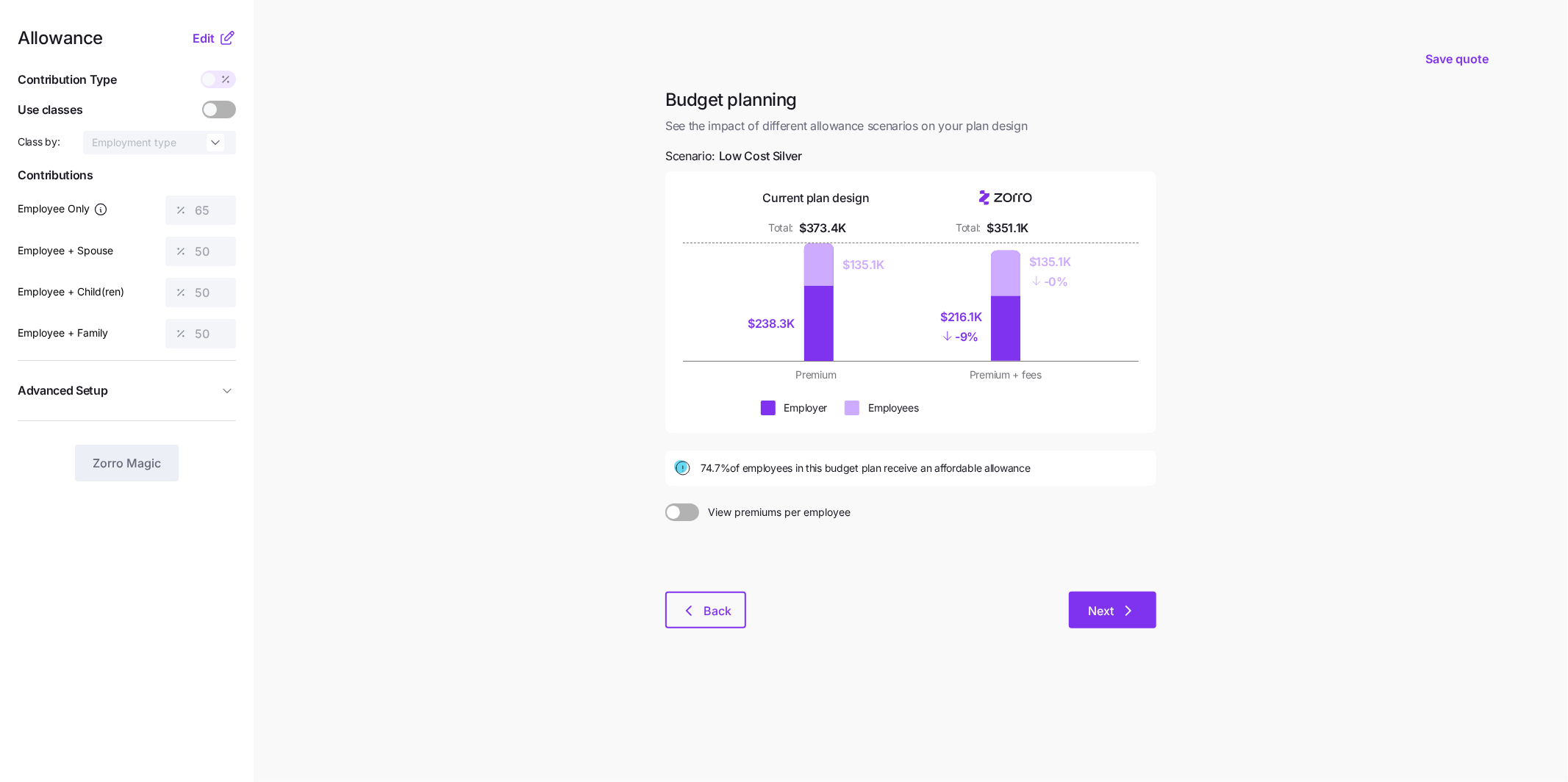 click on "Next" at bounding box center (1100, 611) 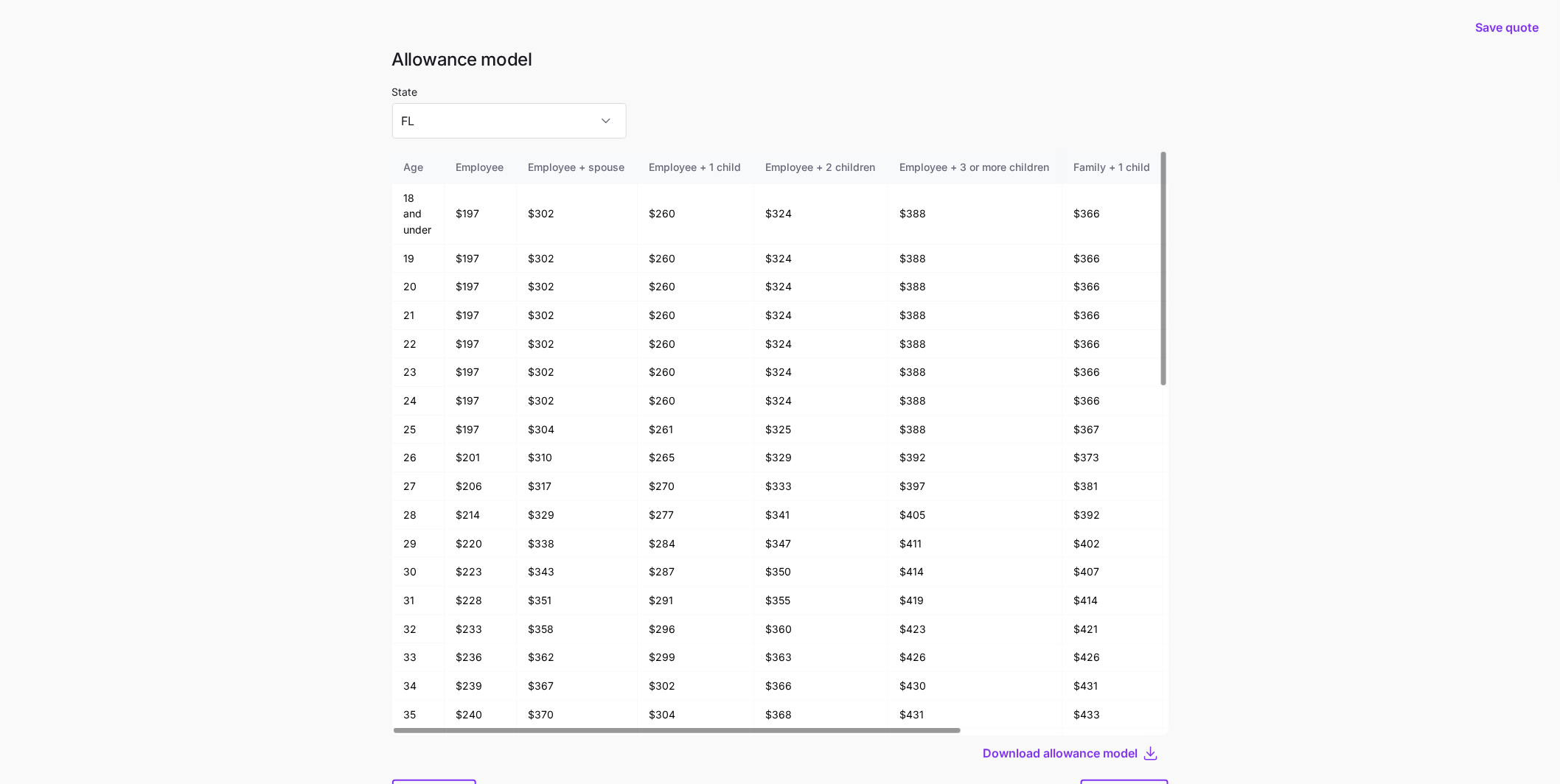 scroll, scrollTop: 78, scrollLeft: 0, axis: vertical 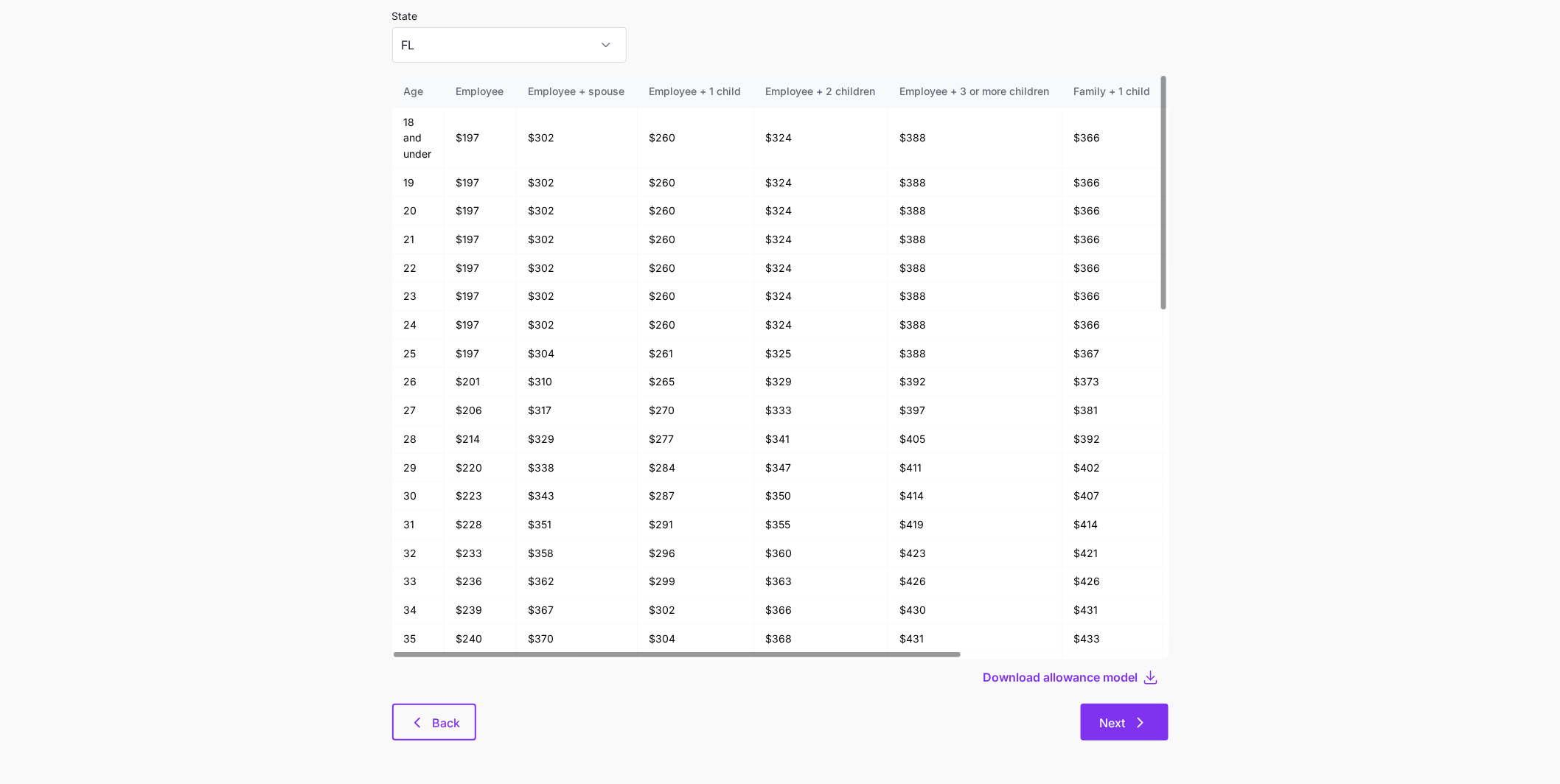 click 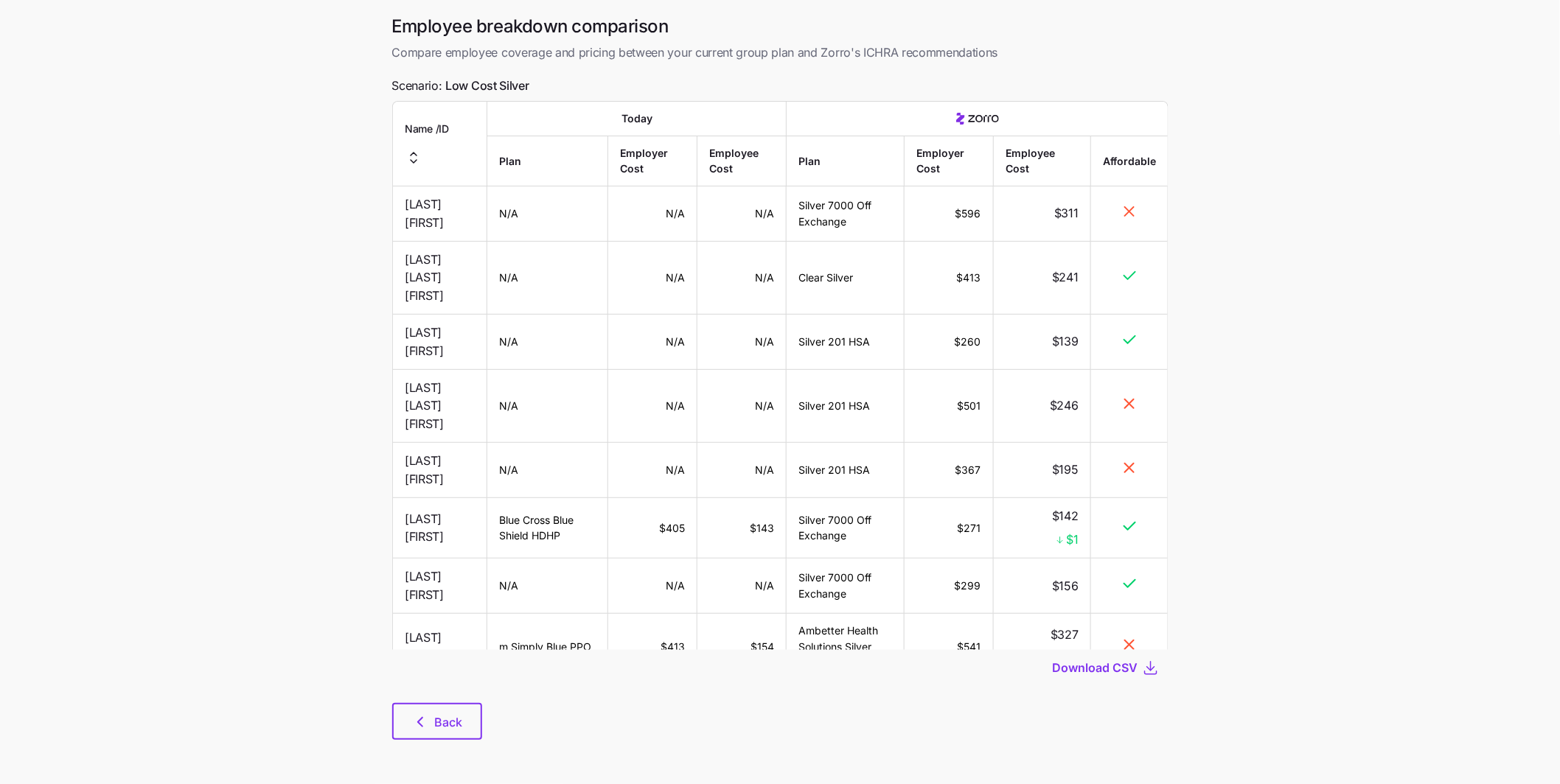 scroll, scrollTop: 0, scrollLeft: 0, axis: both 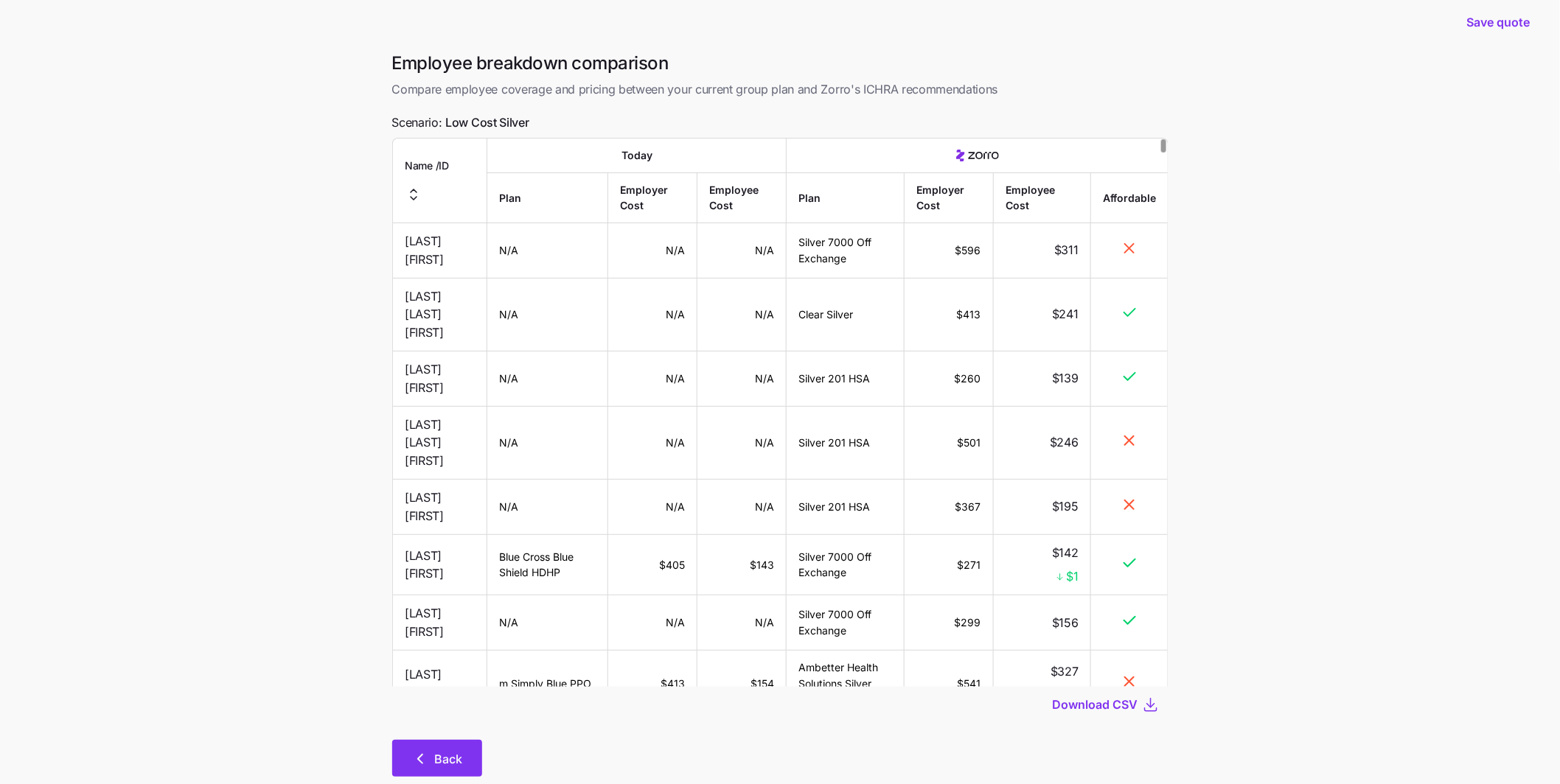 click on "Back" at bounding box center (437, 758) 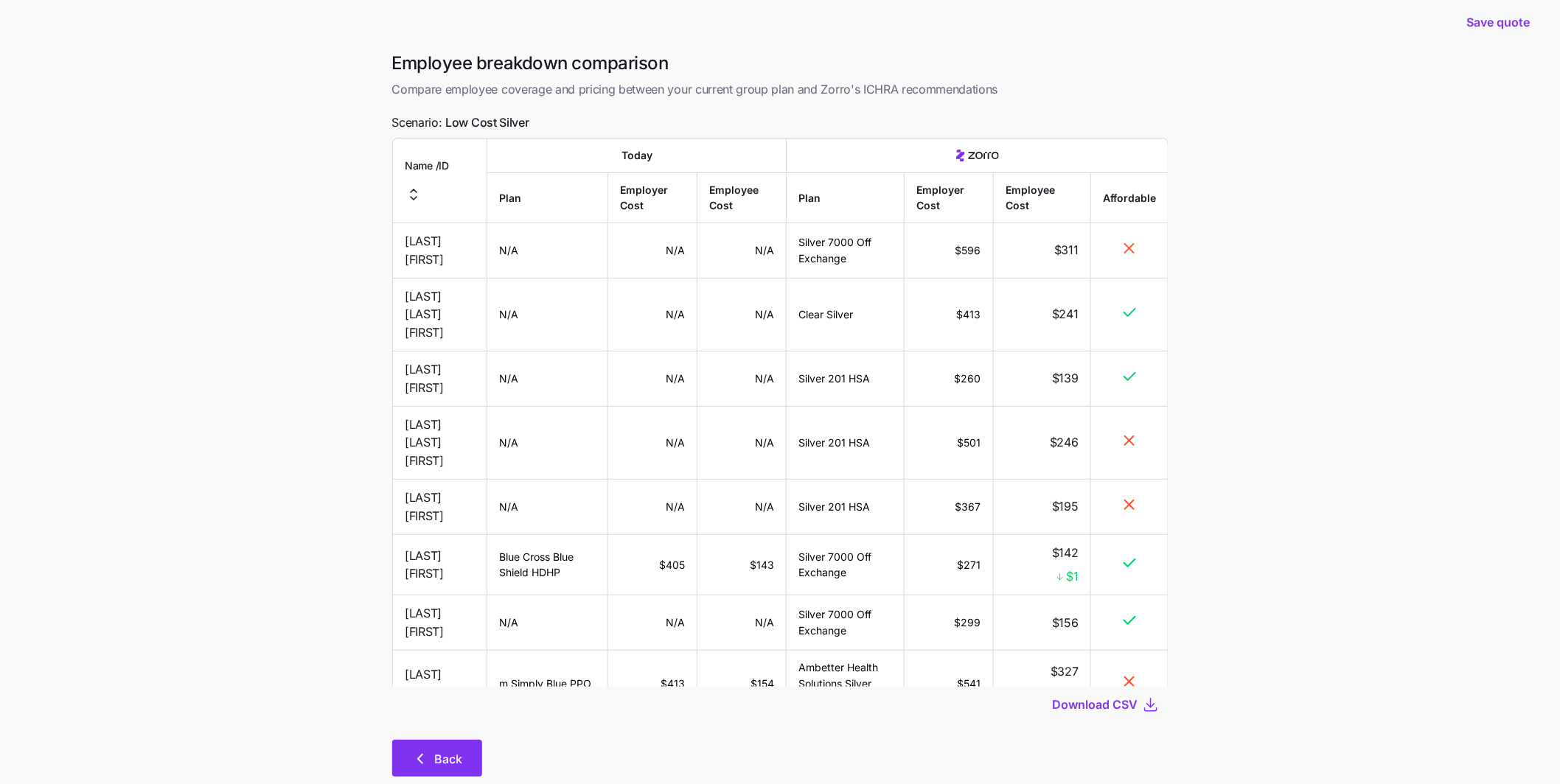scroll, scrollTop: 0, scrollLeft: 0, axis: both 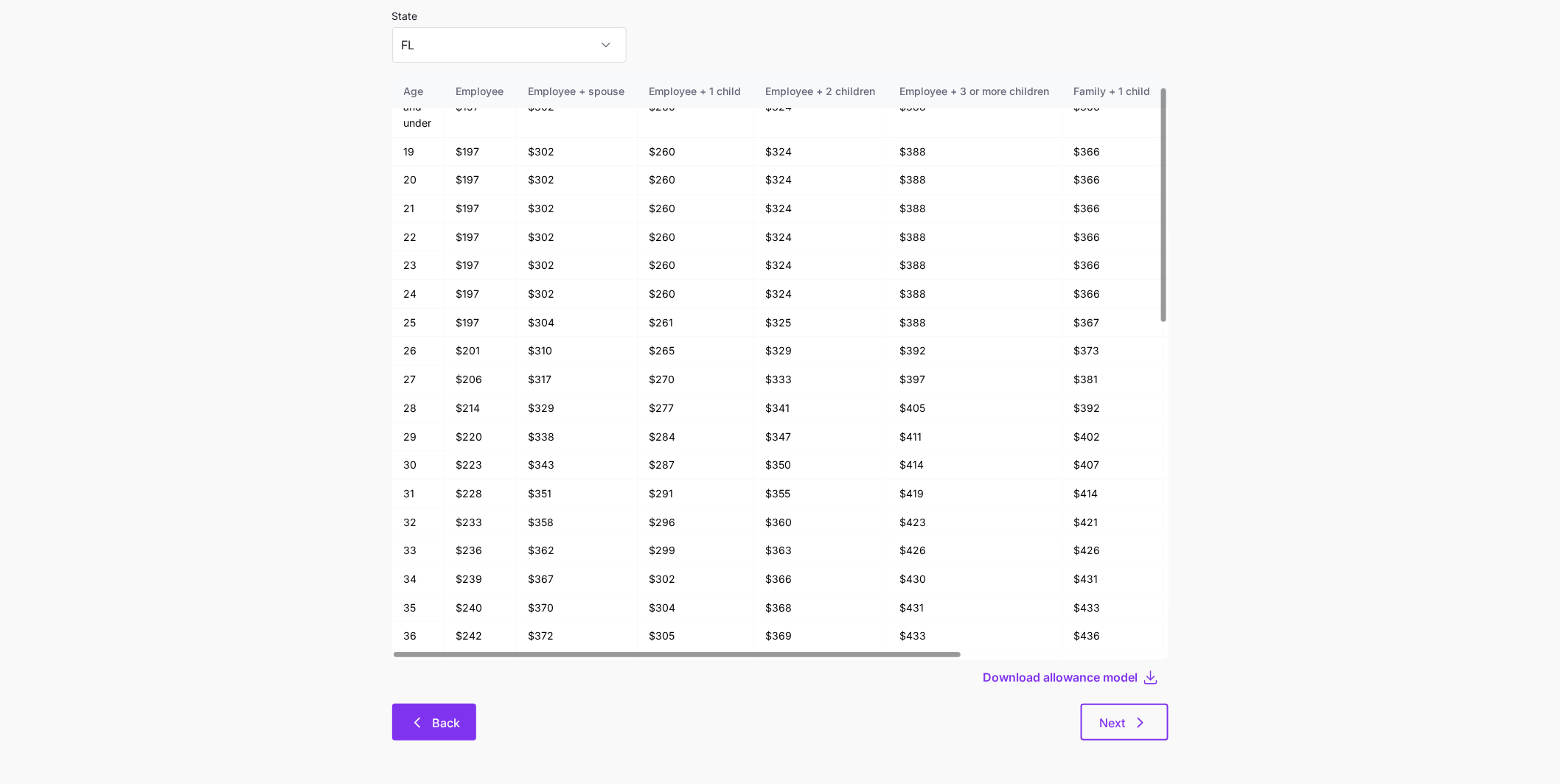 click on "Back" at bounding box center (434, 722) 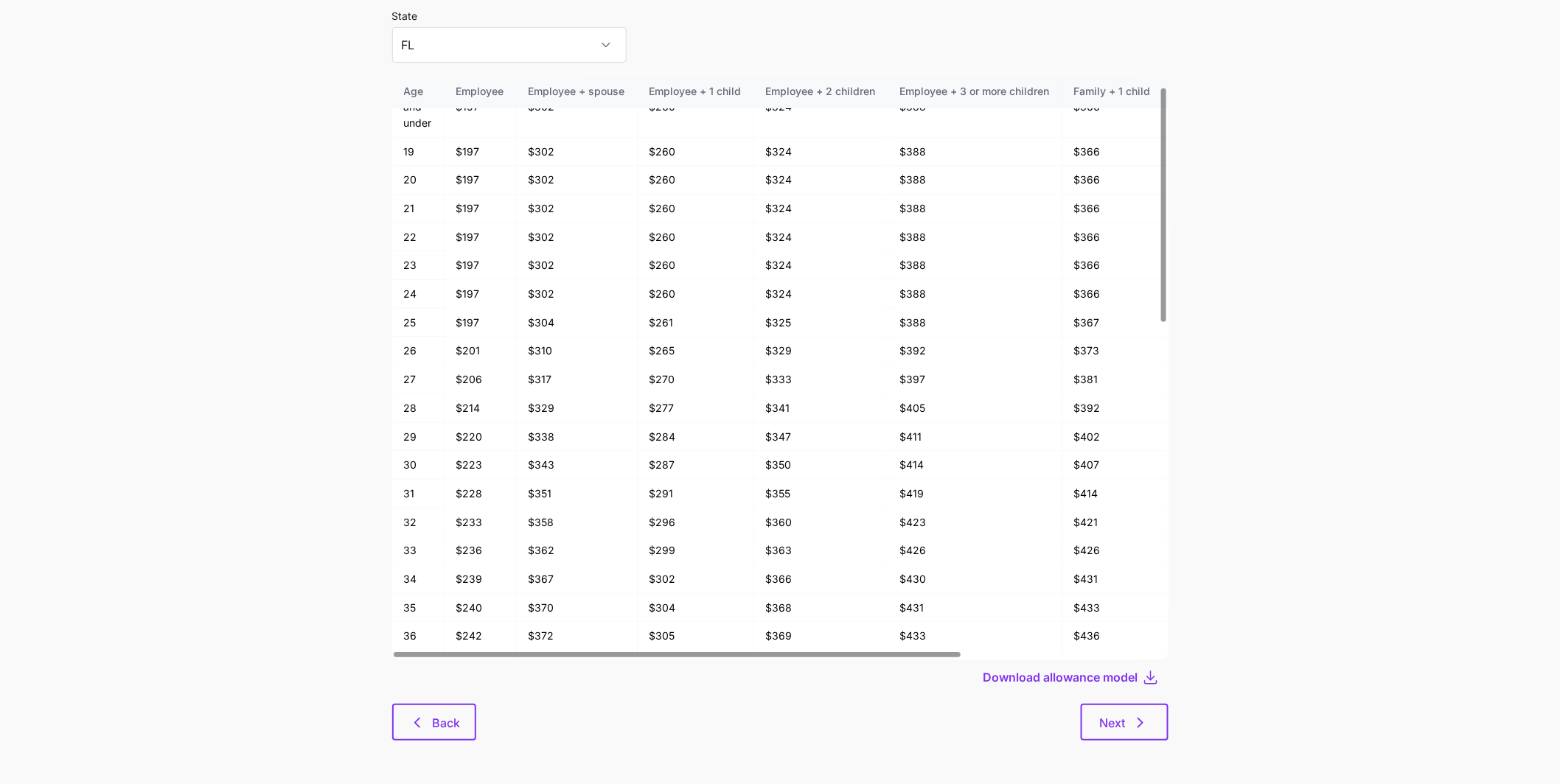 scroll, scrollTop: 0, scrollLeft: 0, axis: both 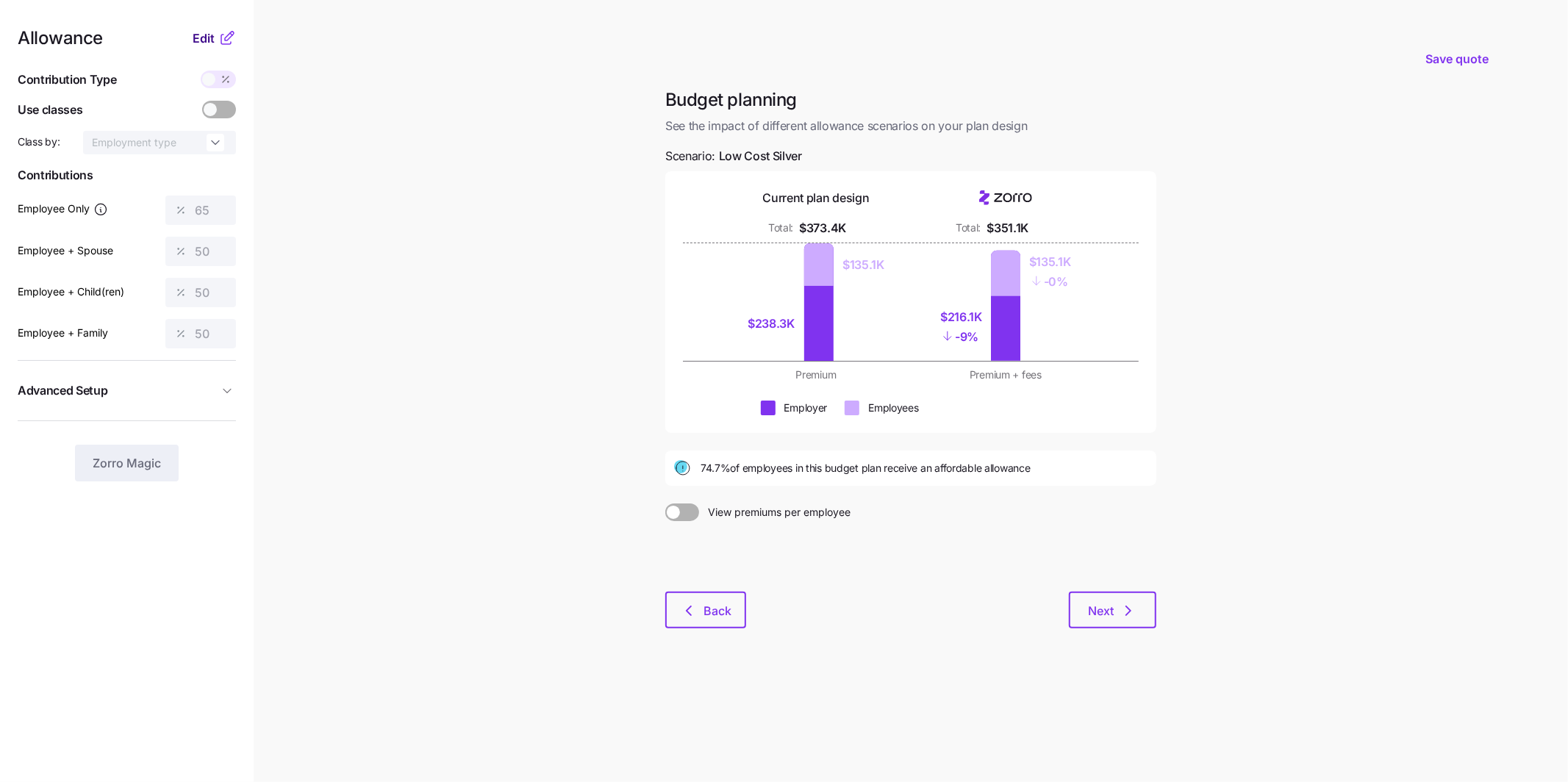click on "Edit" at bounding box center [204, 38] 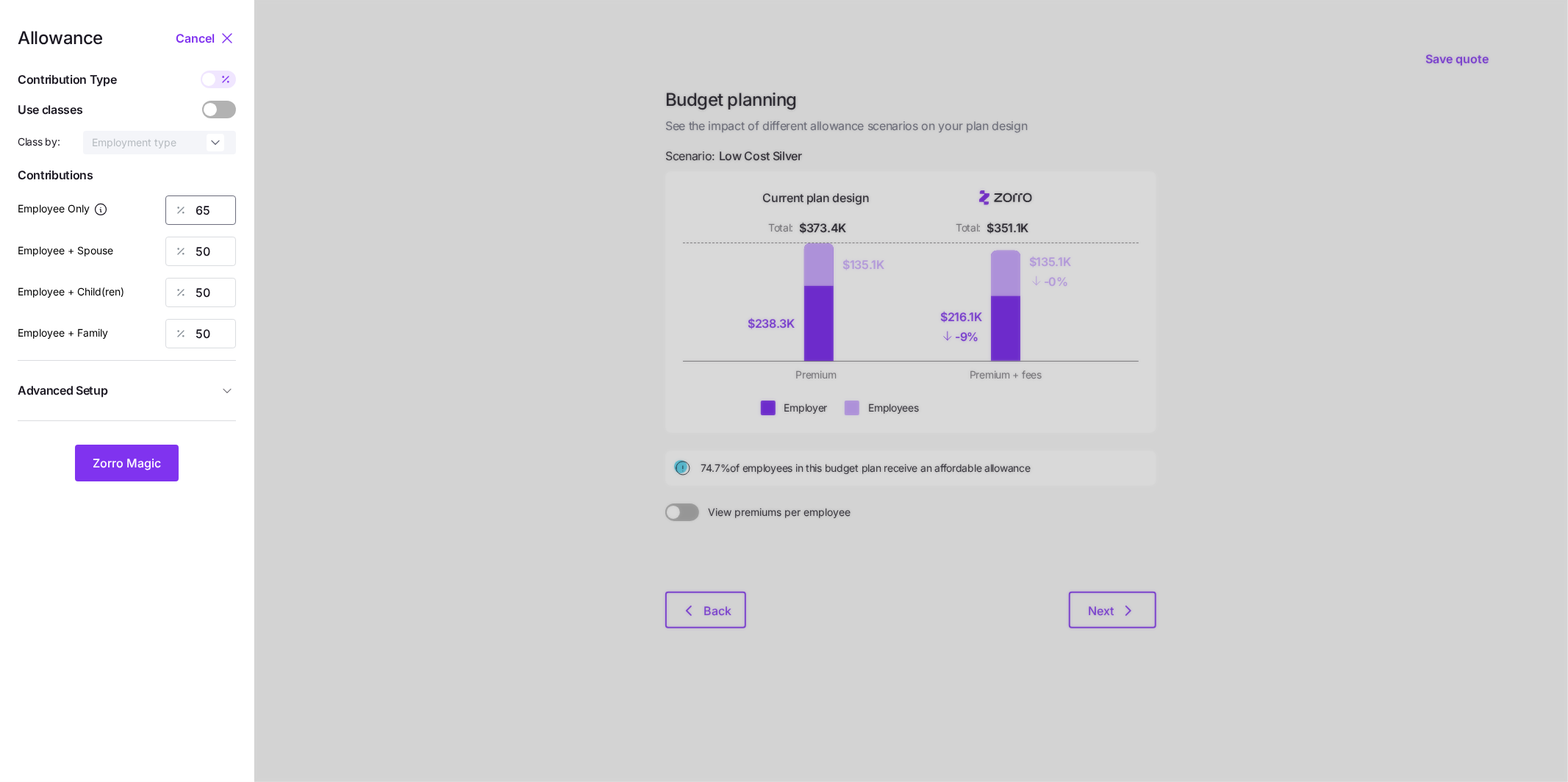 drag, startPoint x: 221, startPoint y: 220, endPoint x: 145, endPoint y: 206, distance: 77.27872 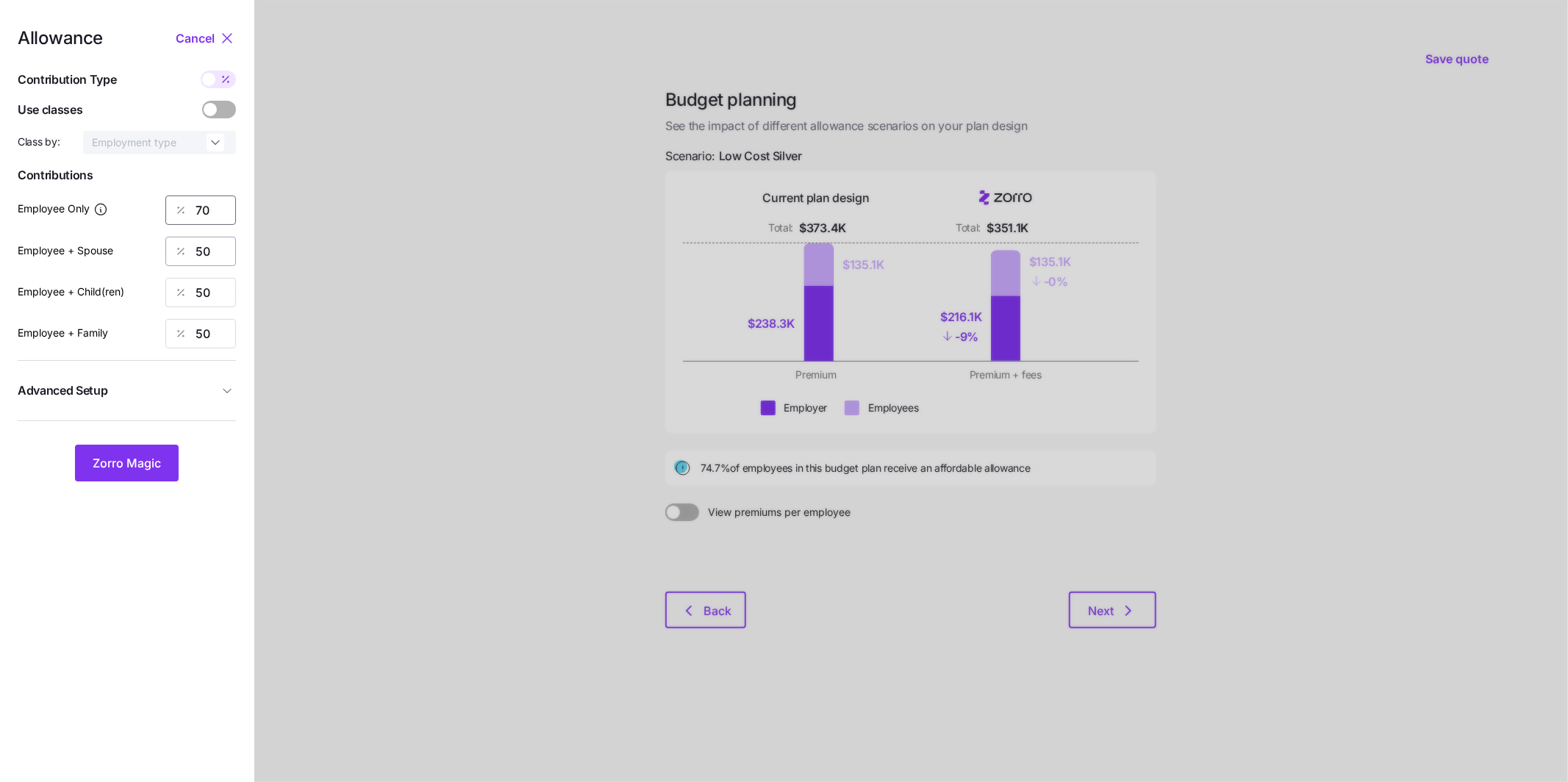 type on "70" 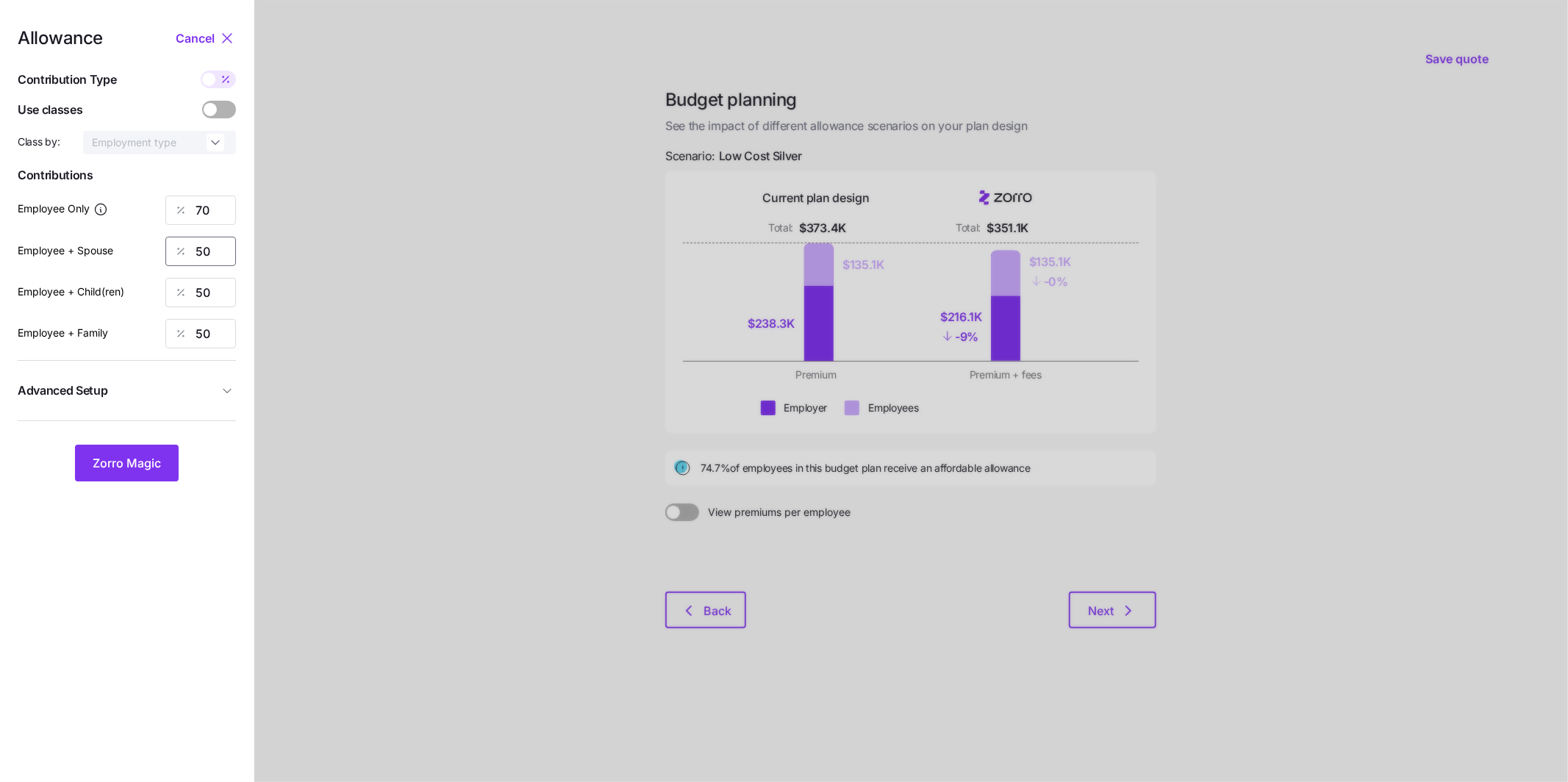 drag, startPoint x: 216, startPoint y: 248, endPoint x: 171, endPoint y: 243, distance: 45.276926 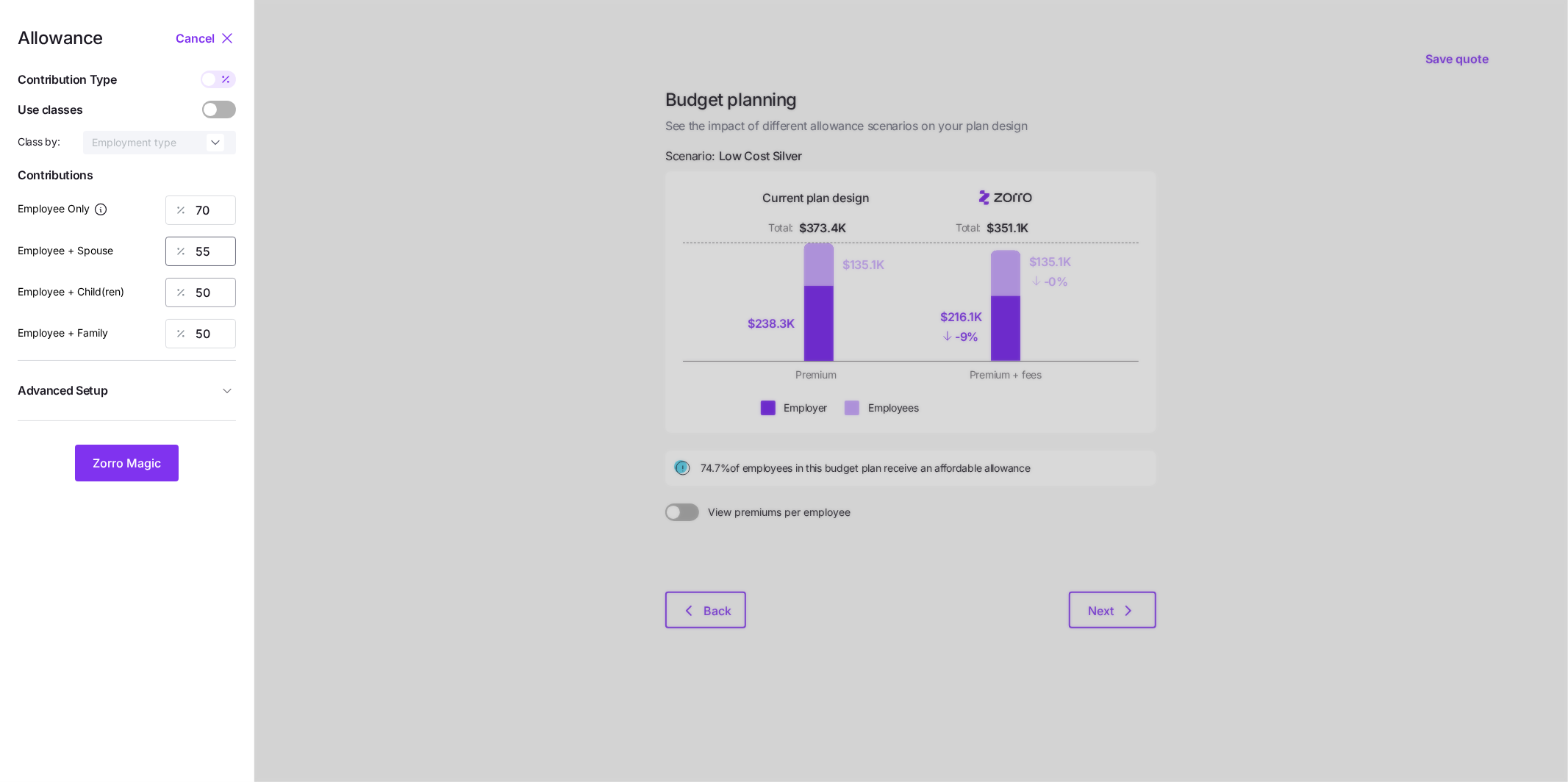 type on "55" 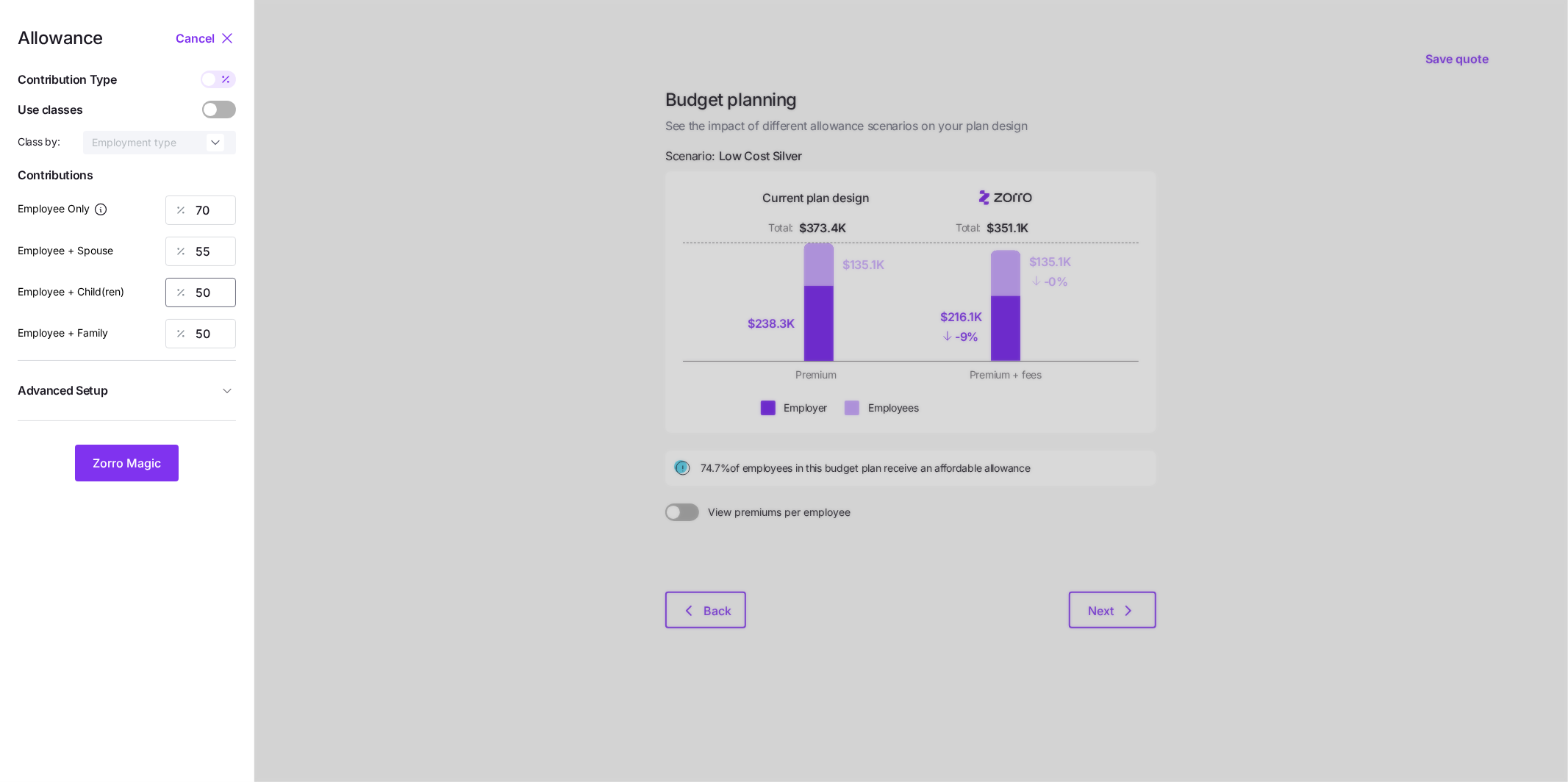drag, startPoint x: 213, startPoint y: 295, endPoint x: 171, endPoint y: 286, distance: 42.953463 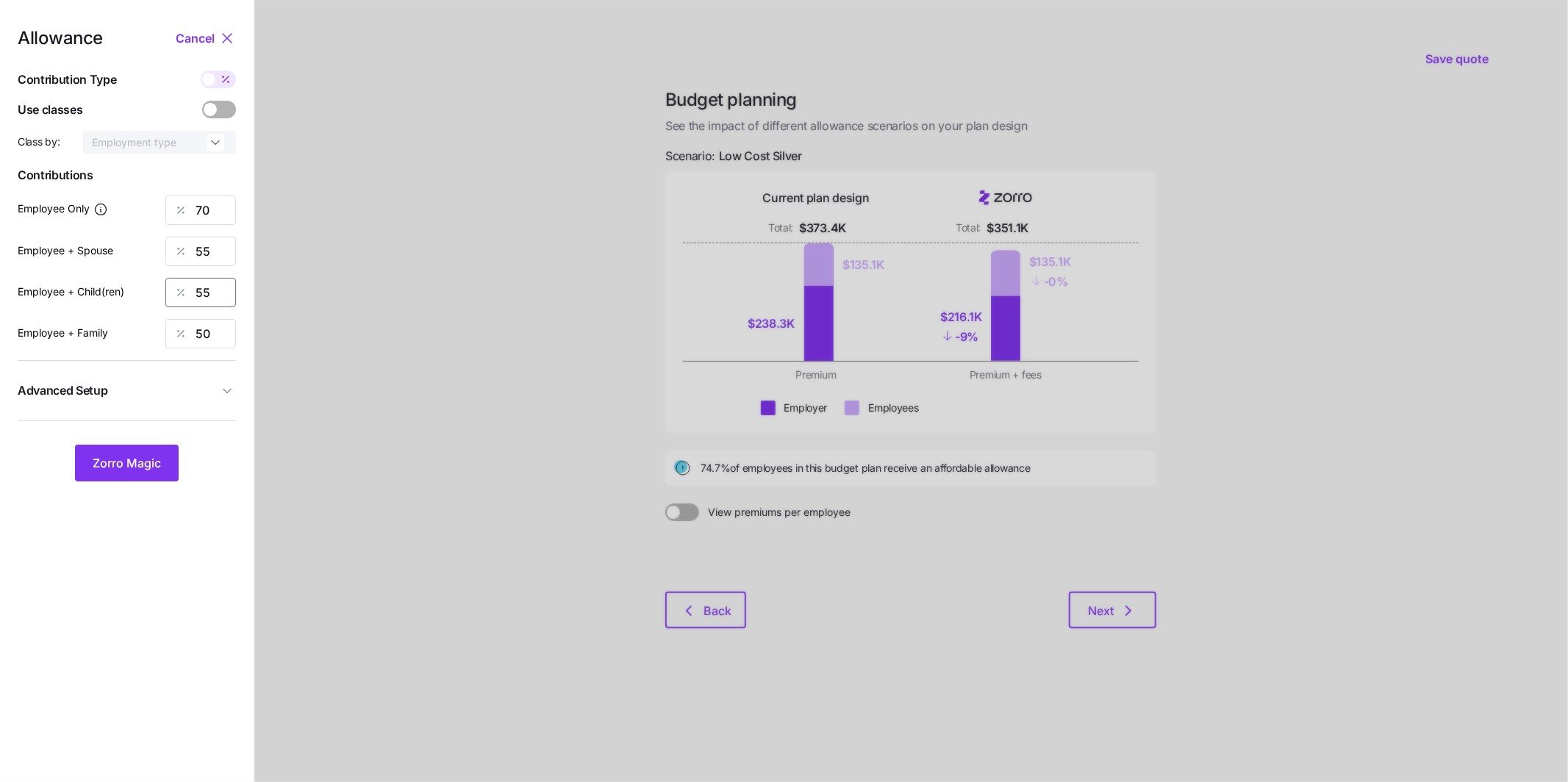 type on "55" 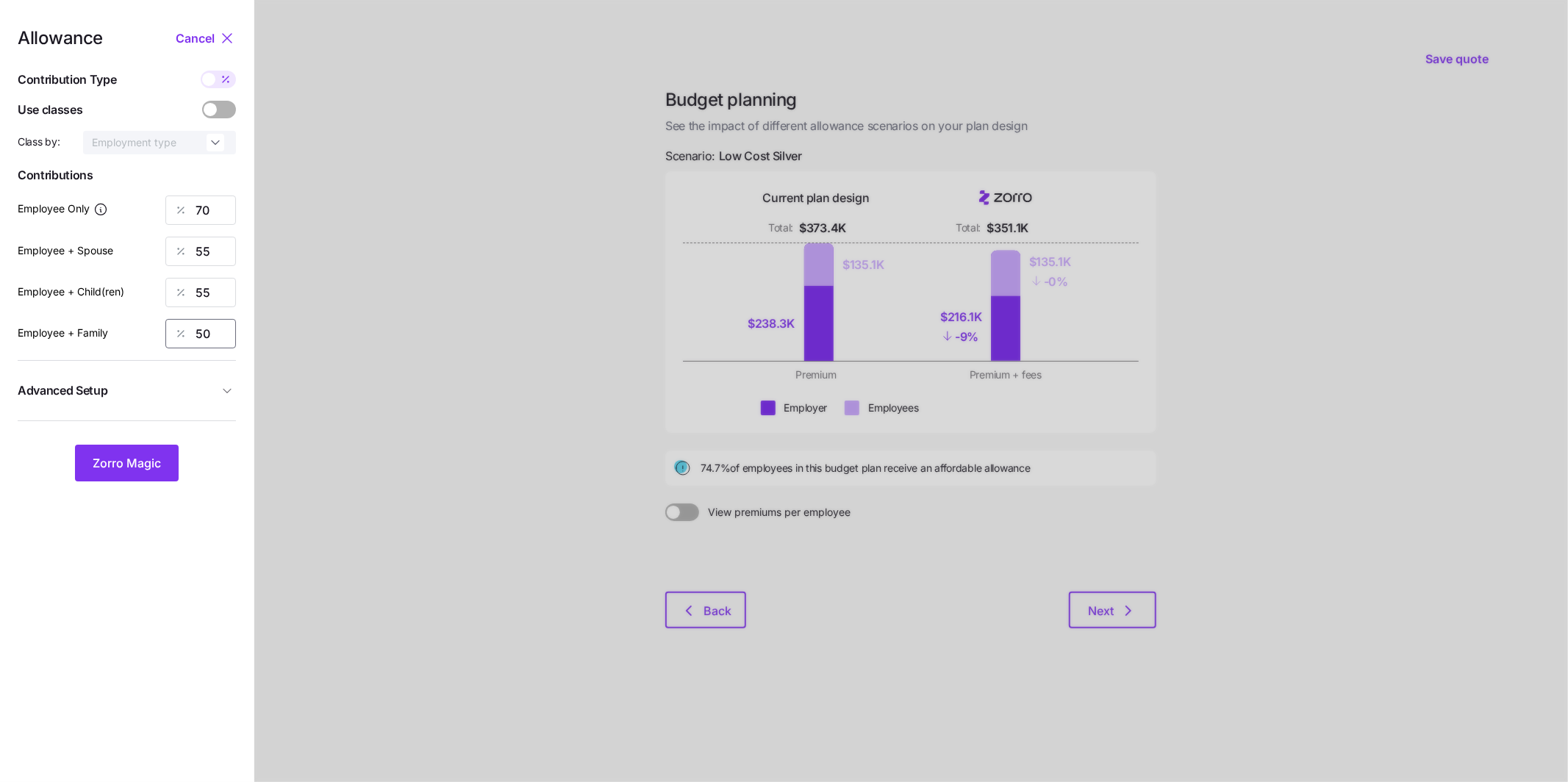click on "Employee + Family [NUMBER]" at bounding box center [126, 334] 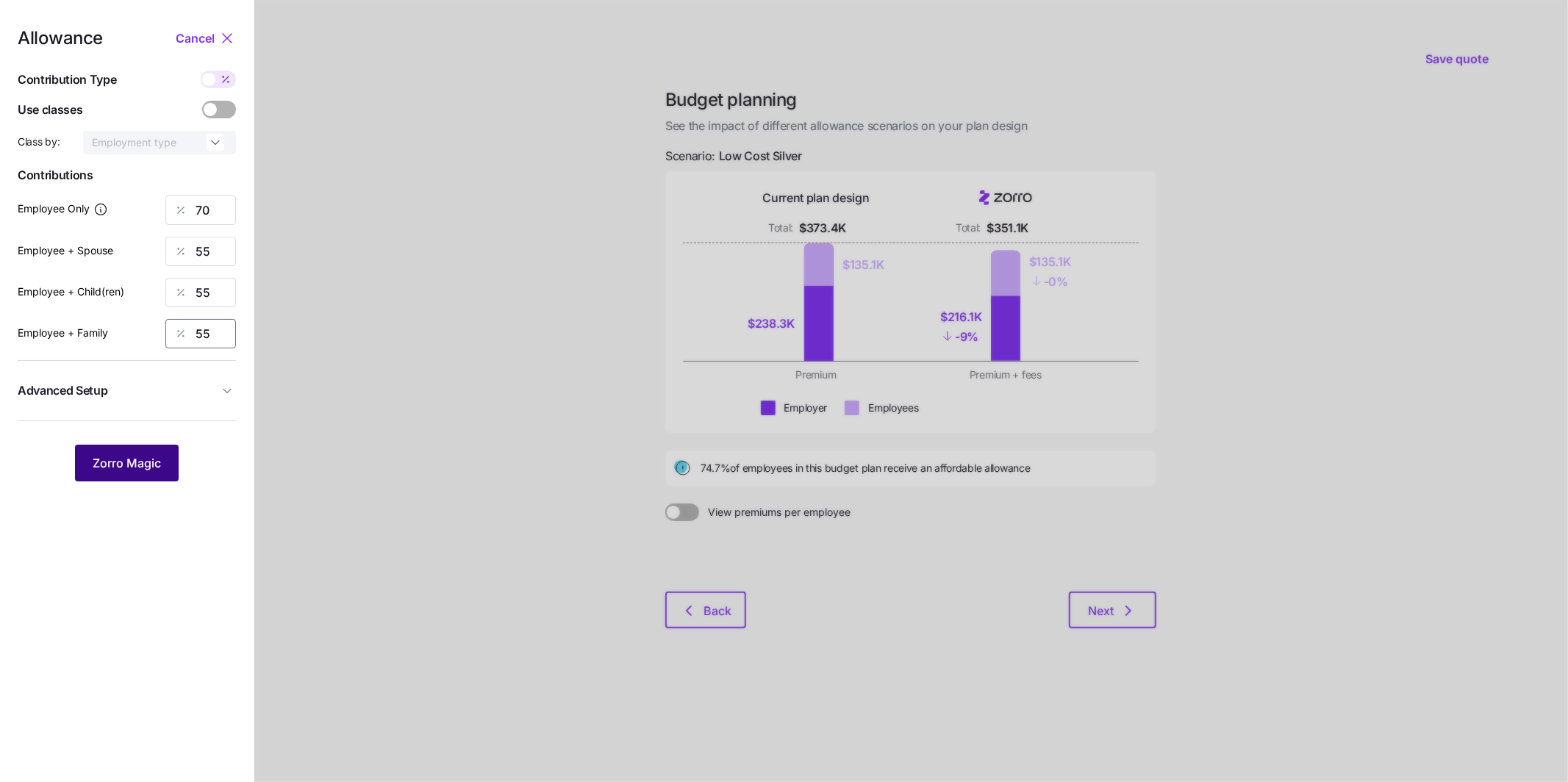 type on "55" 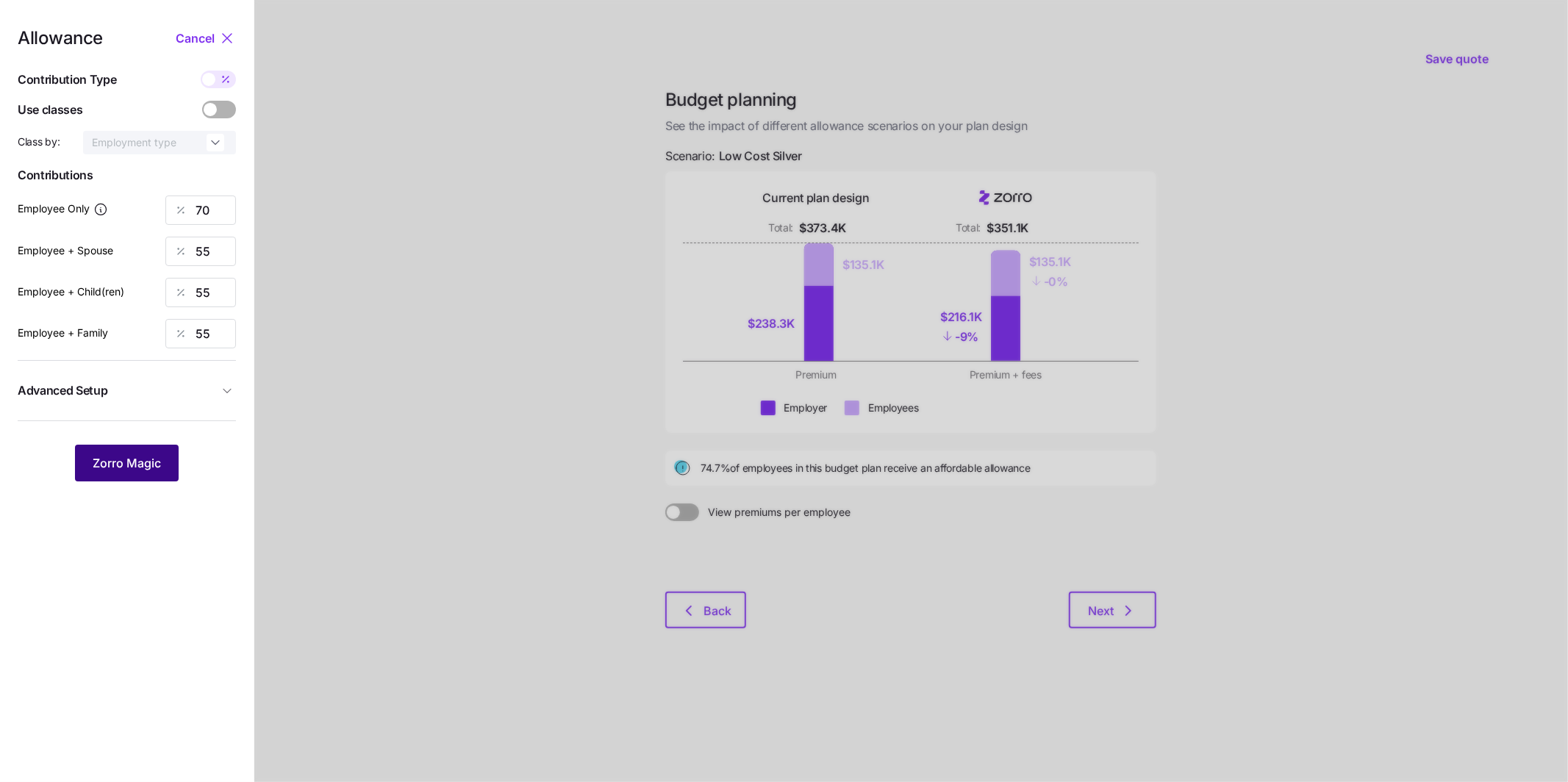 click on "Zorro Magic" at bounding box center (126, 463) 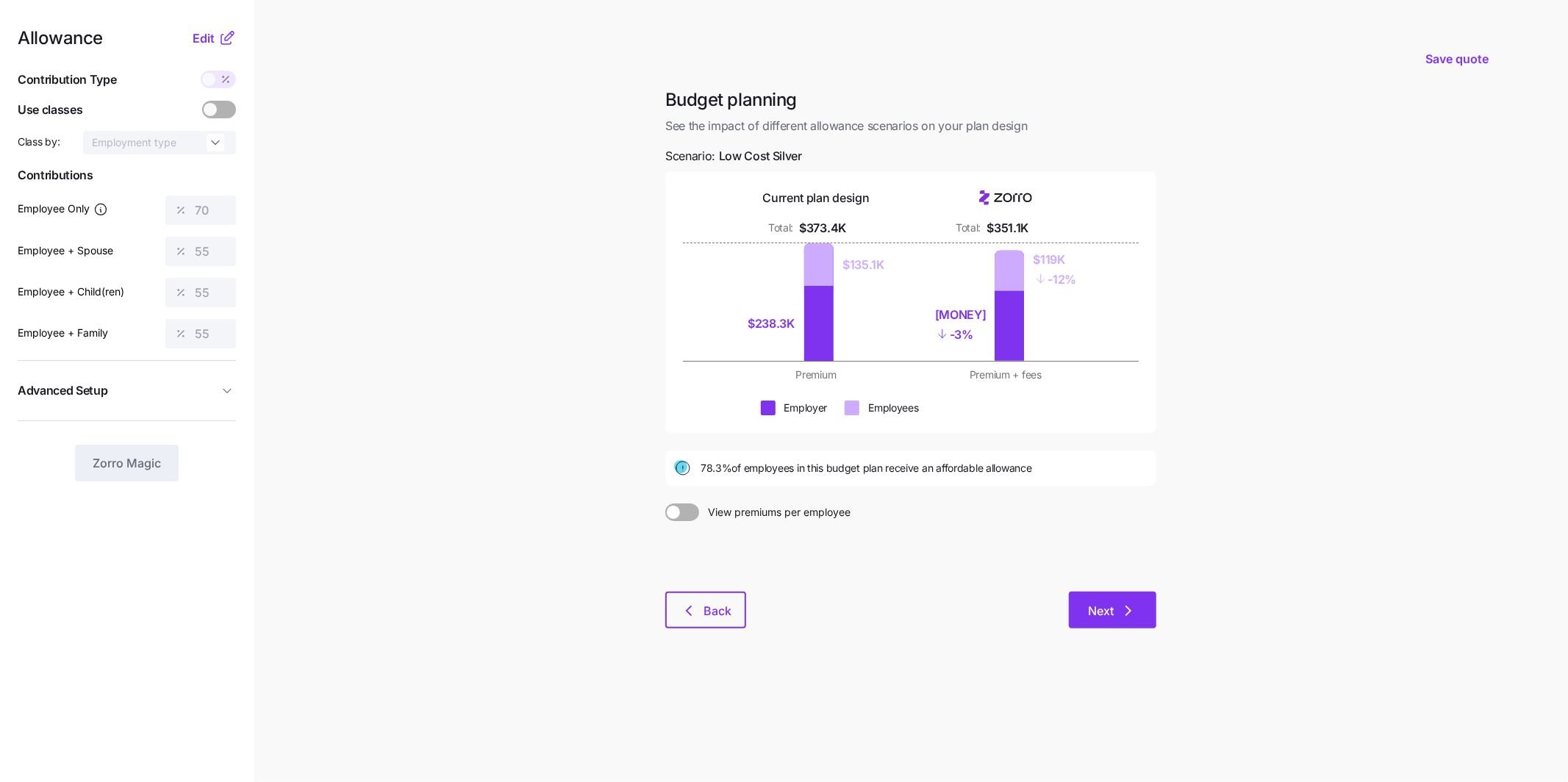 click on "Next" at bounding box center (1100, 611) 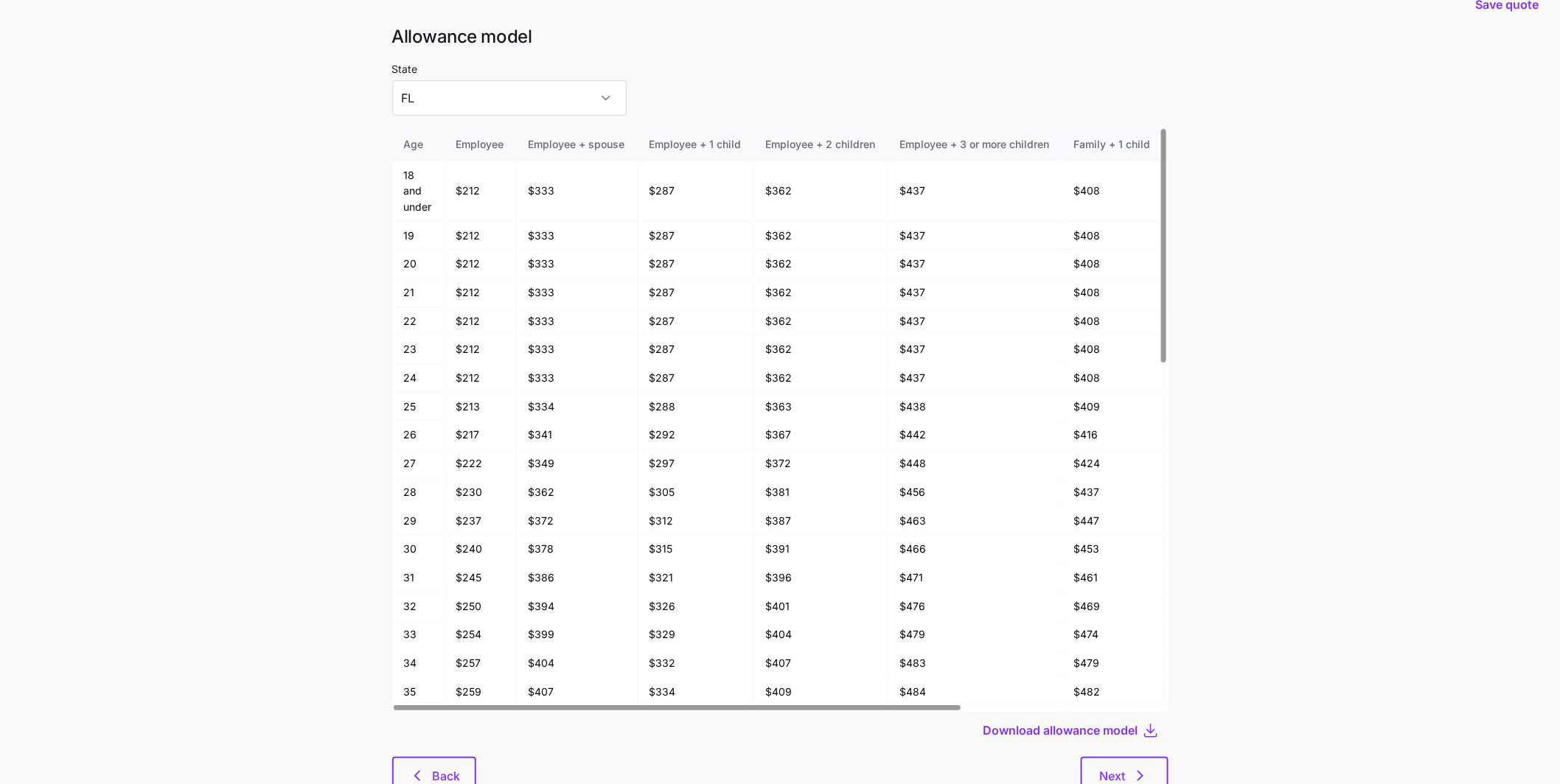 scroll, scrollTop: 78, scrollLeft: 0, axis: vertical 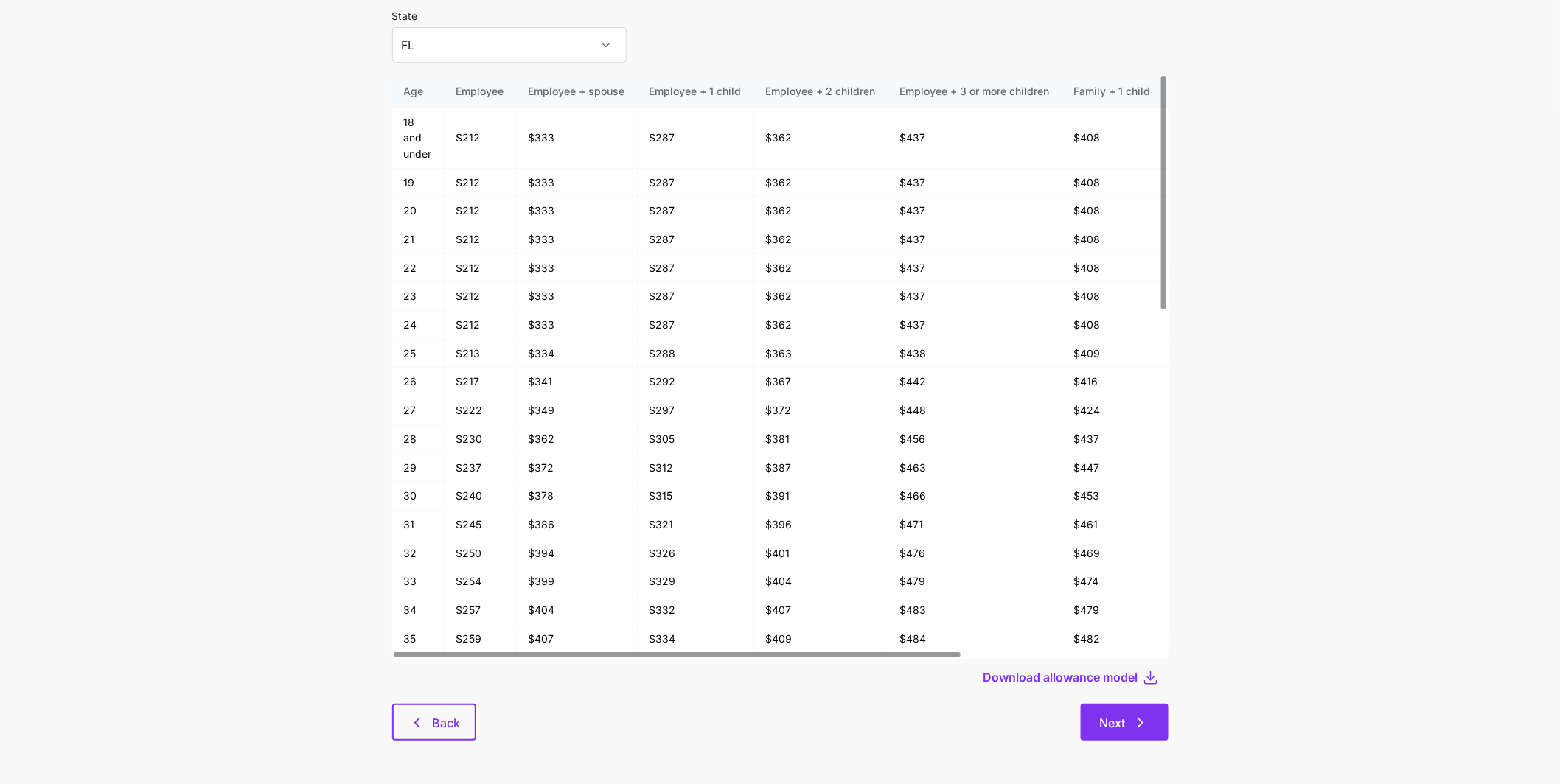 click on "Next" at bounding box center [1124, 722] 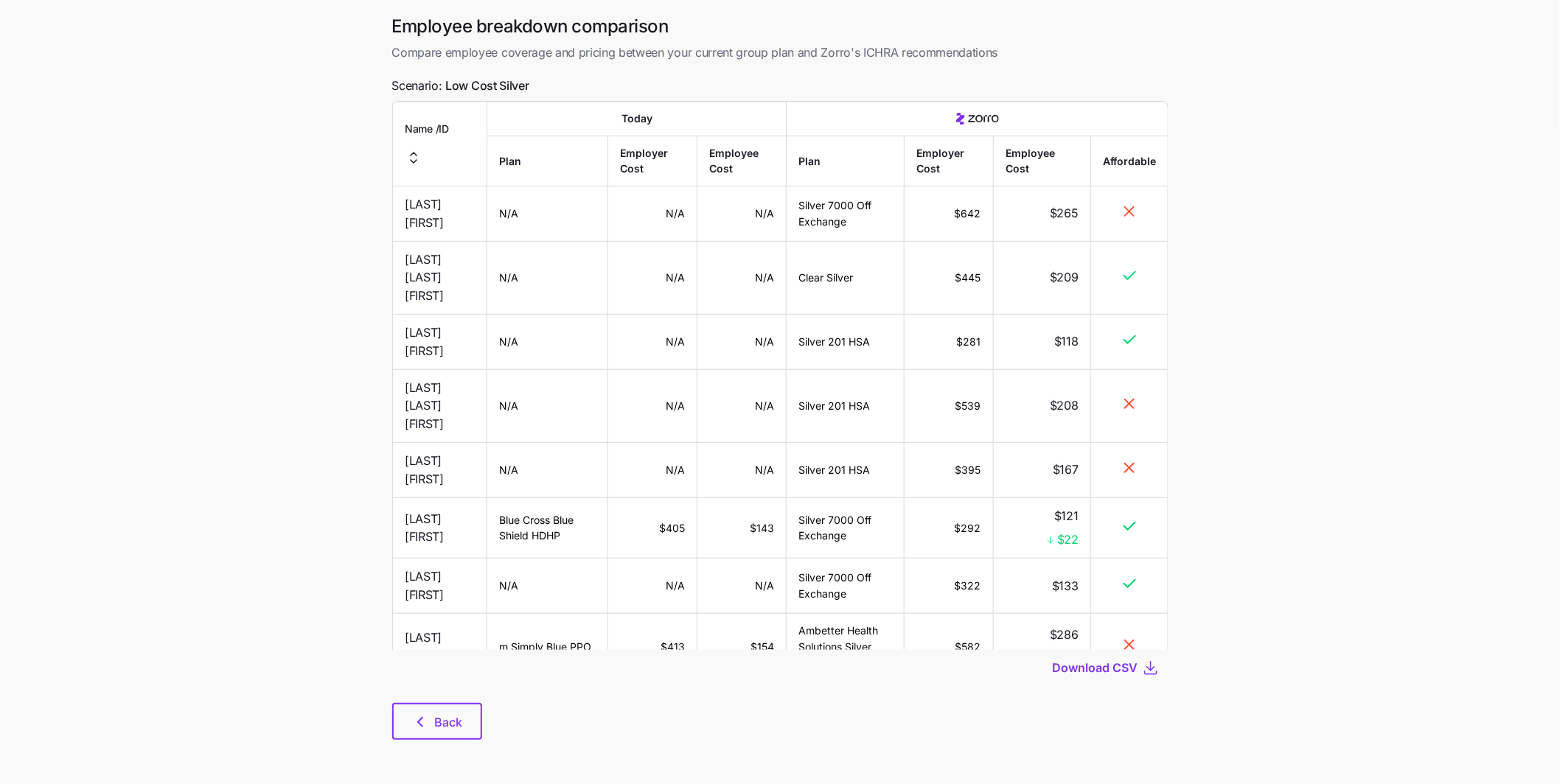 scroll, scrollTop: 0, scrollLeft: 0, axis: both 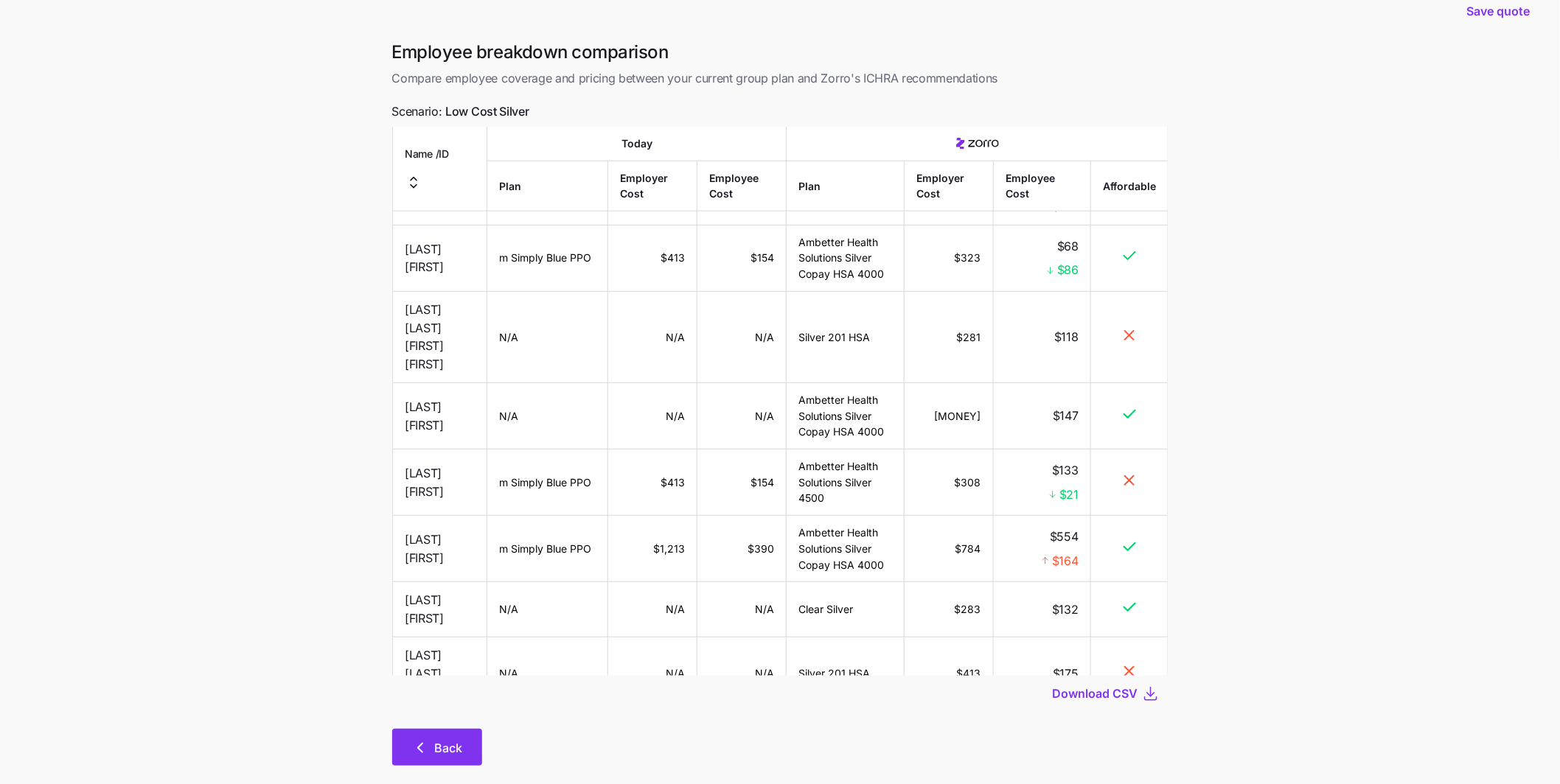 click on "Back" at bounding box center (449, 748) 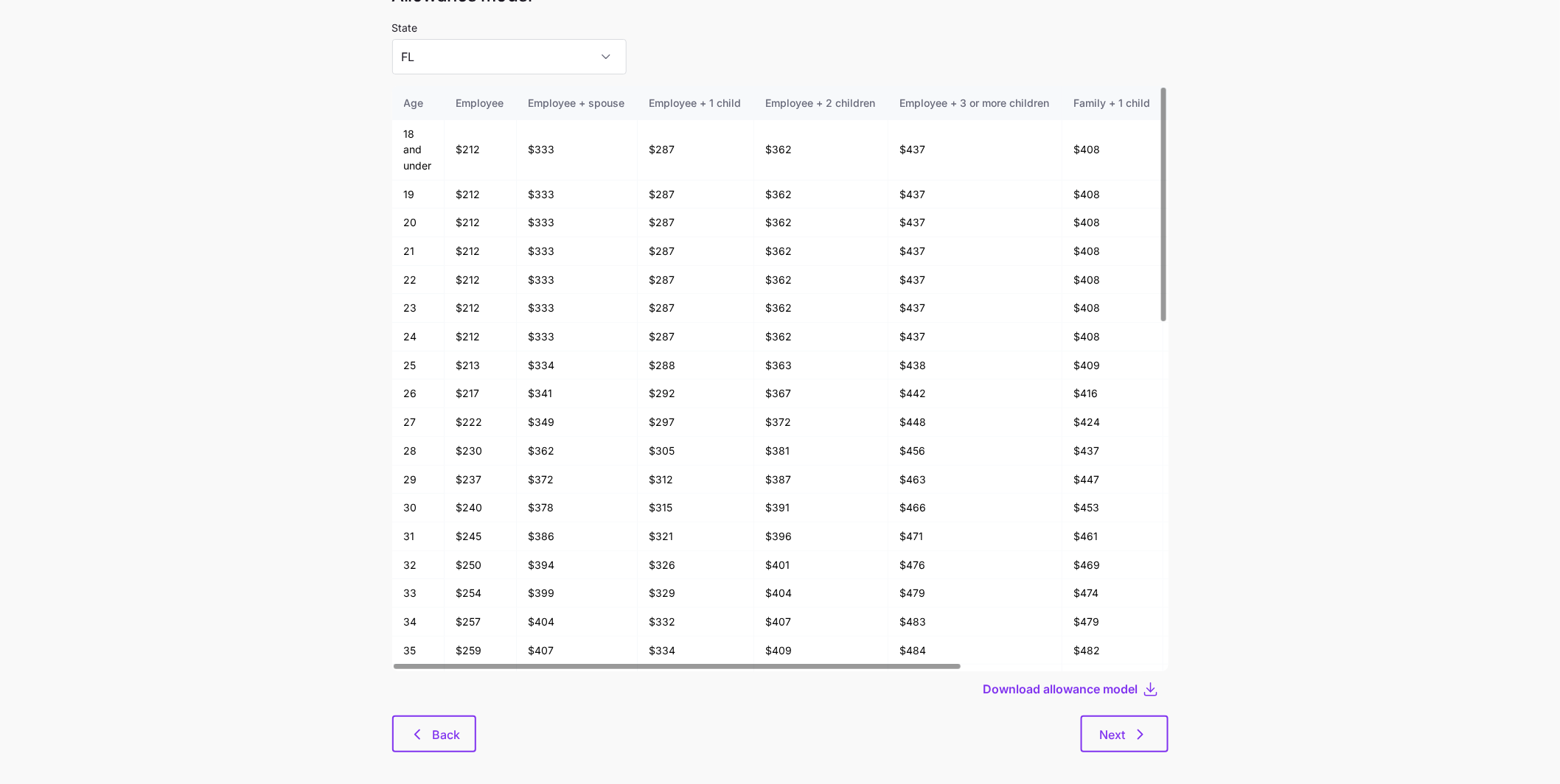 scroll, scrollTop: 78, scrollLeft: 0, axis: vertical 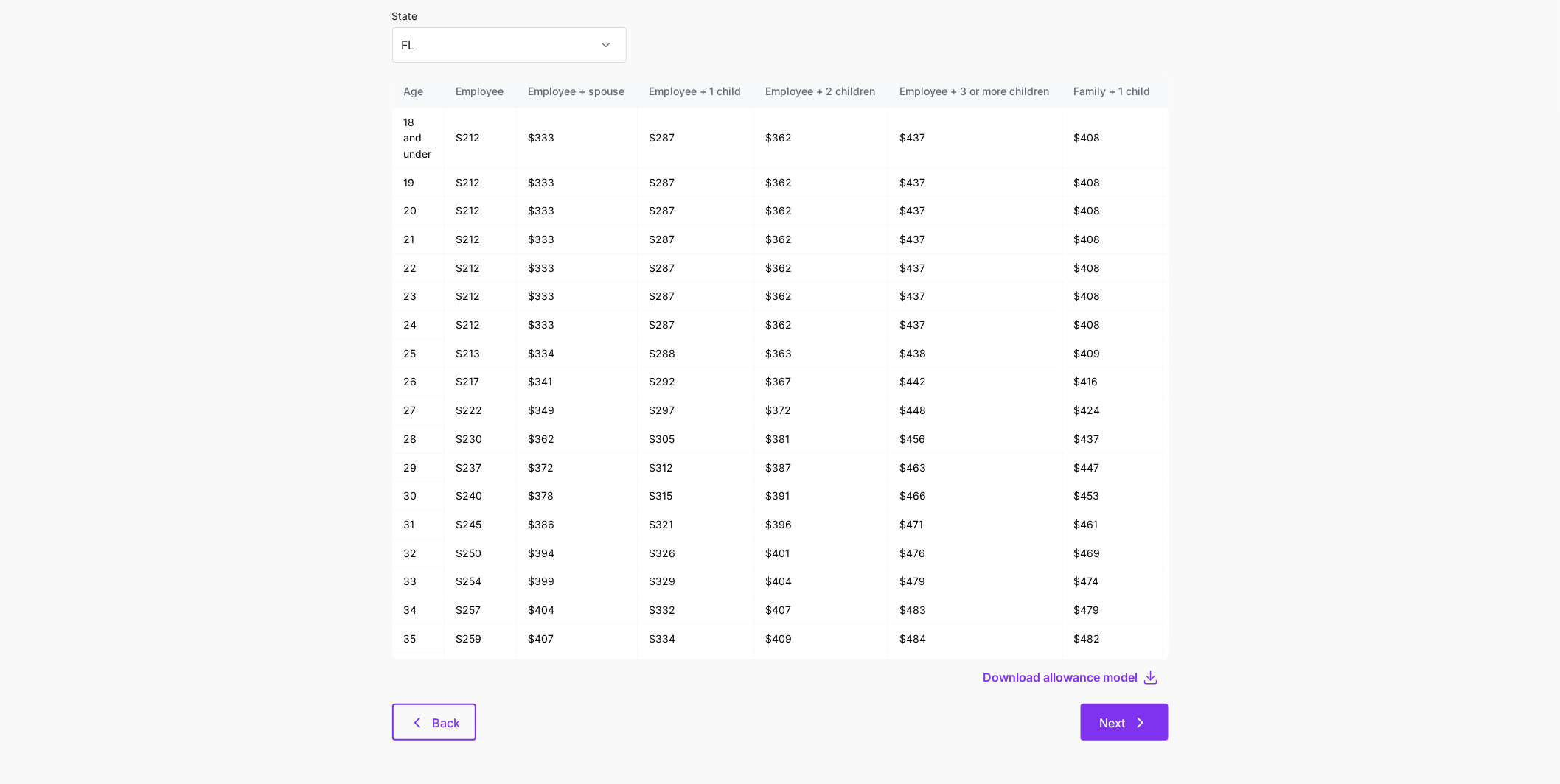 click on "Next" at bounding box center (1124, 722) 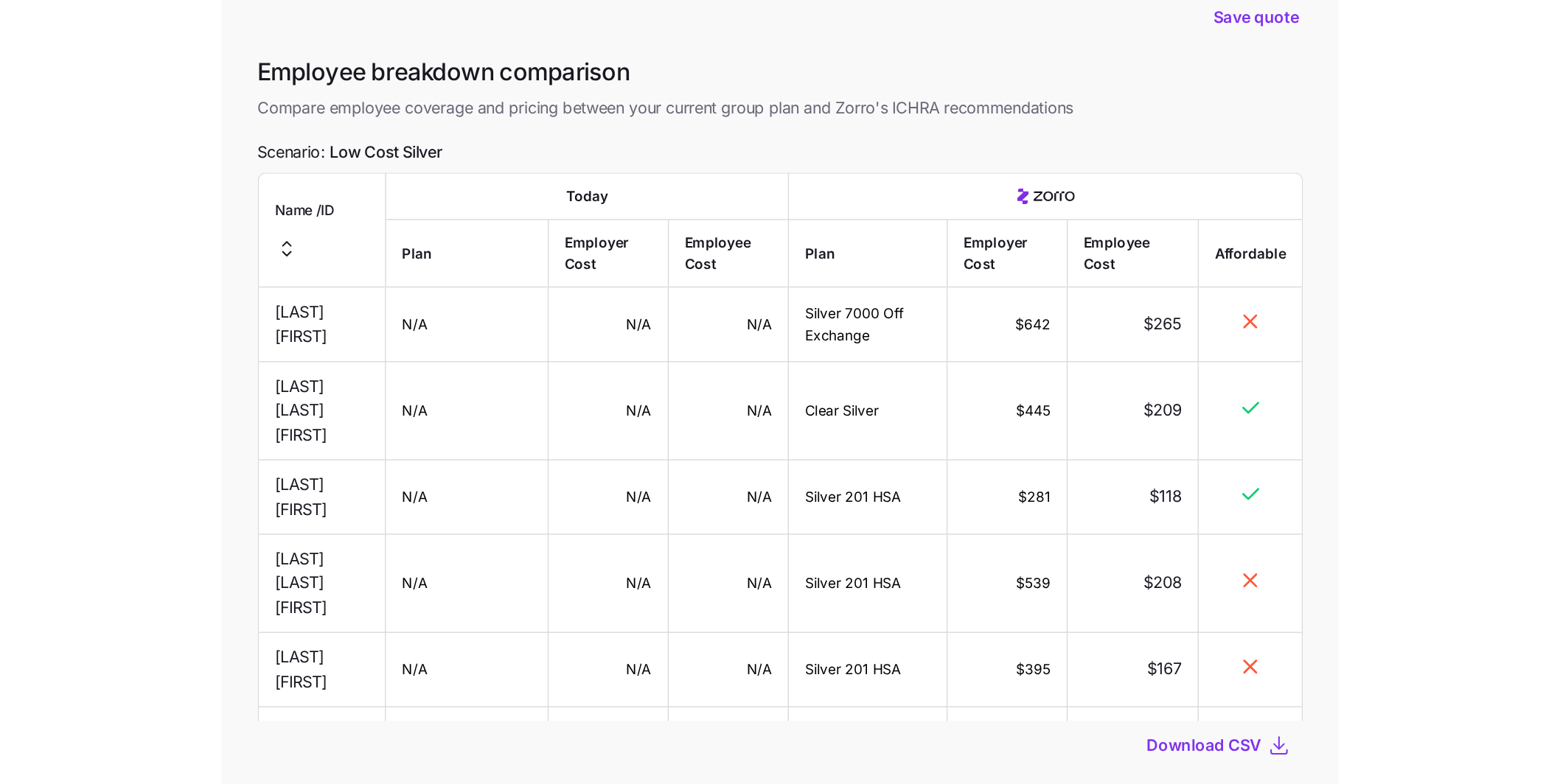 scroll, scrollTop: 23, scrollLeft: 0, axis: vertical 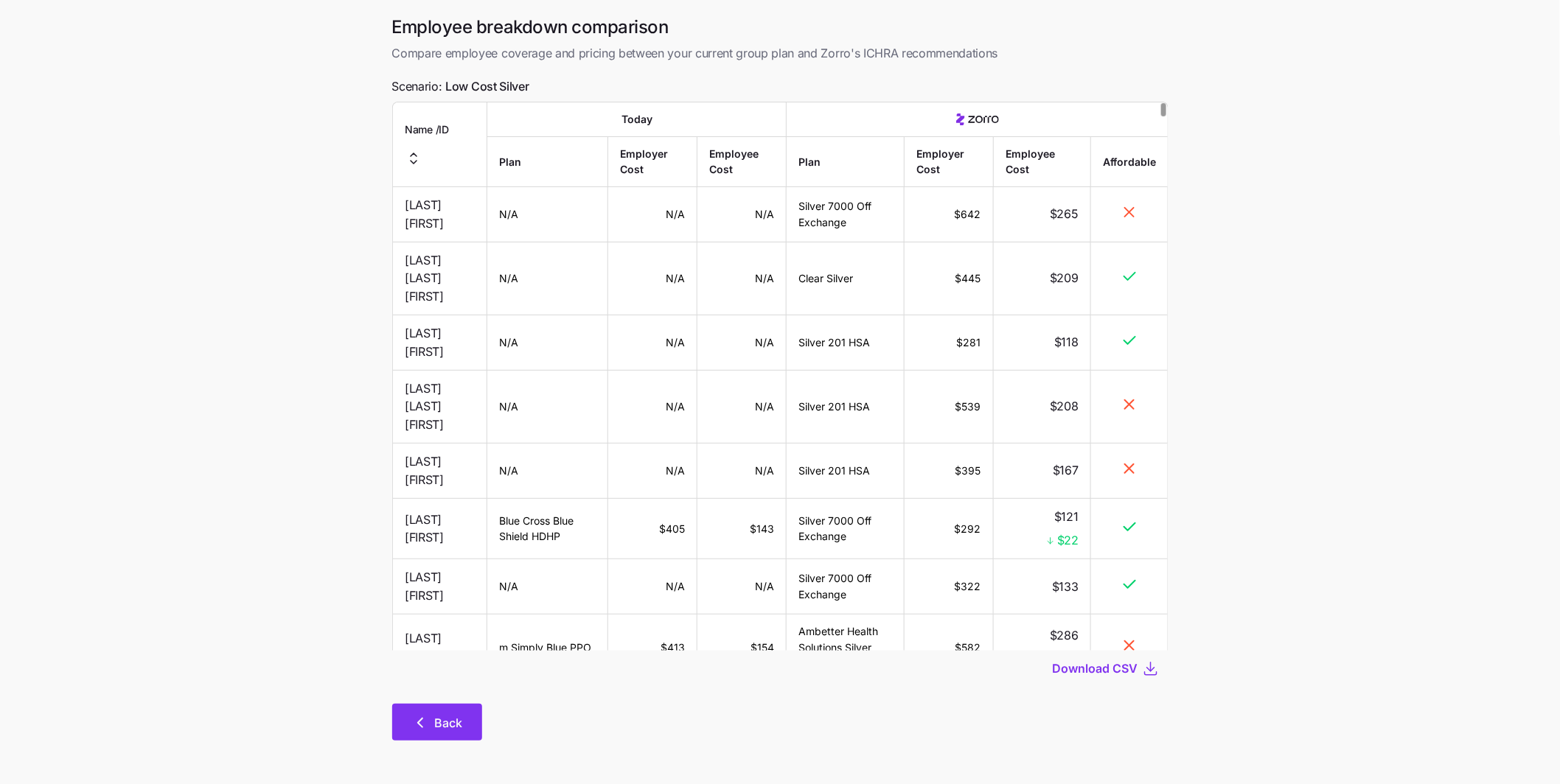 click on "Back" at bounding box center [437, 722] 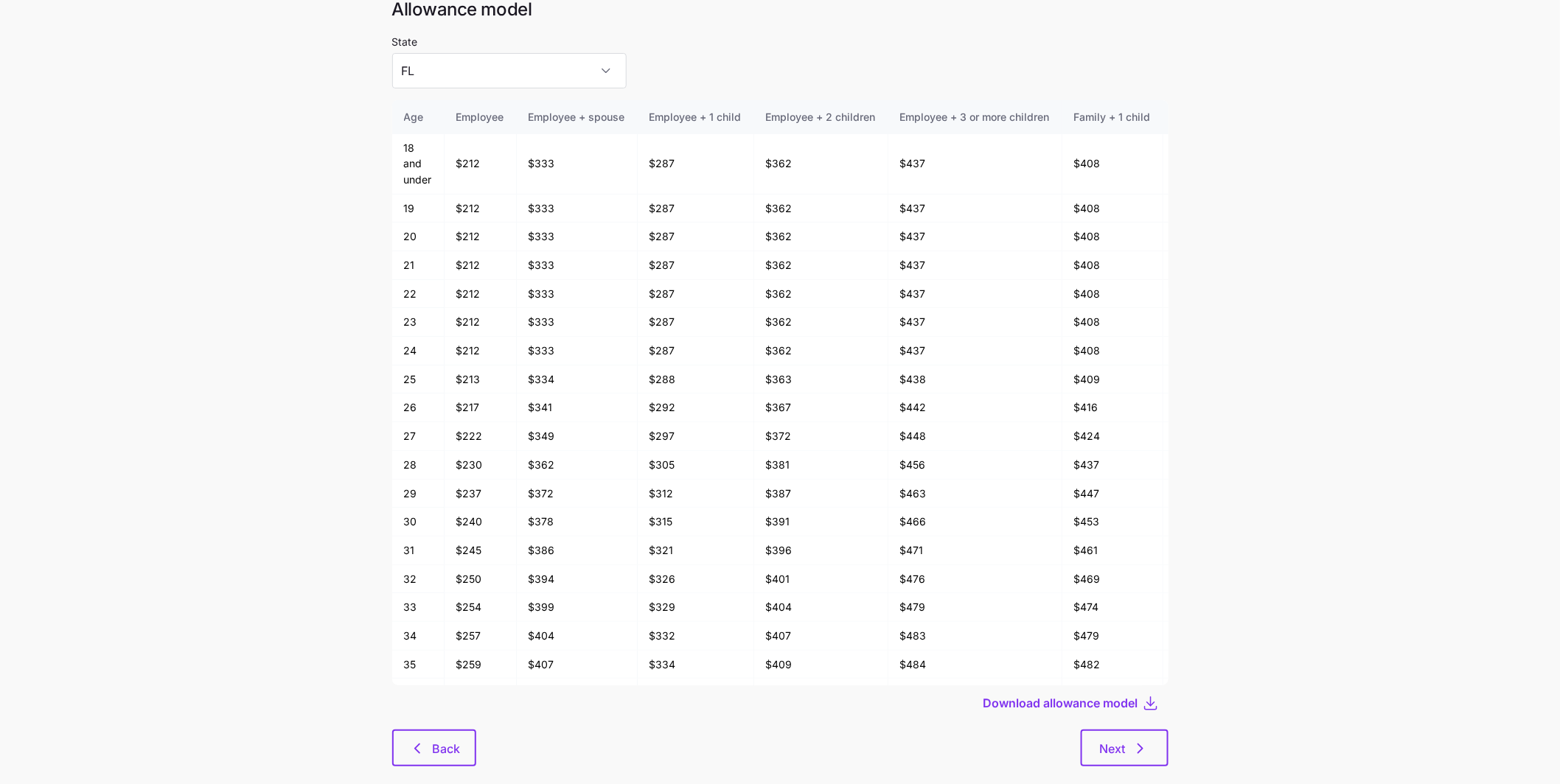 scroll, scrollTop: 0, scrollLeft: 0, axis: both 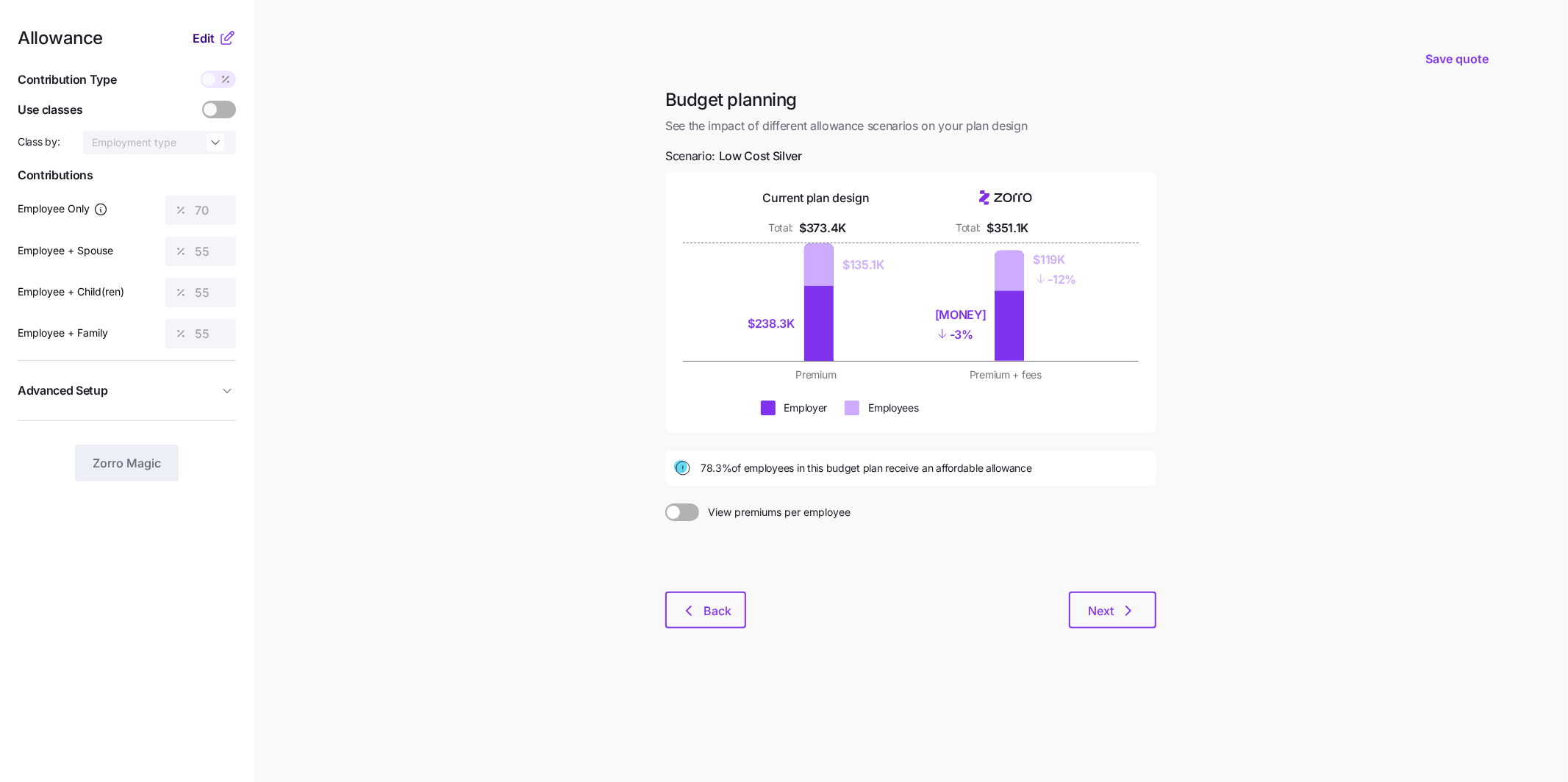 click on "Edit" at bounding box center [204, 38] 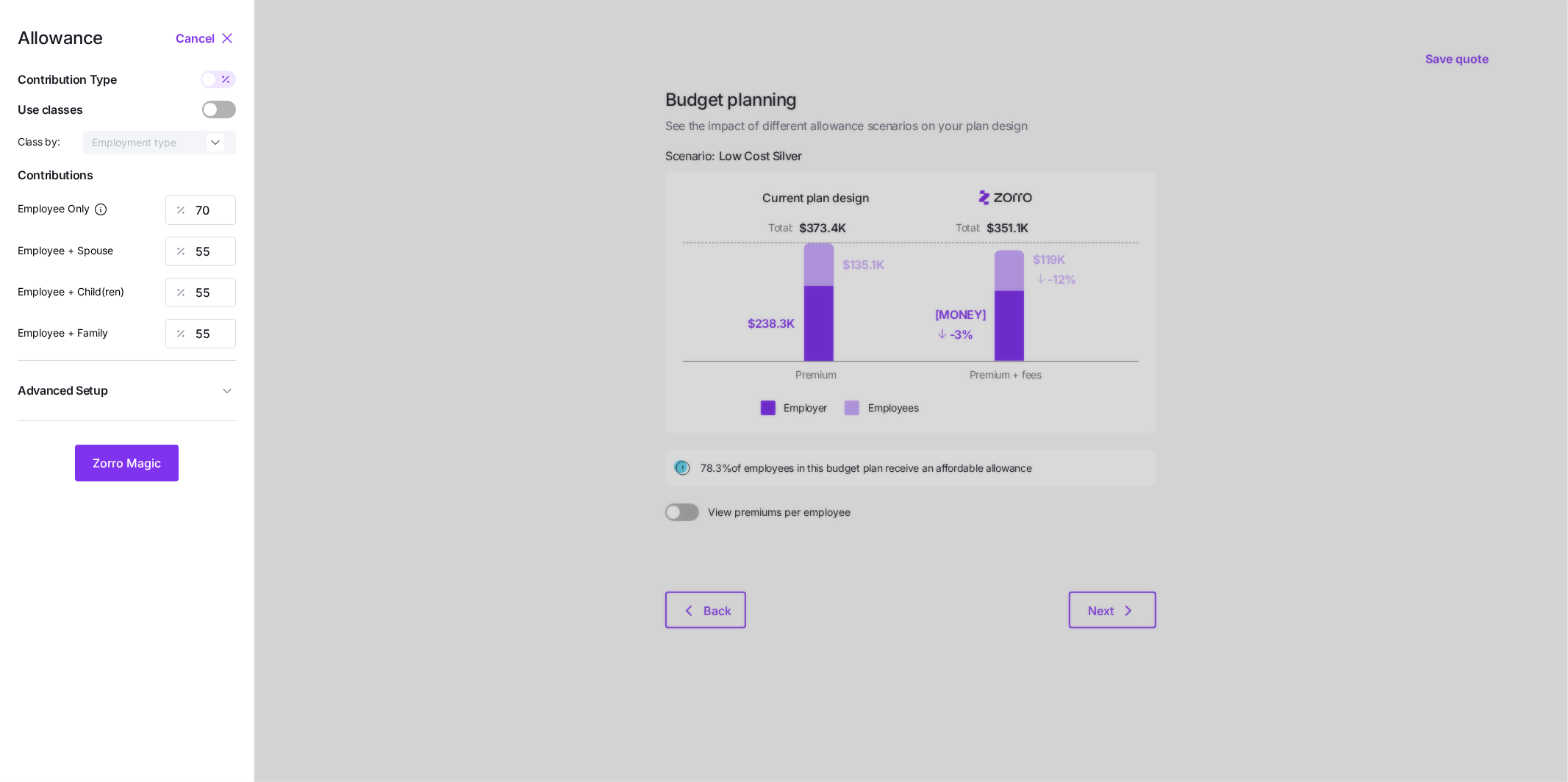 click on "Allowance Cancel Contribution Type Use classes Class by: Employment type Contributions Employee Only 70 Employee + Spouse 55 Employee + Child(ren) 55 Employee + Family 55 Advanced Setup Geo distribution By state (8) Family Units 8 units Zorro Magic" at bounding box center [126, 255] 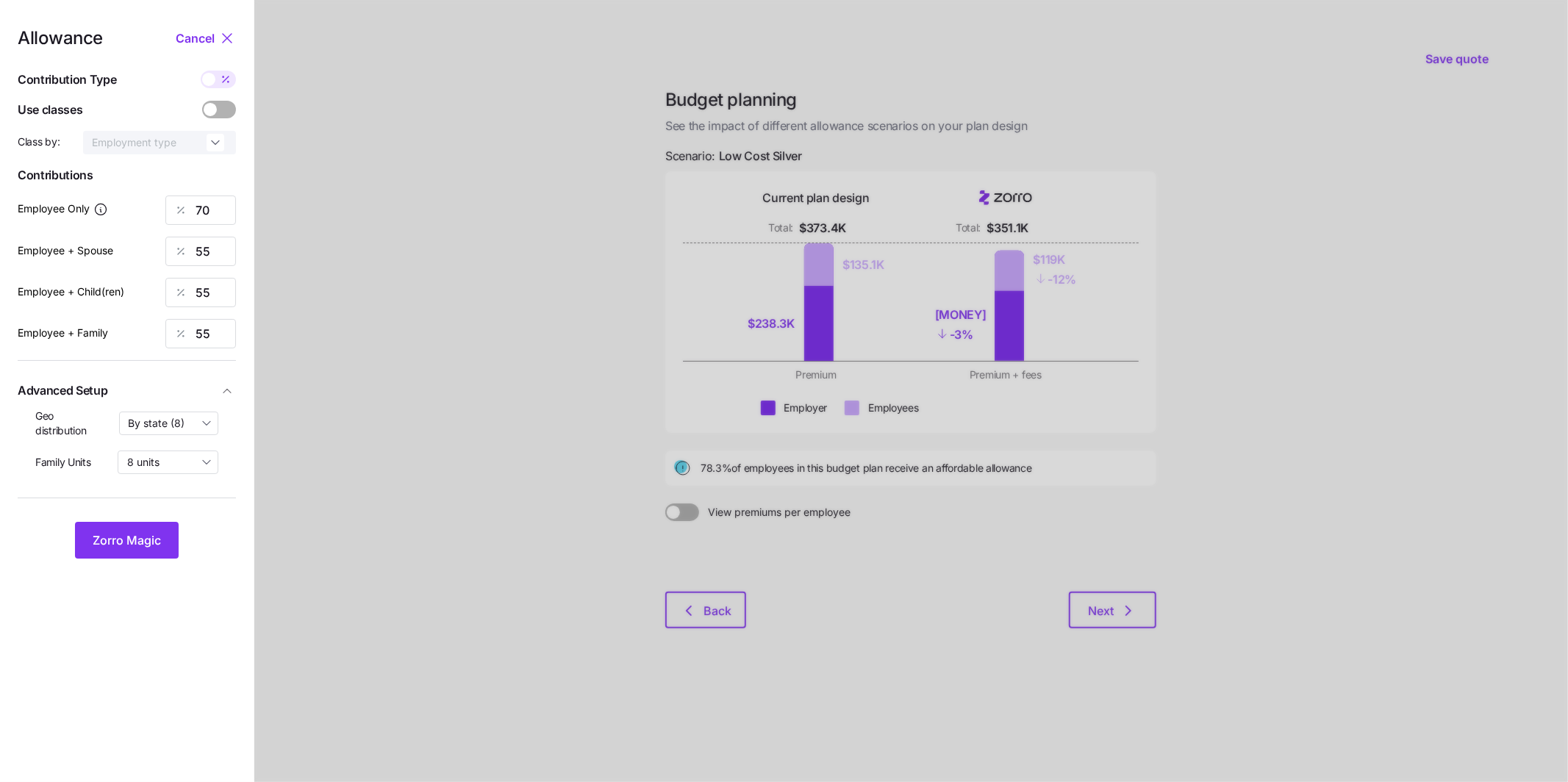 click on "Allowance Cancel Contribution Type Use classes Class by: Employment type Contributions Employee Only 70 Employee + Spouse 55 Employee + Child(ren) 55 Employee + Family 55 Advanced Setup Geo distribution By state (8) Family Units 8 units Zorro Magic" at bounding box center (126, 294) 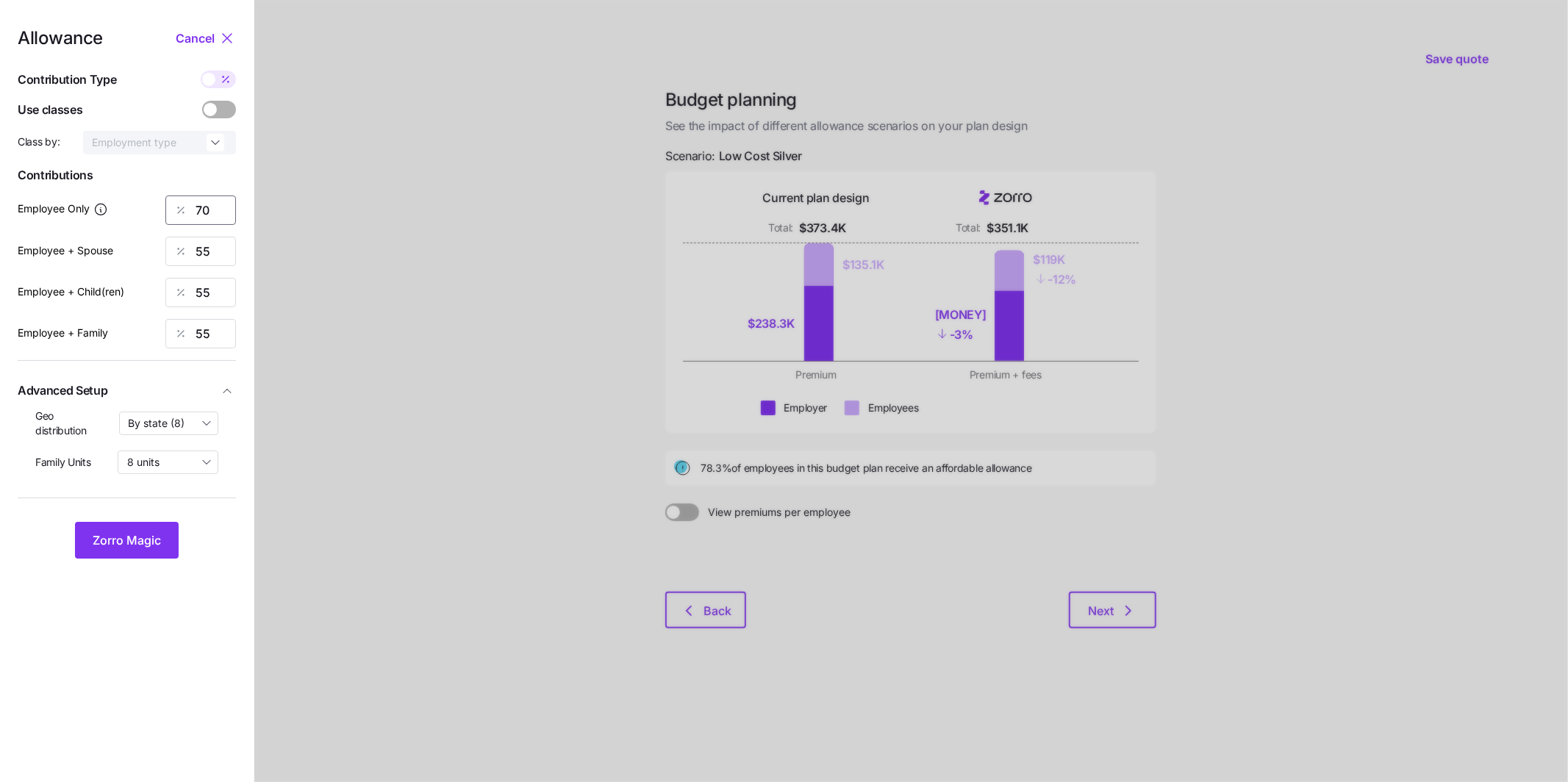 drag, startPoint x: 217, startPoint y: 215, endPoint x: 171, endPoint y: 210, distance: 46.270941 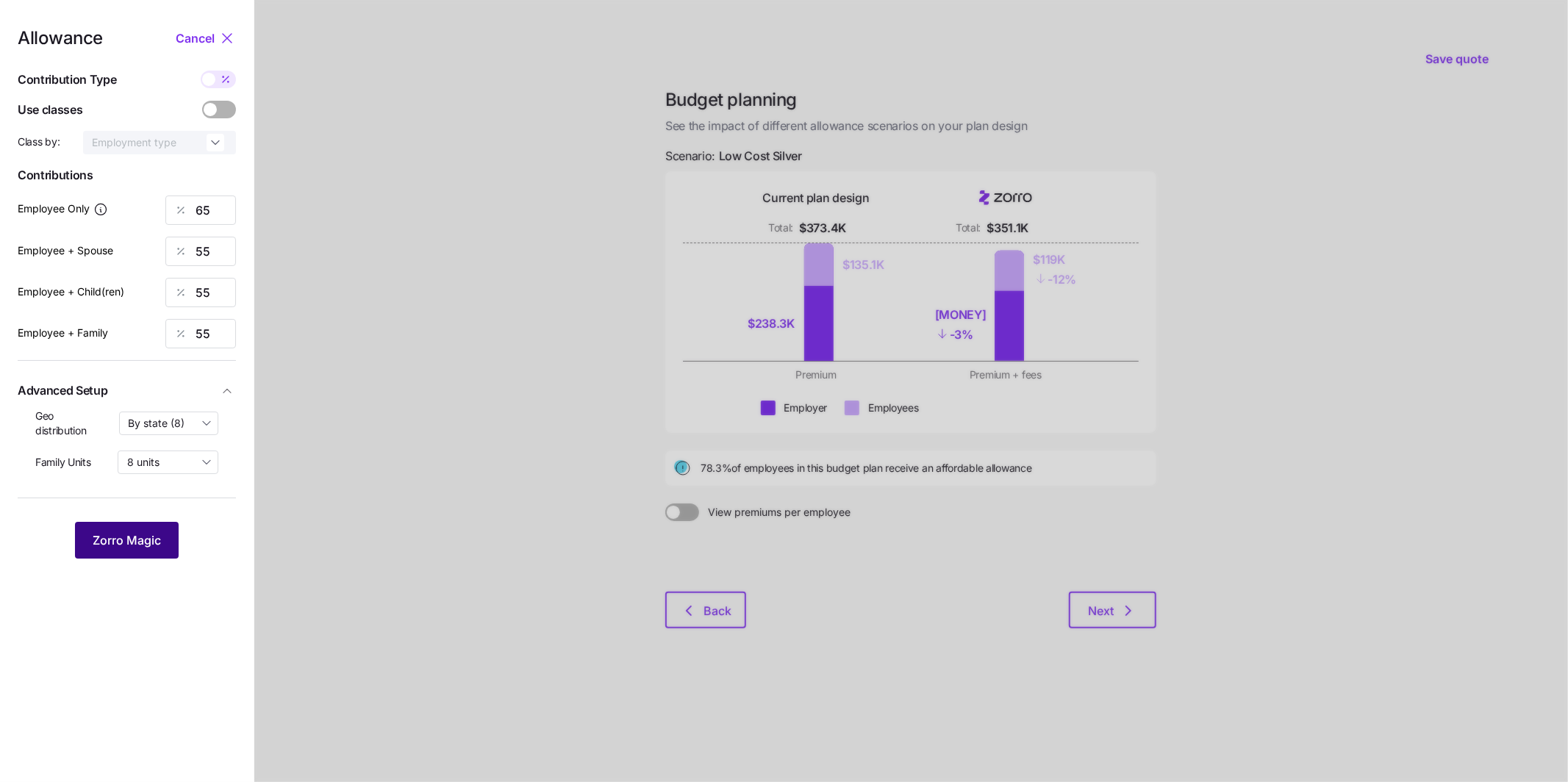 click on "Zorro Magic" at bounding box center (126, 540) 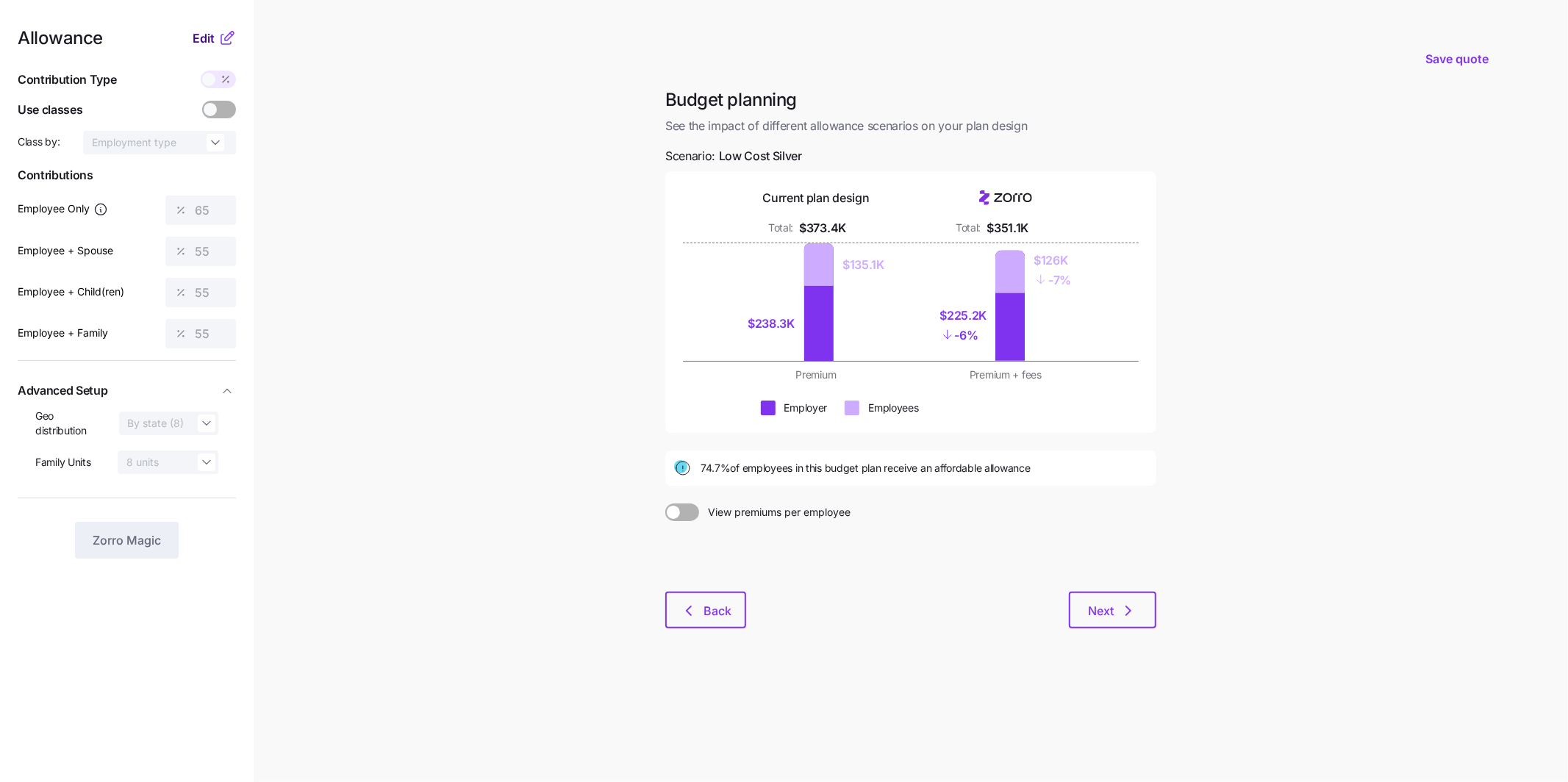 click on "Edit" at bounding box center [204, 38] 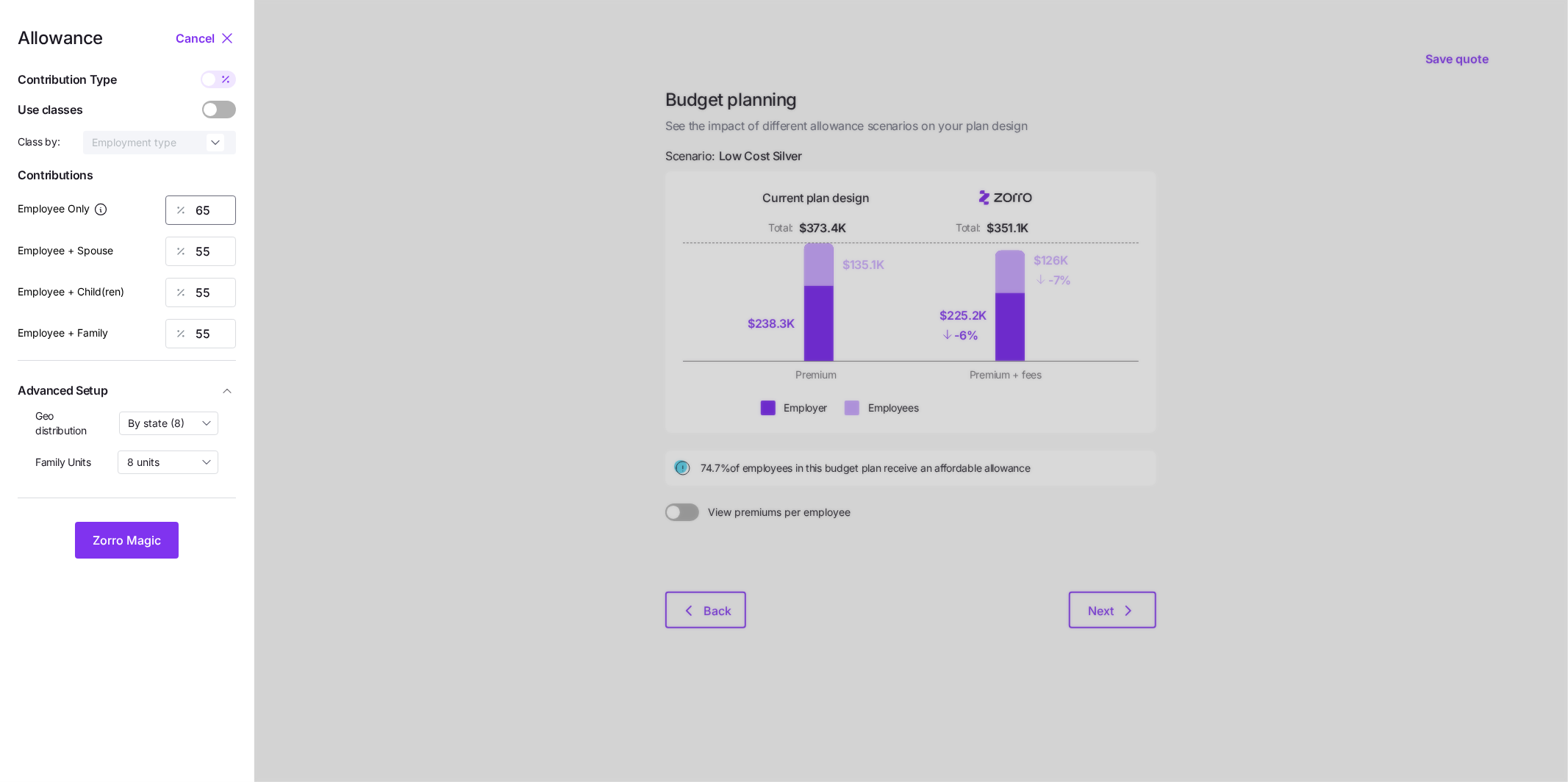 drag, startPoint x: 210, startPoint y: 205, endPoint x: 149, endPoint y: 196, distance: 61.6604 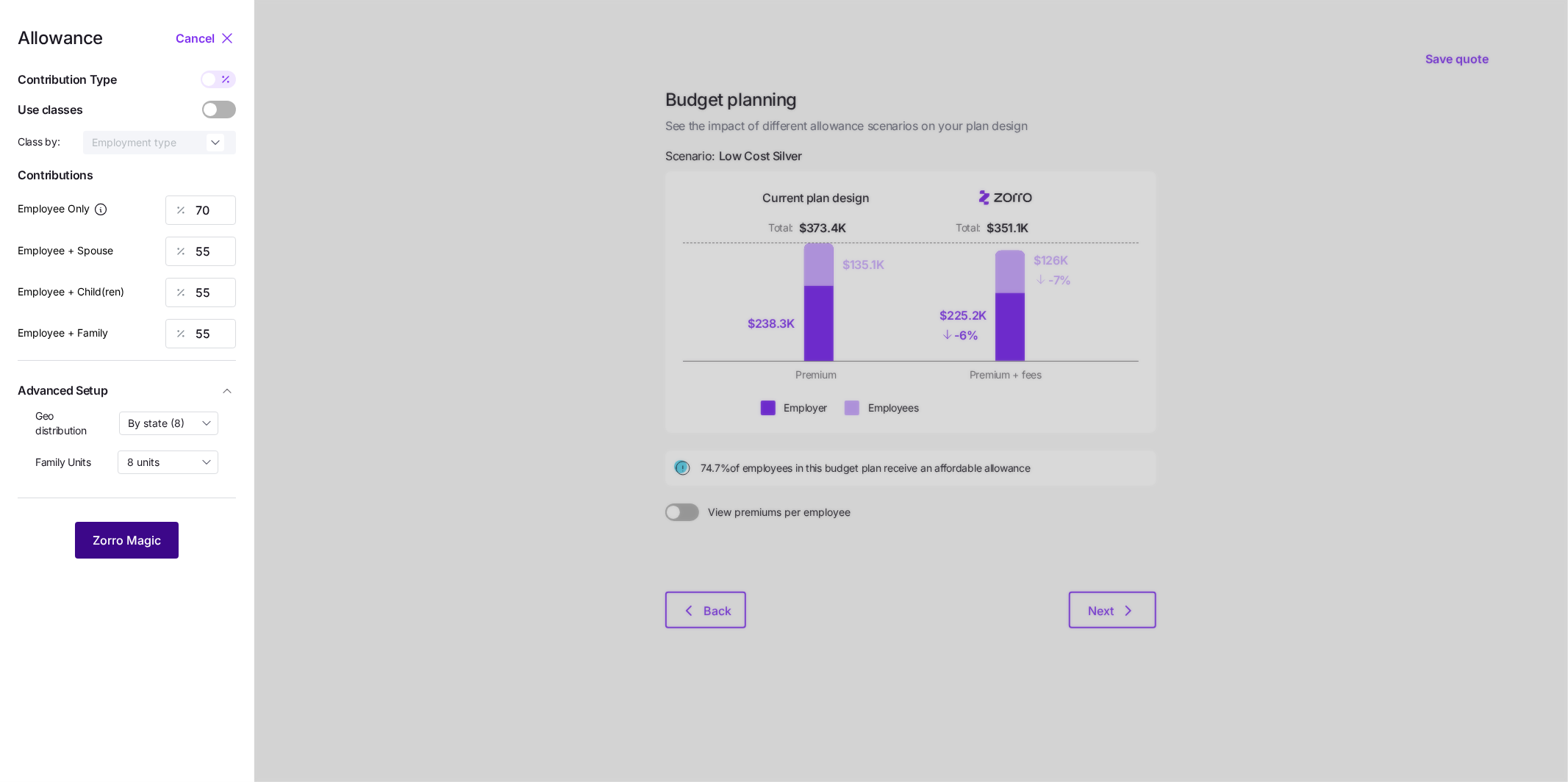 click on "Zorro Magic" at bounding box center (126, 540) 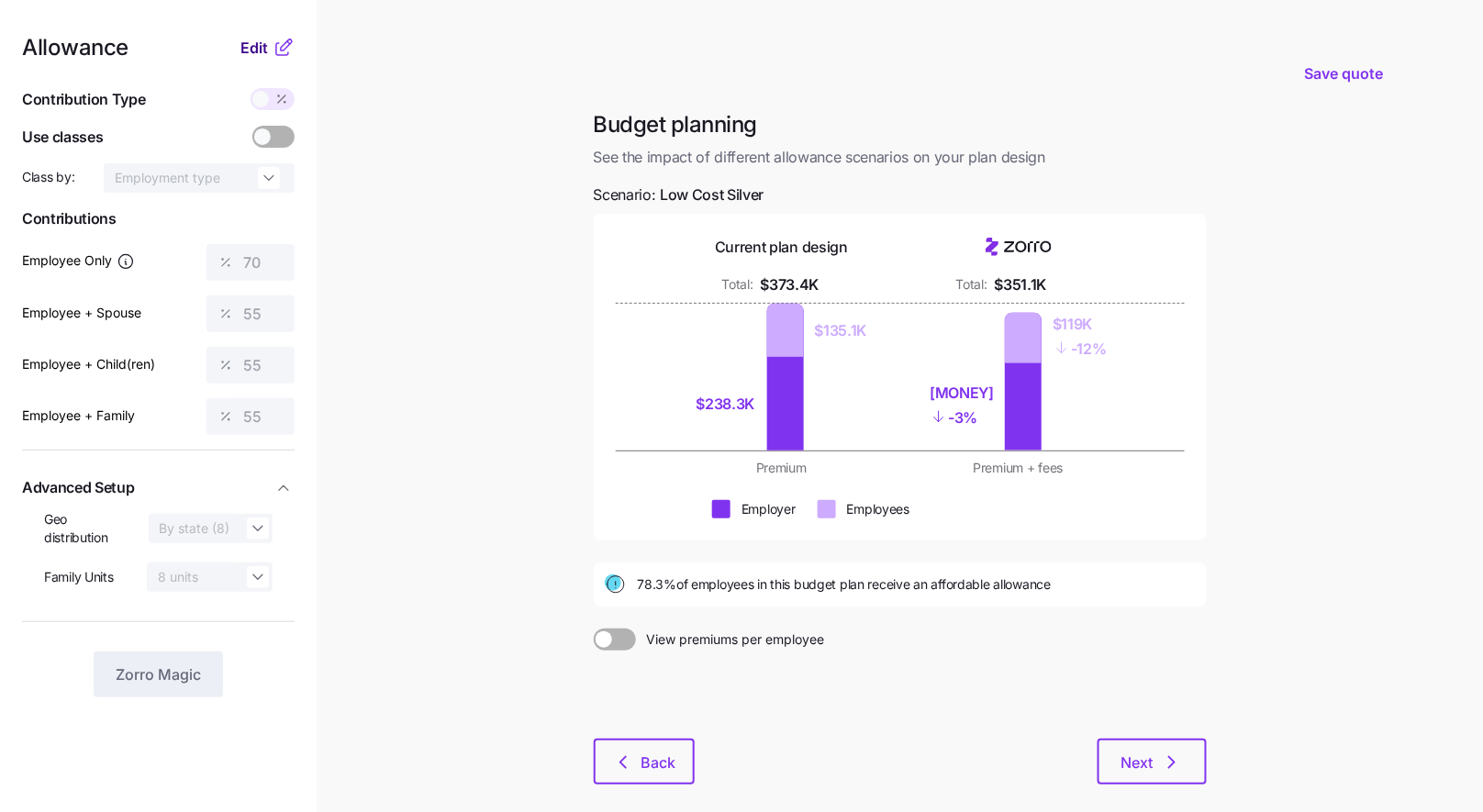 click on "Edit" at bounding box center [254, 48] 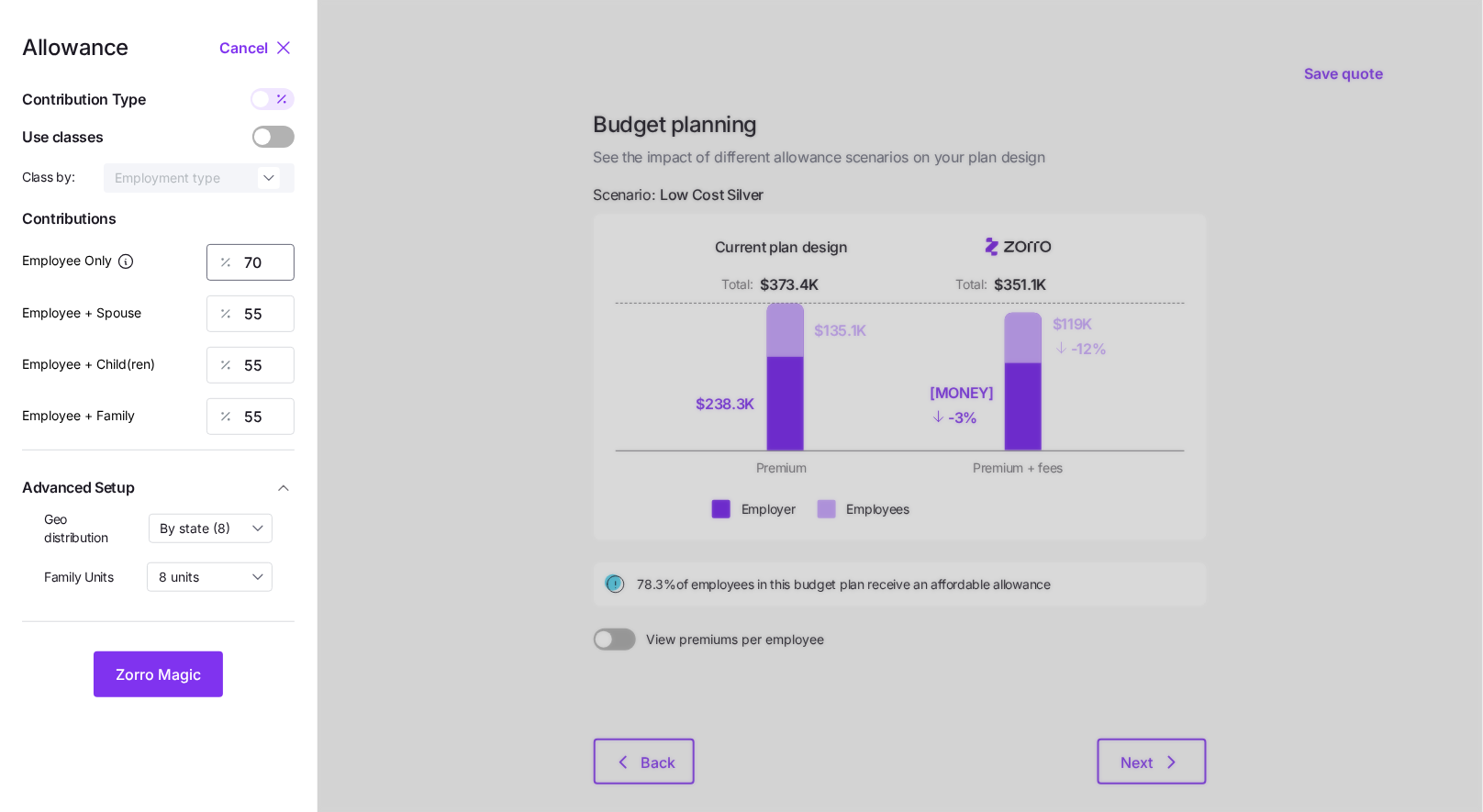 drag, startPoint x: 270, startPoint y: 261, endPoint x: 208, endPoint y: 248, distance: 63.34824 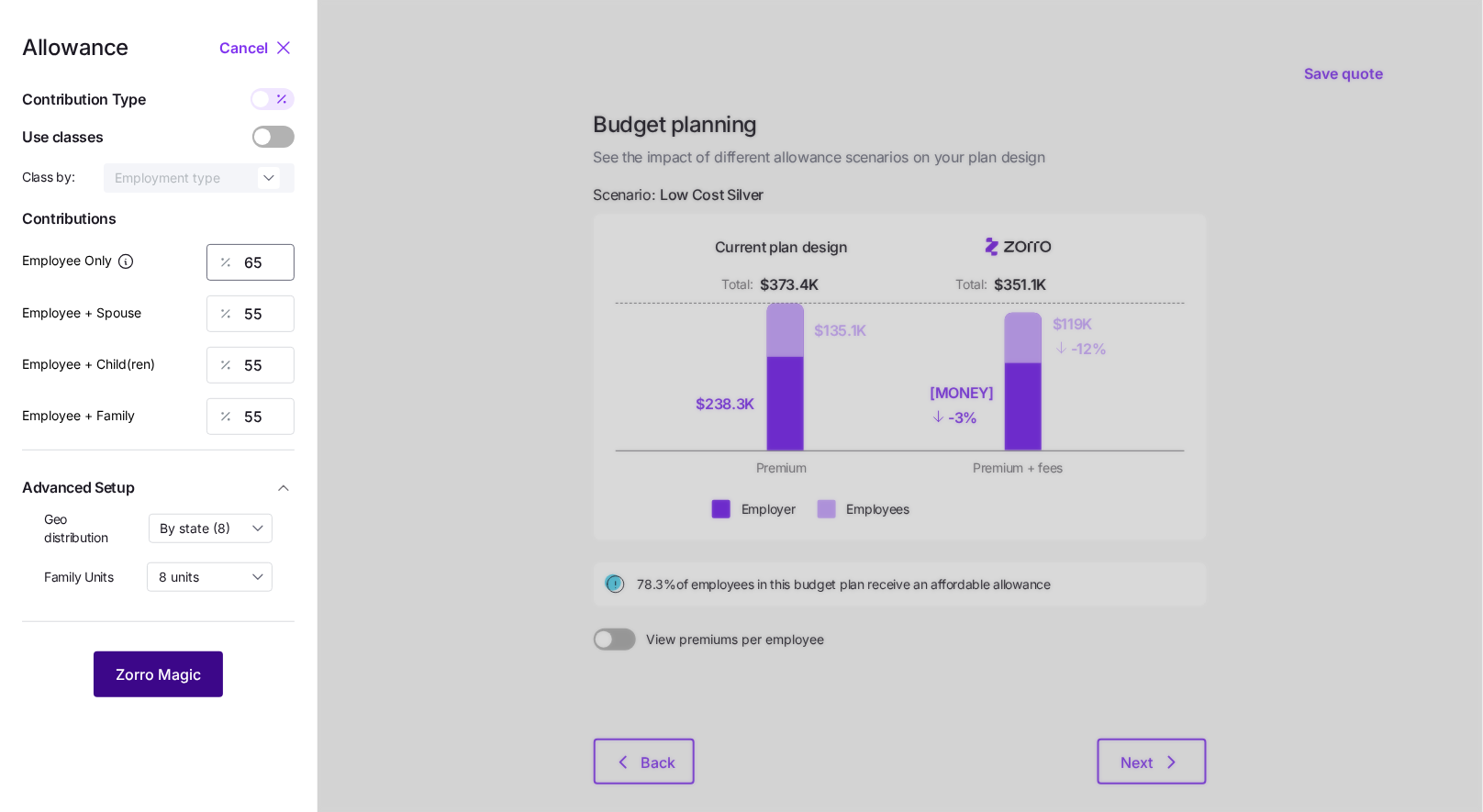 type on "65" 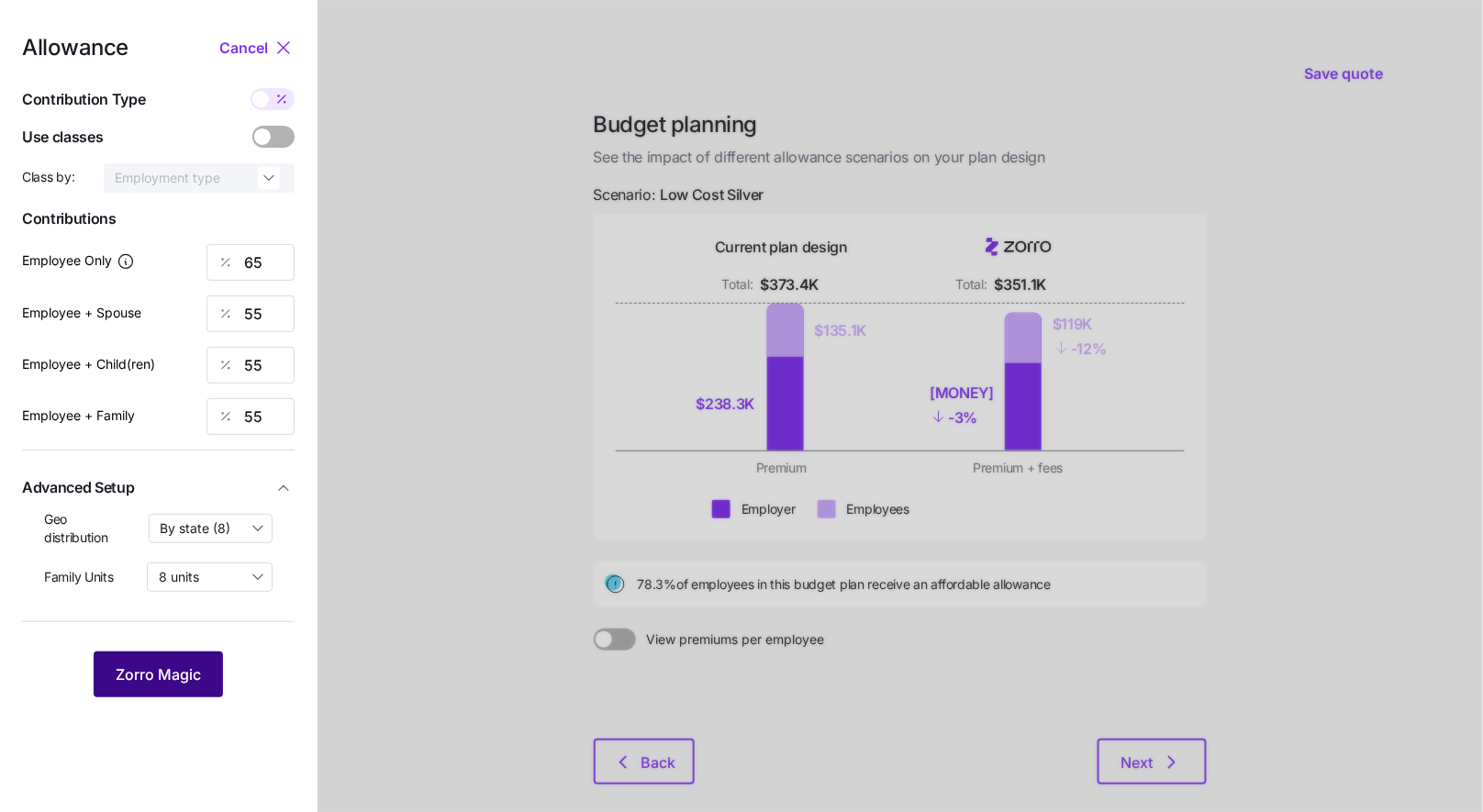 click on "Zorro Magic" at bounding box center (158, 674) 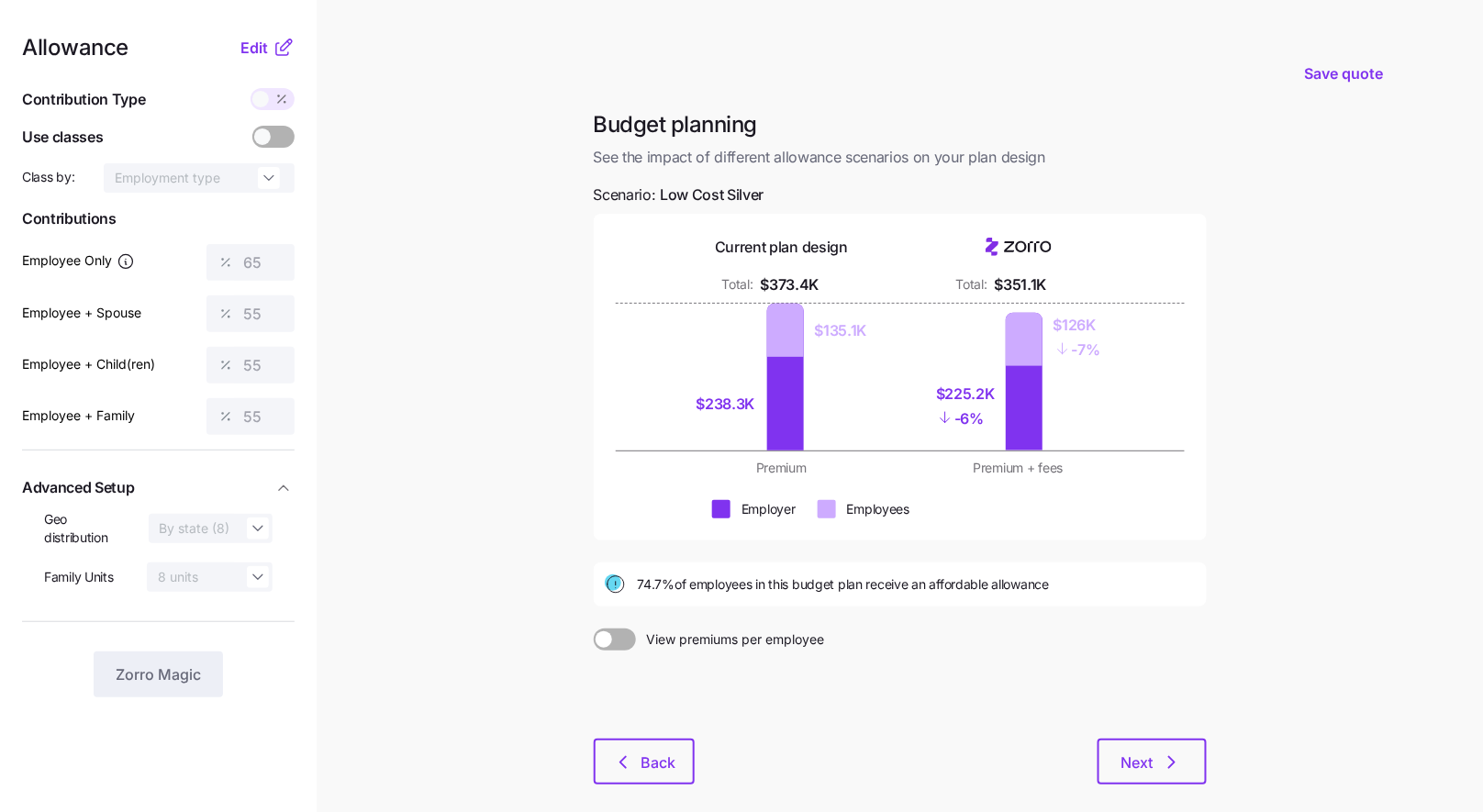 click on "Budget planning See the impact of different allowance scenarios on your plan design Scenario: Low Cost Silver Current plan design Total: [CURRENCY][AMOUNT] Total: [CURRENCY][AMOUNT] [CURRENCY][AMOUNT] [CURRENCY][AMOUNT] [CURRENCY][AMOUNT] - 6% [CURRENCY][AMOUNT] - 7% Premium Premium + fees Employer Employees 74.7% of employees in this budget plan receive an affordable allowance View premiums per employee Back Next" at bounding box center (900, 458) 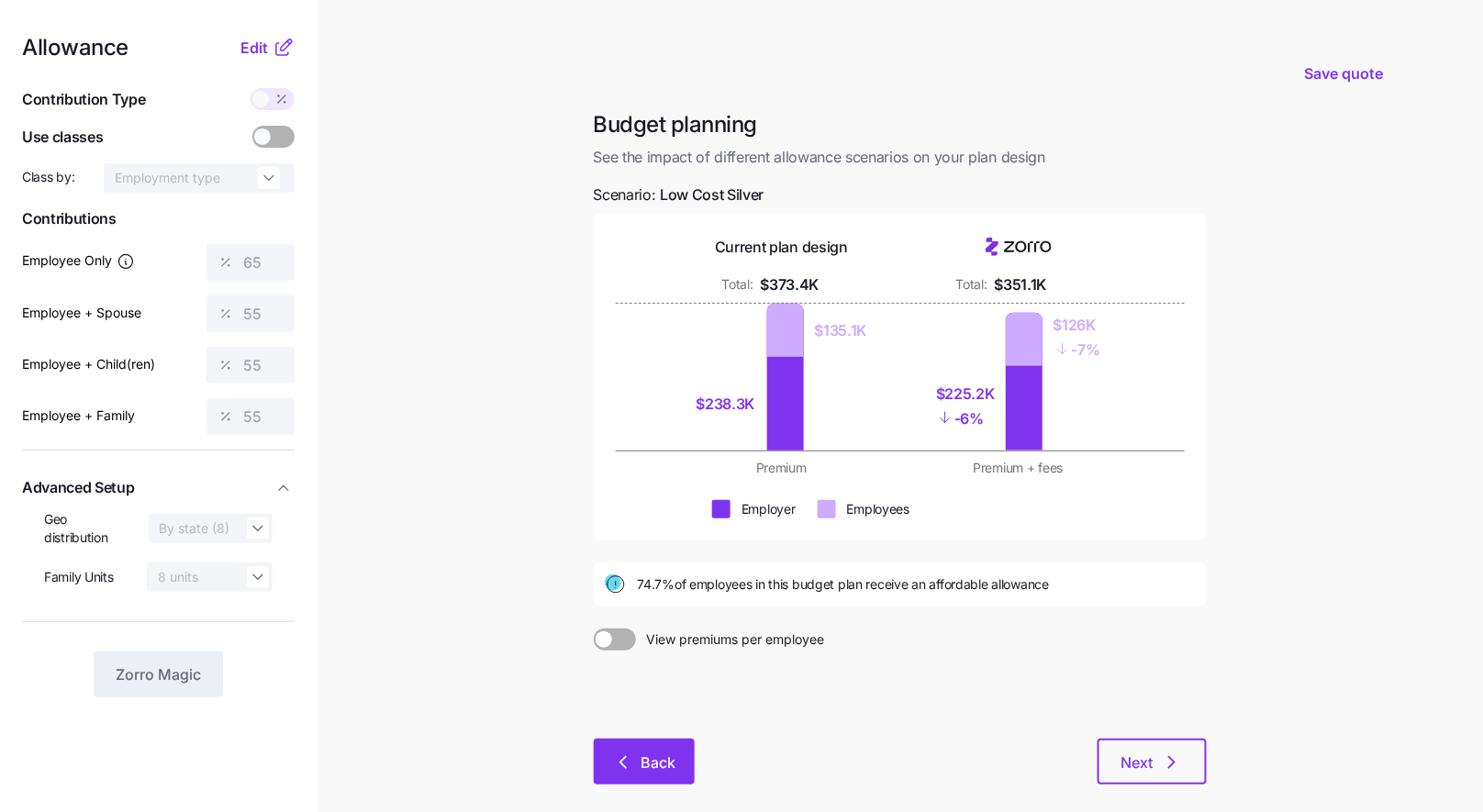 click on "Back" at bounding box center (659, 762) 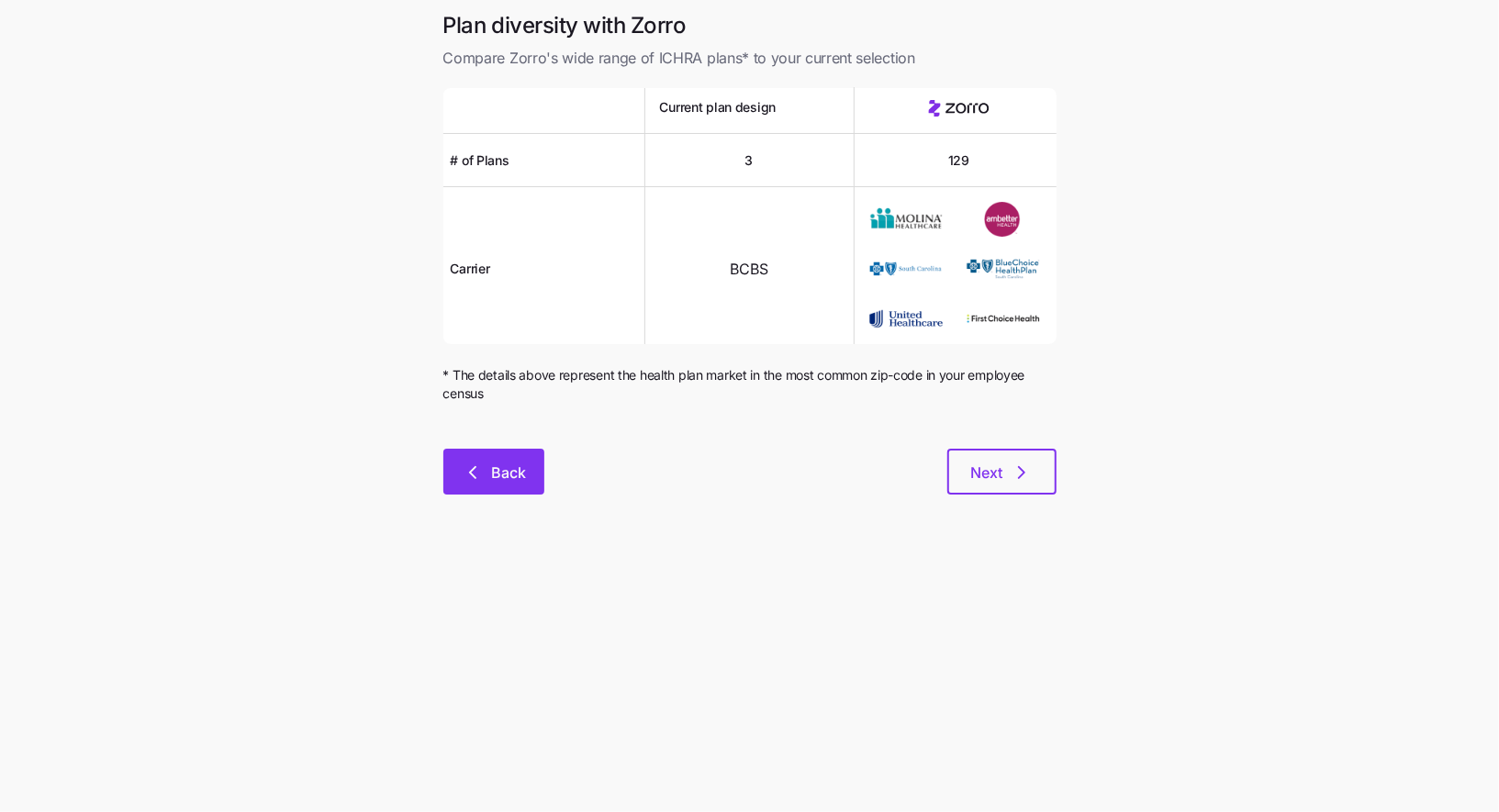 click on "Back" at bounding box center (494, 472) 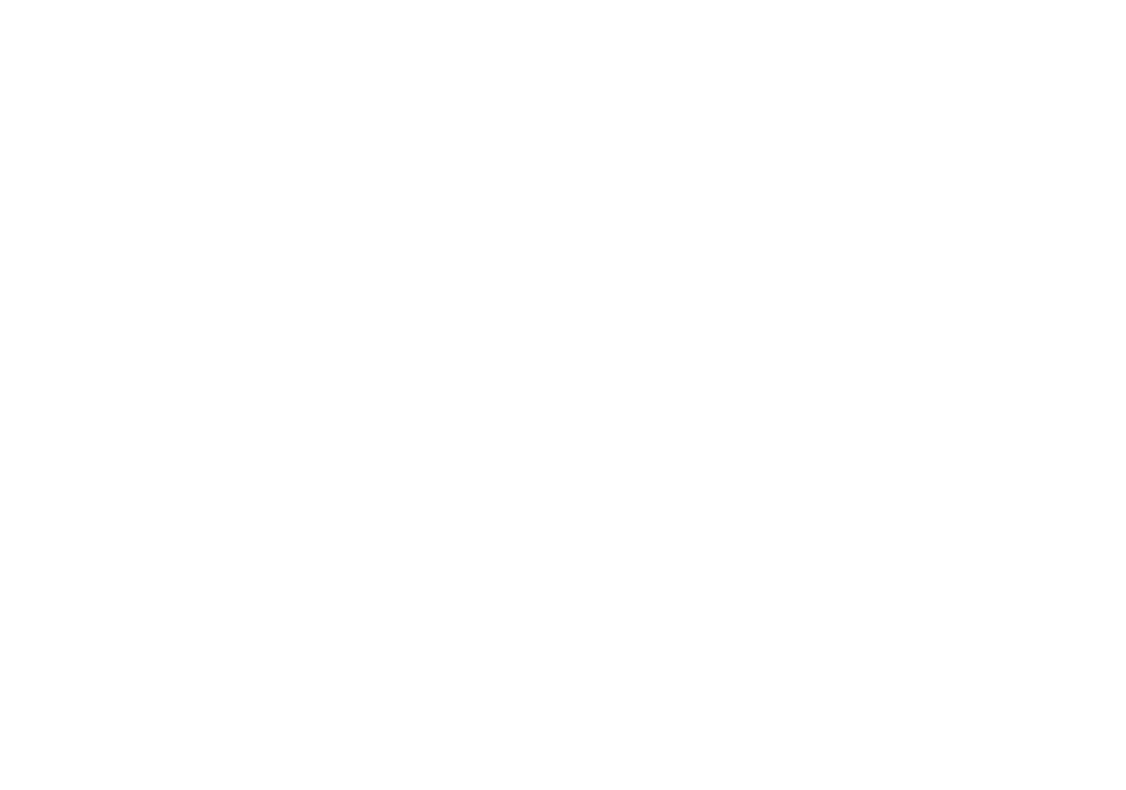 scroll, scrollTop: 0, scrollLeft: 0, axis: both 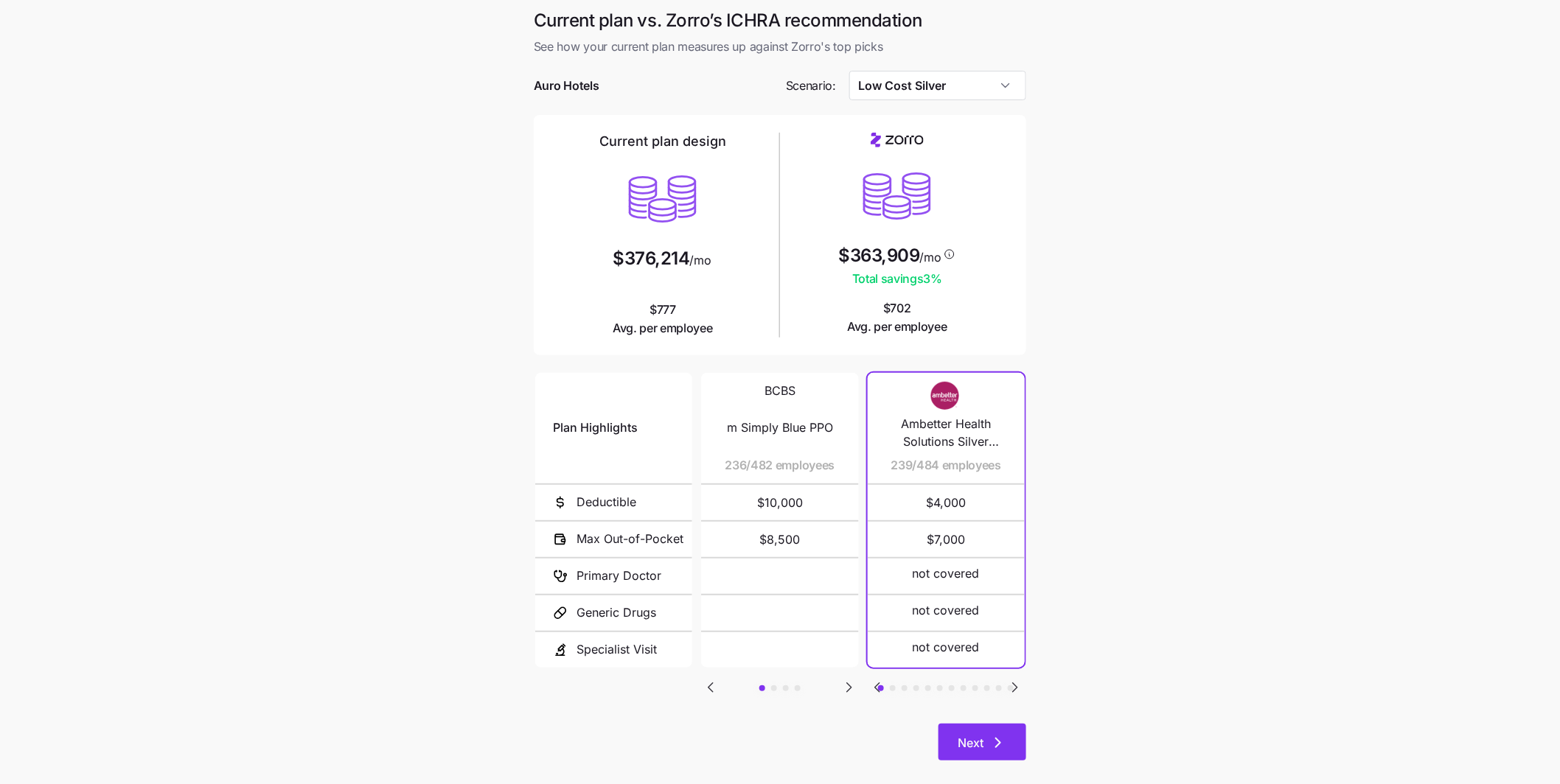 click 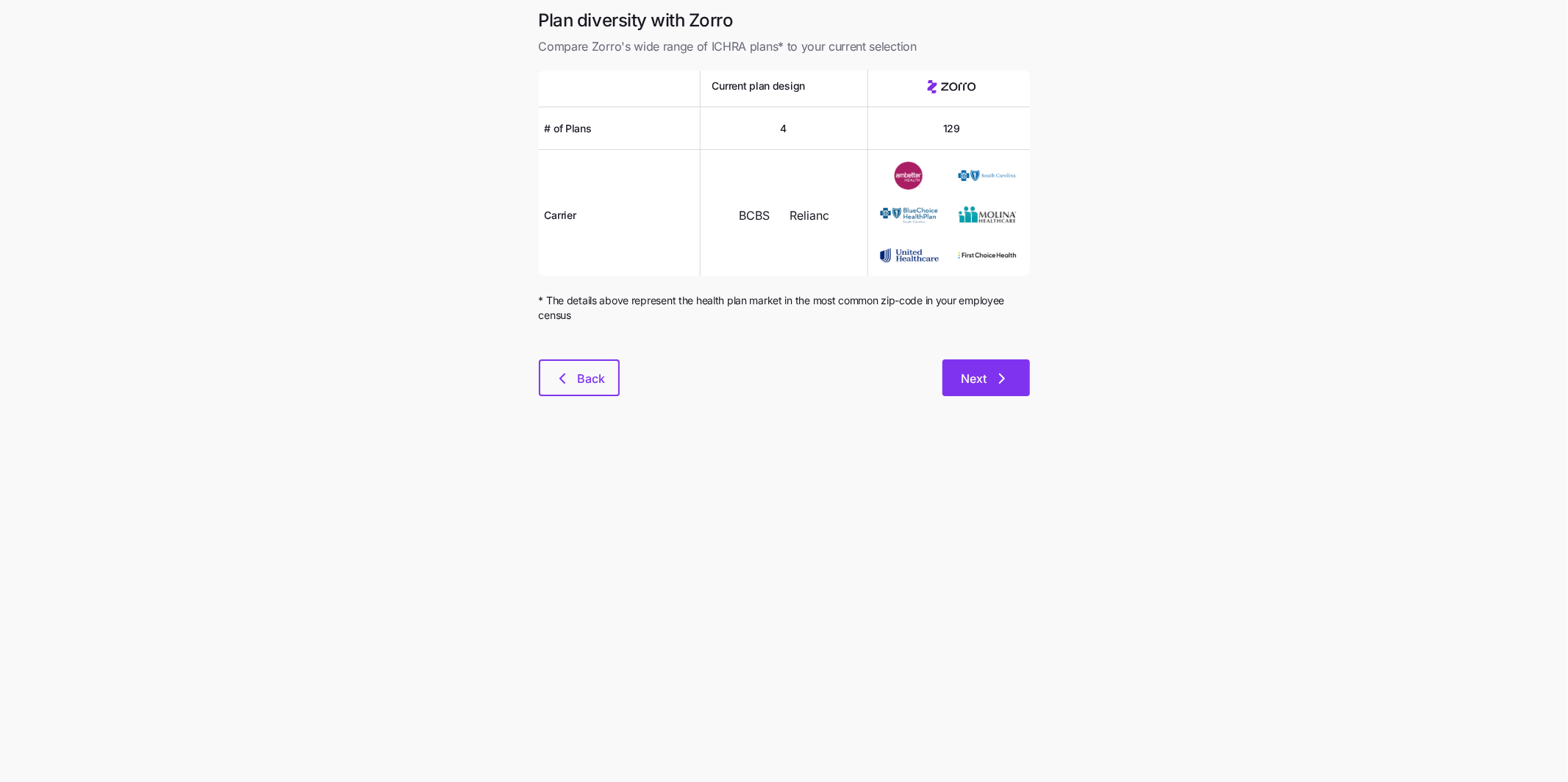 click 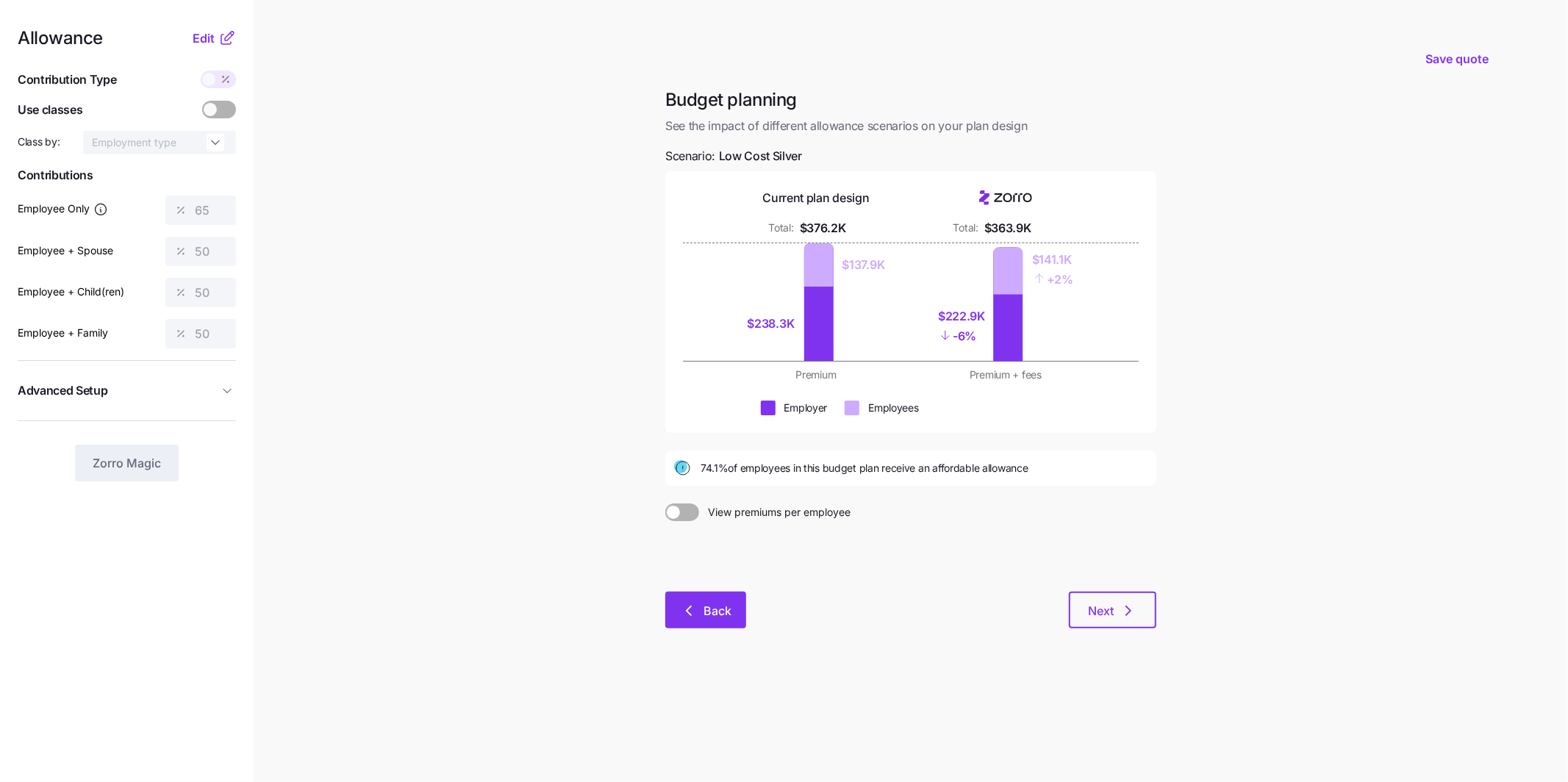 click on "Back" at bounding box center [717, 611] 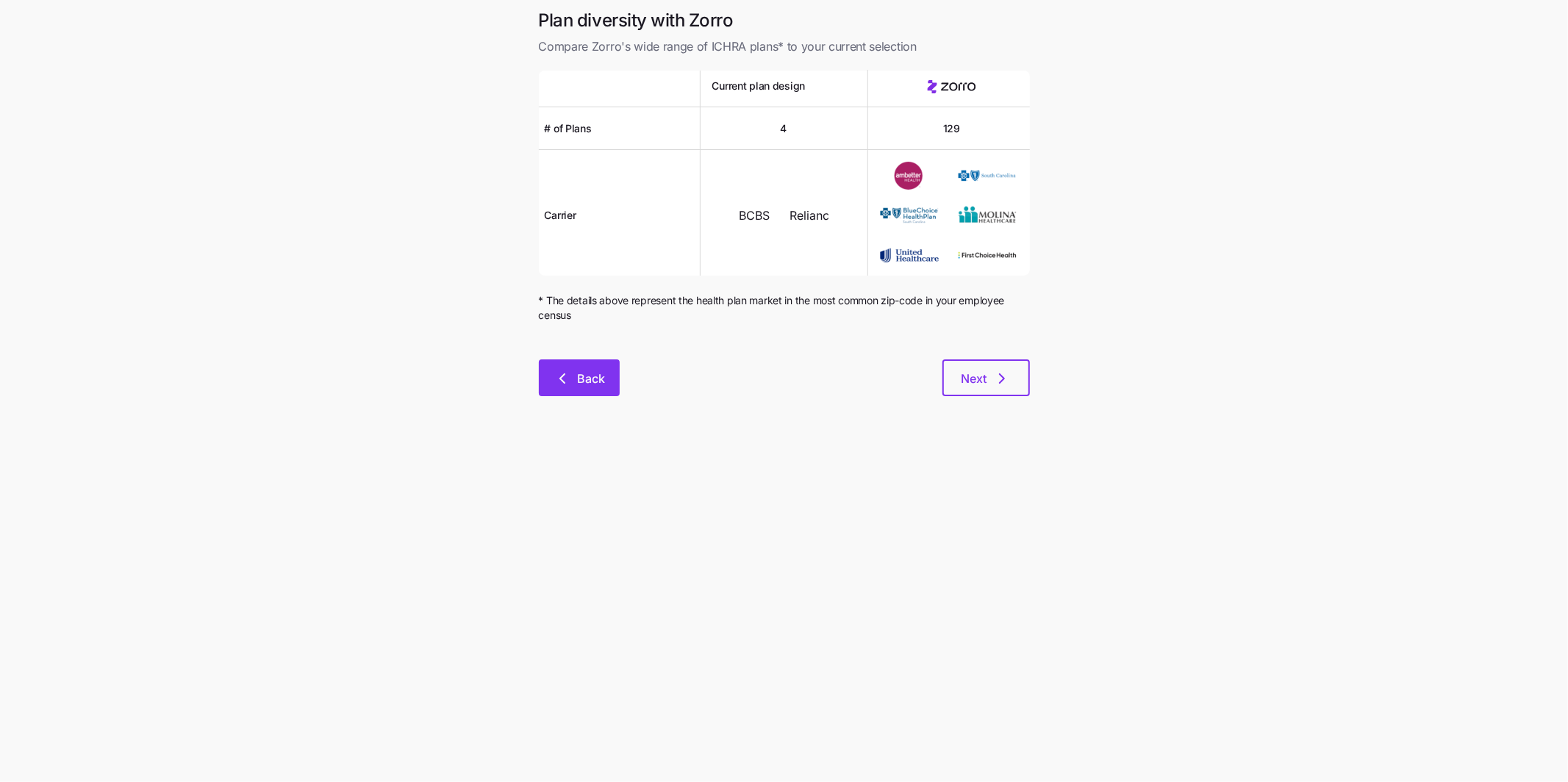 click on "Back" at bounding box center [591, 379] 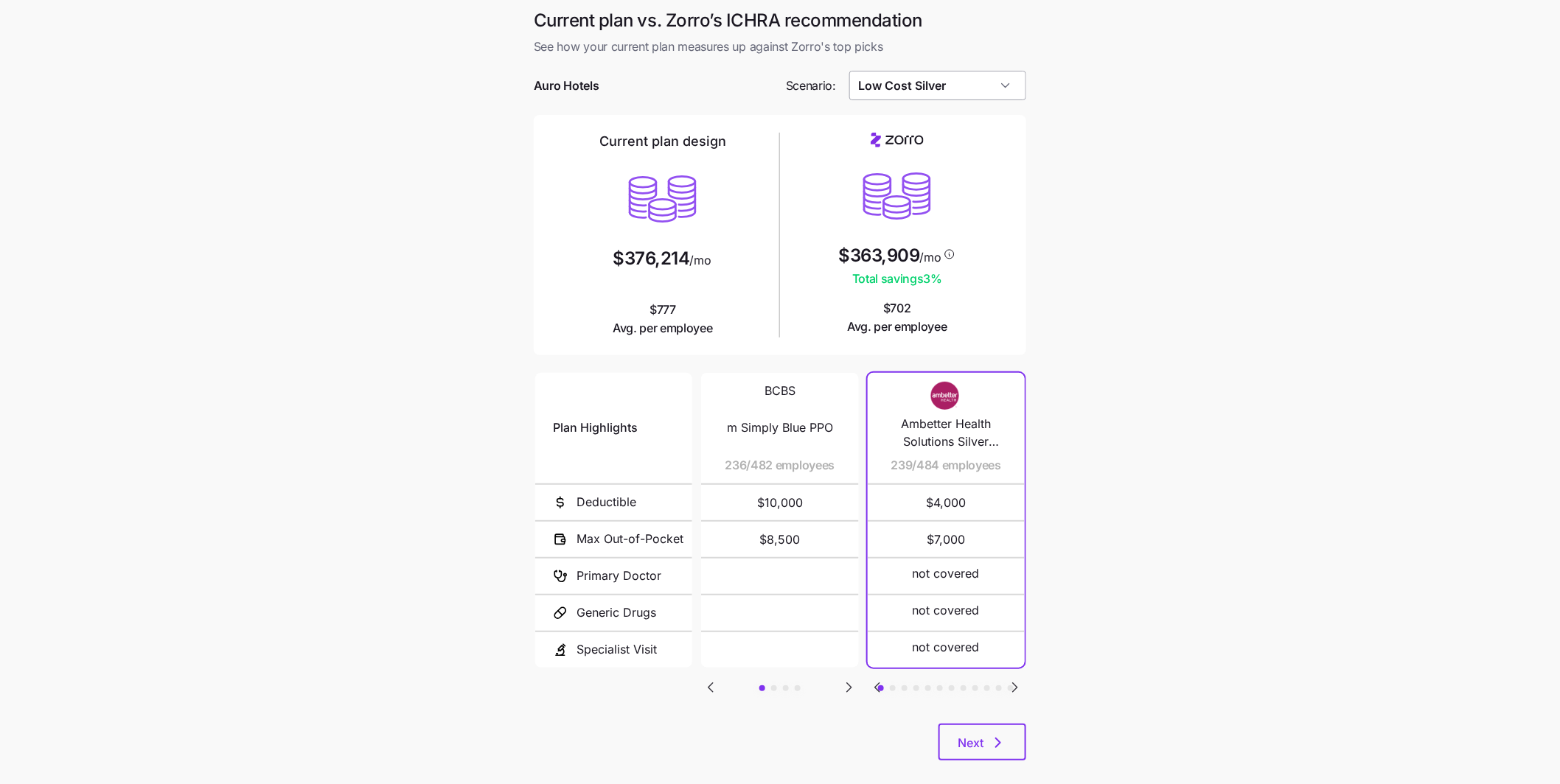 click on "Low Cost Silver" at bounding box center (938, 85) 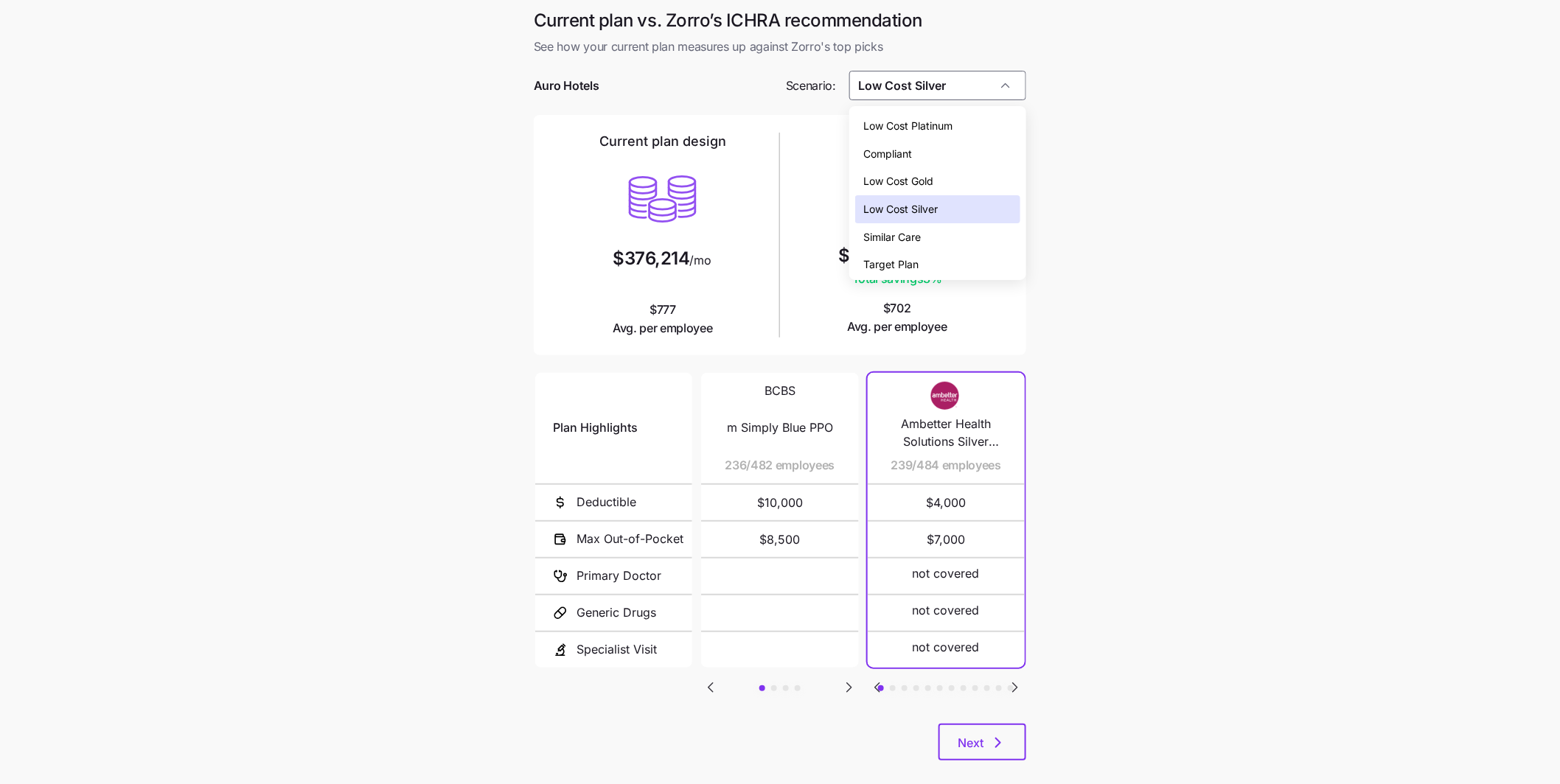 click on "Current plan vs. Zorro’s ICHRA recommendation See how your current plan measures up against Zorro's top picks Auro Hotels Scenario: Low Cost Silver Current plan design $376,214 /mo $777 Avg. per employee $363,909 /mo Total savings  3 % $702 Avg. per employee Plan Highlights Deductible Max Out-of-Pocket Primary Doctor Generic Drugs Specialist Visit BCBS m Simply Blue PPO 236/482 employees $10,000 $8,500 BCBS Blue Cross  PPO - 2025 140/482 employees $5,000 $8,500 $30 $15 $60 BCBS Blue Cross Blue Shield HDHP 87/482 employees $7,000 $8,000 Reliance Reliance Medical 19/482 employees $10,000 $10,000 Ambetter Health Solutions Silver Copay HSA 4000 239/484 employees $4,000 $7,000 not covered not covered not covered Silver 201 HSA 79/484 employees $5,800 $5,800 not covered not covered not covered Silver 7000 Off Exchange 49/484 employees $7,000 $9,200 $50 $3 $125 Sentara Silver 3000 Ded 30/484 employees $3,000 $8,000 $30 $30 $60 Blue Home Silver Access | 3 Free PCP | $15 Tier 1 Rx | with Novant Health $1,400 $9,200" at bounding box center [780, 402] 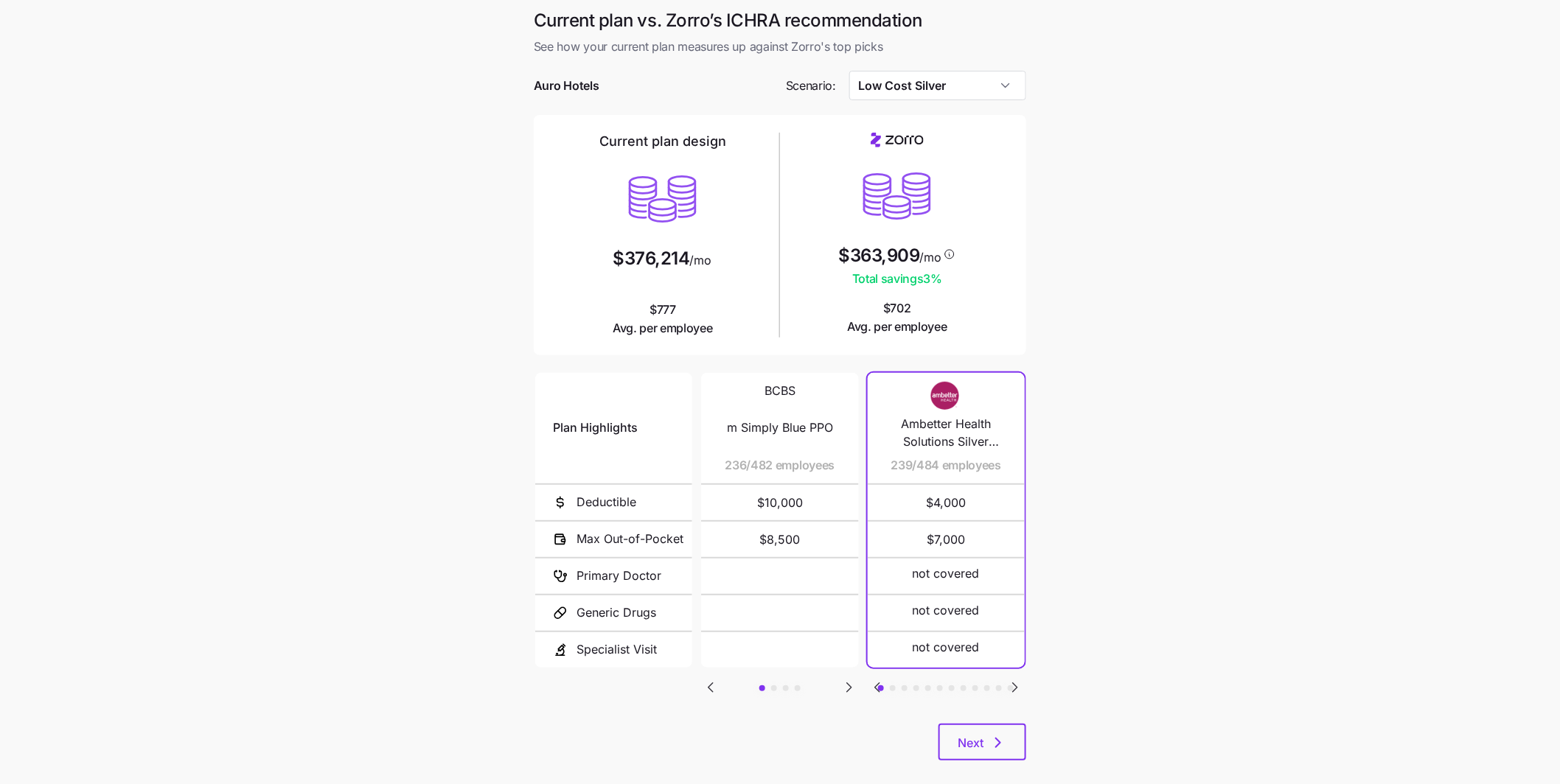 click 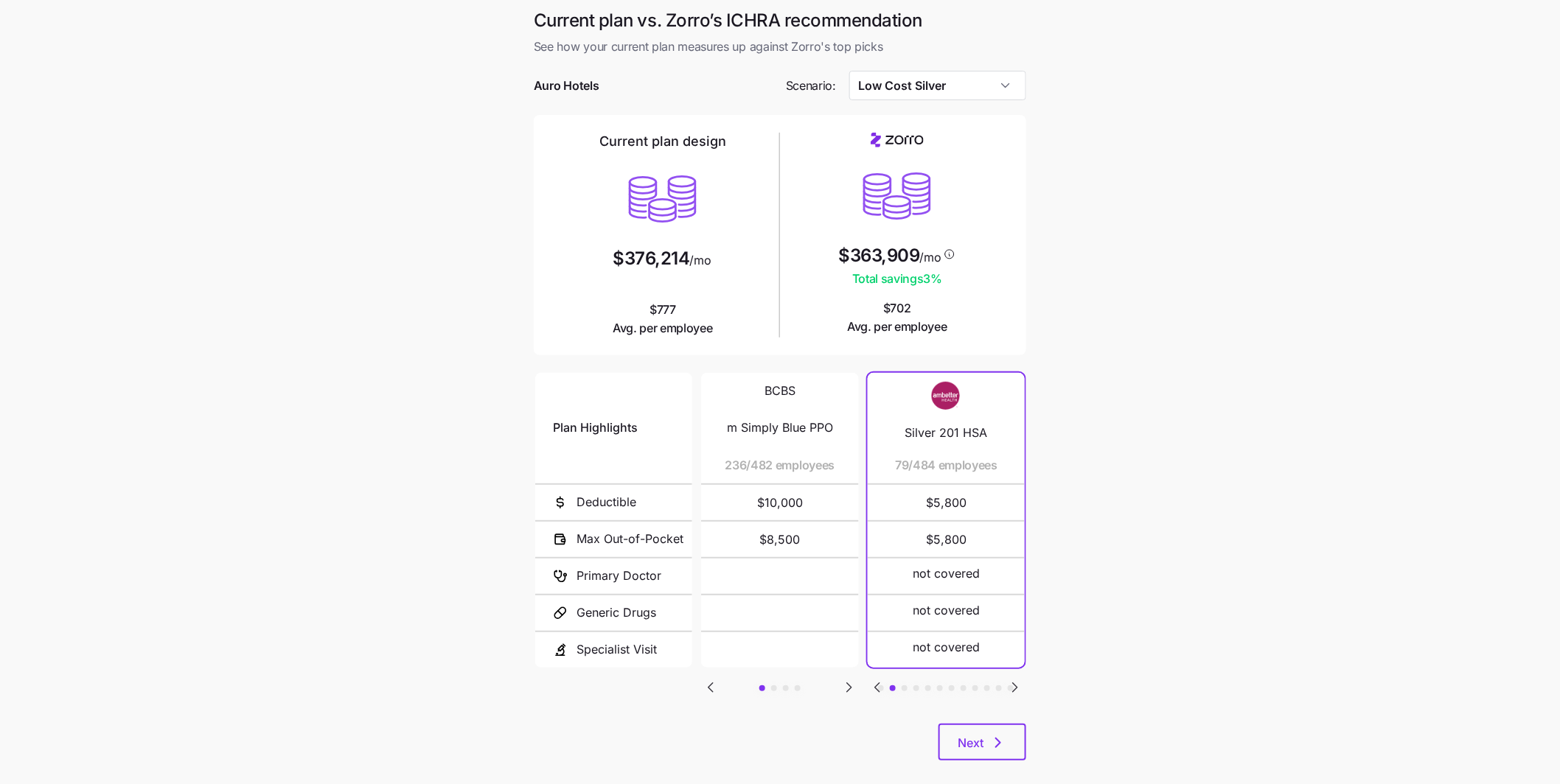 click 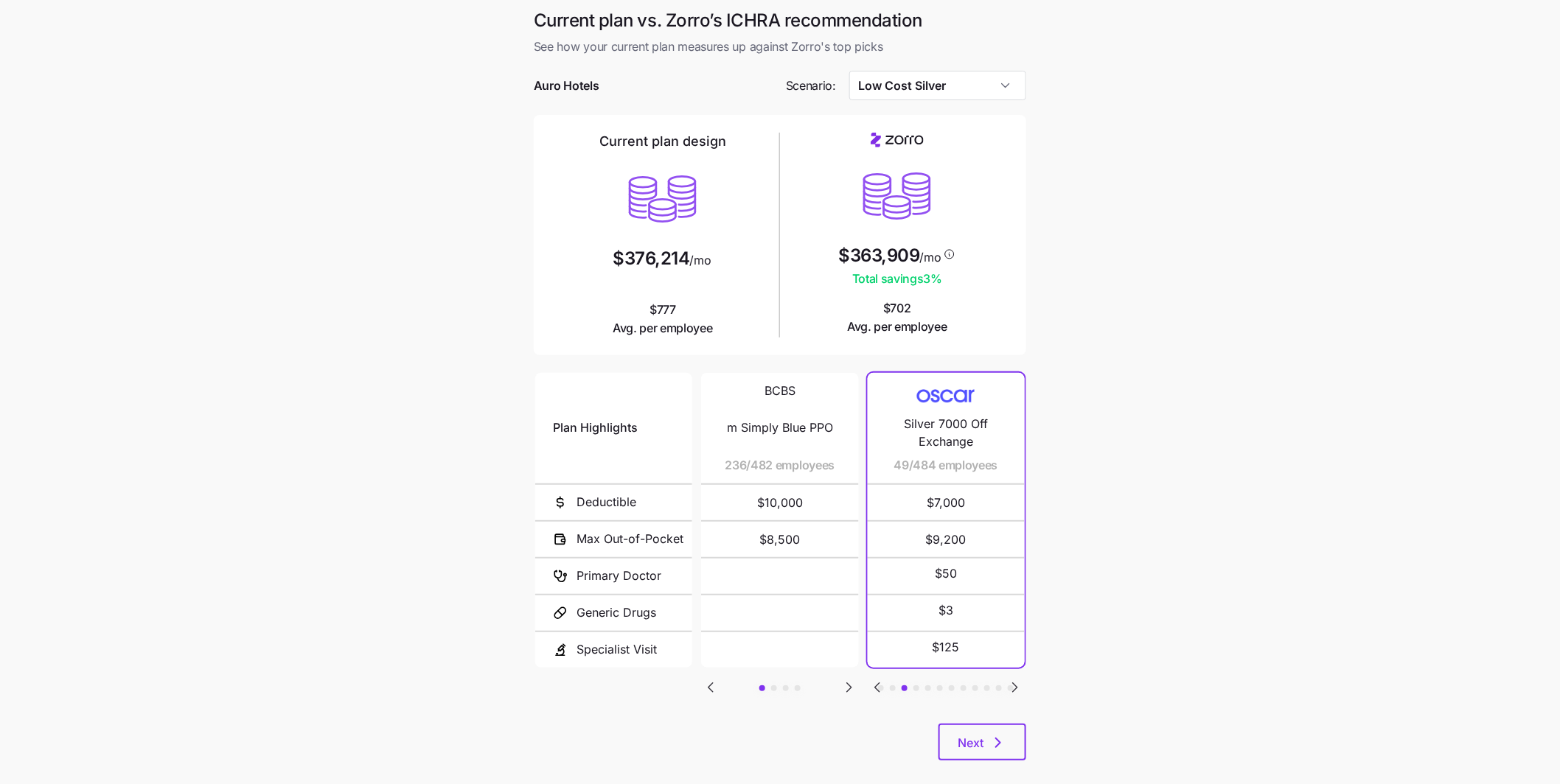 click 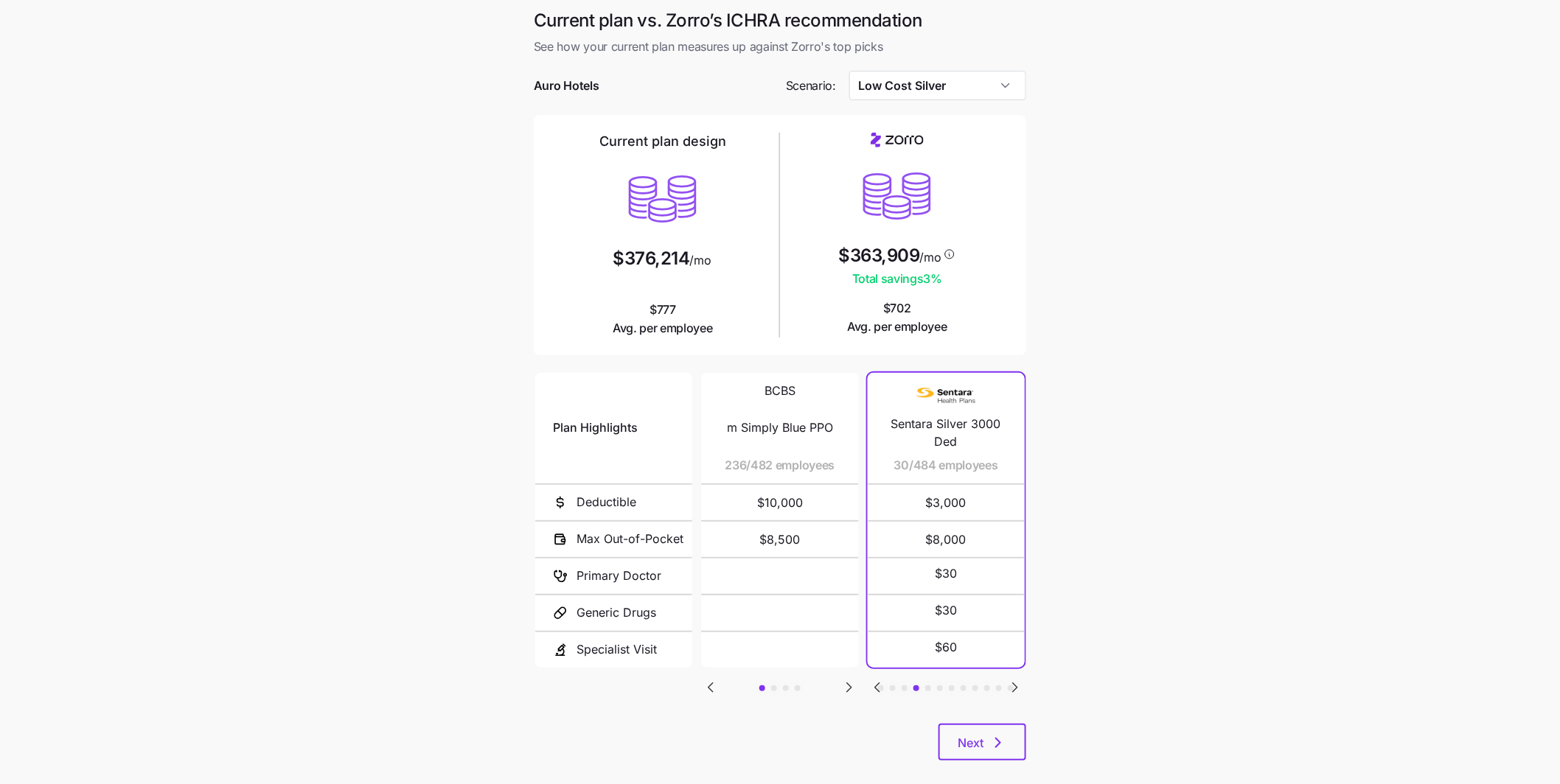 click 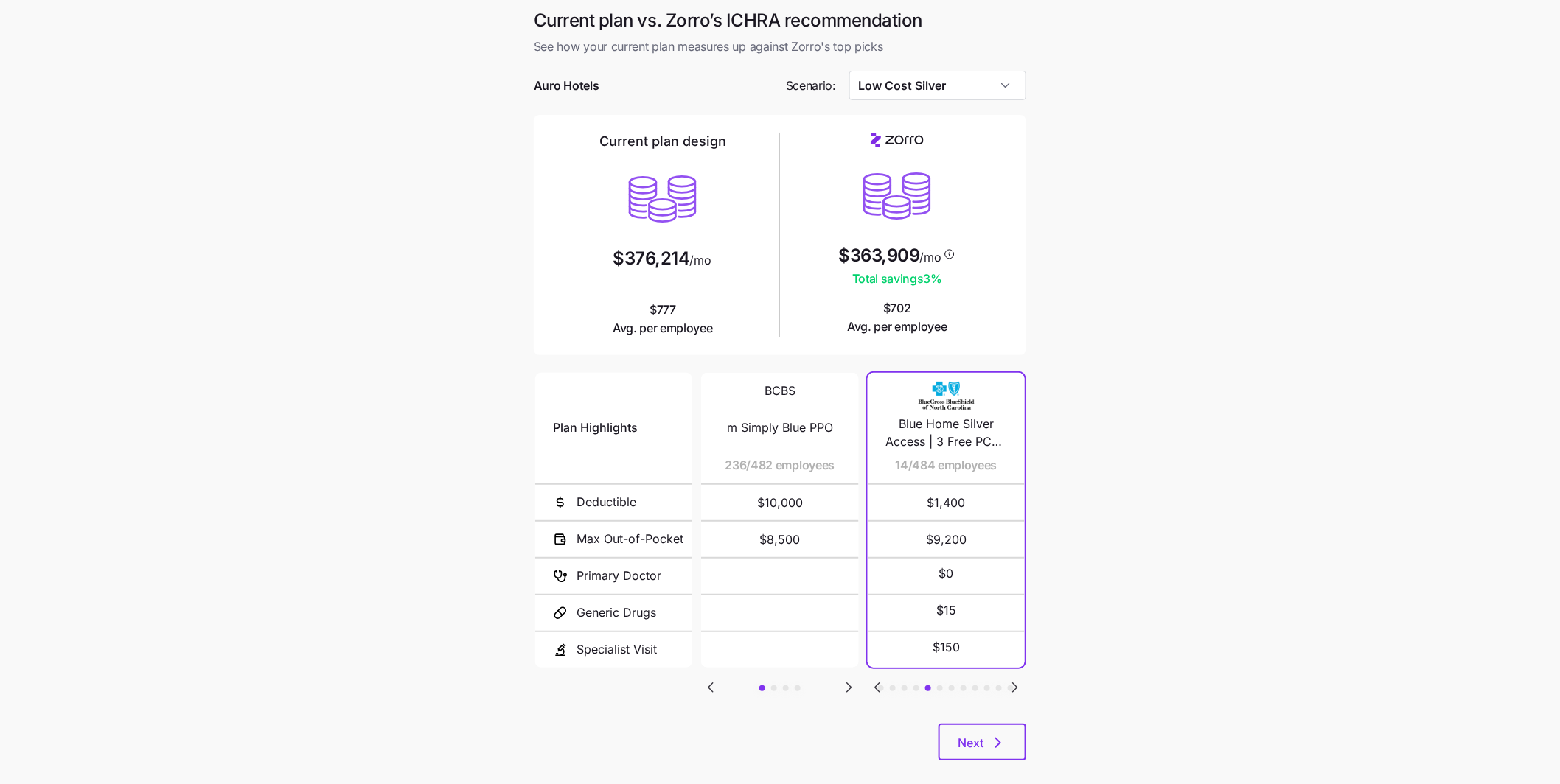 click 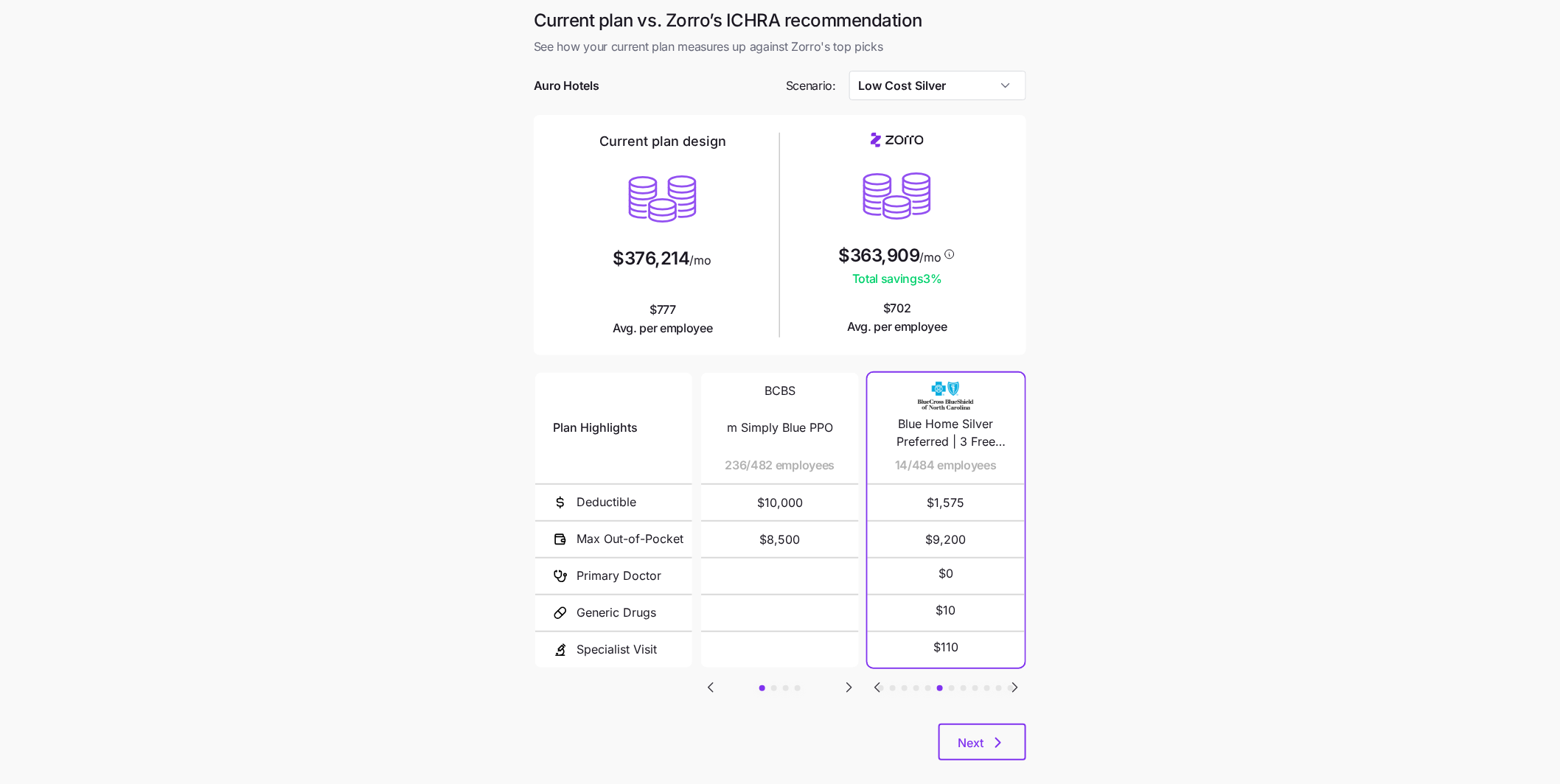 click 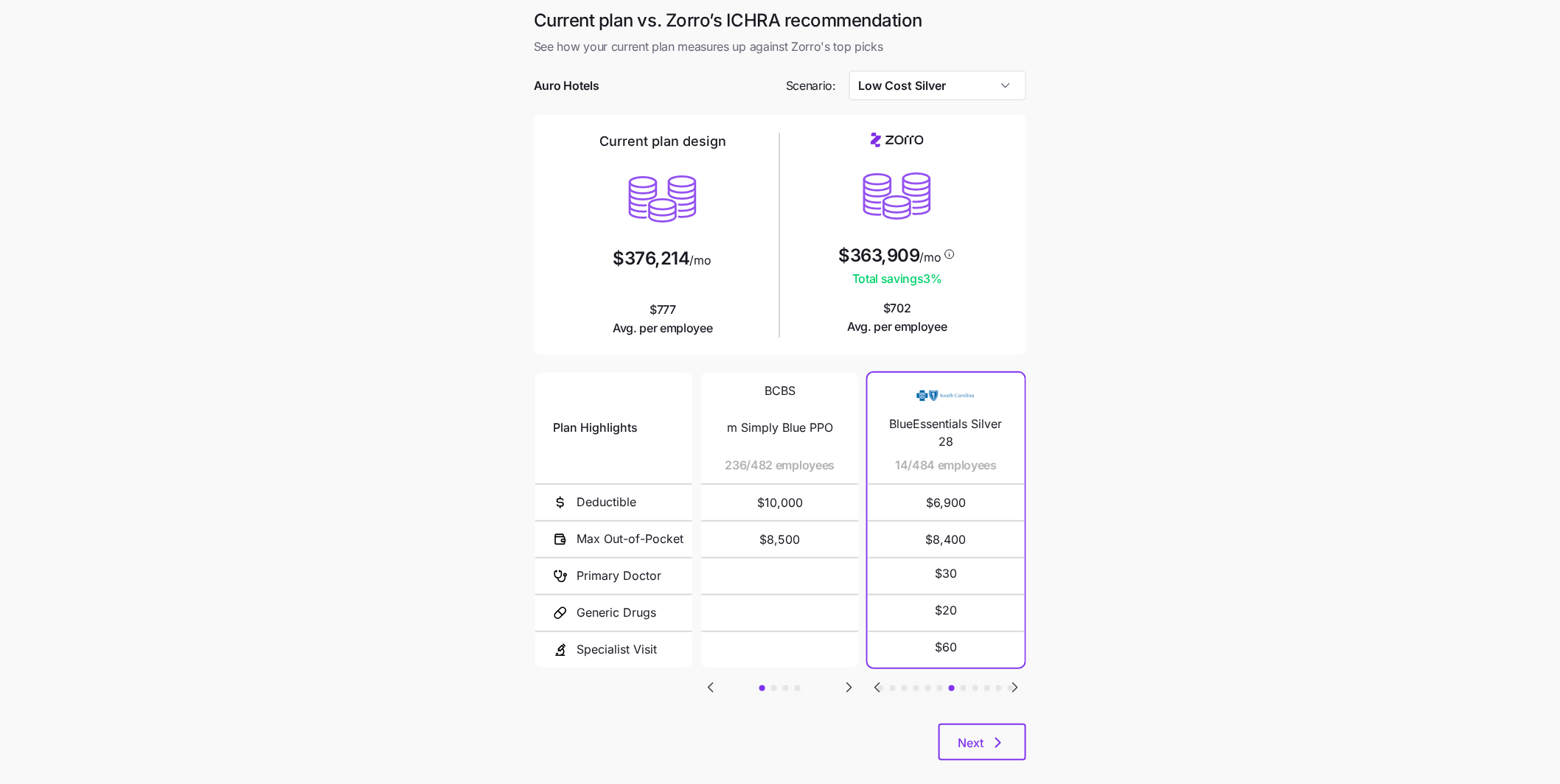 click 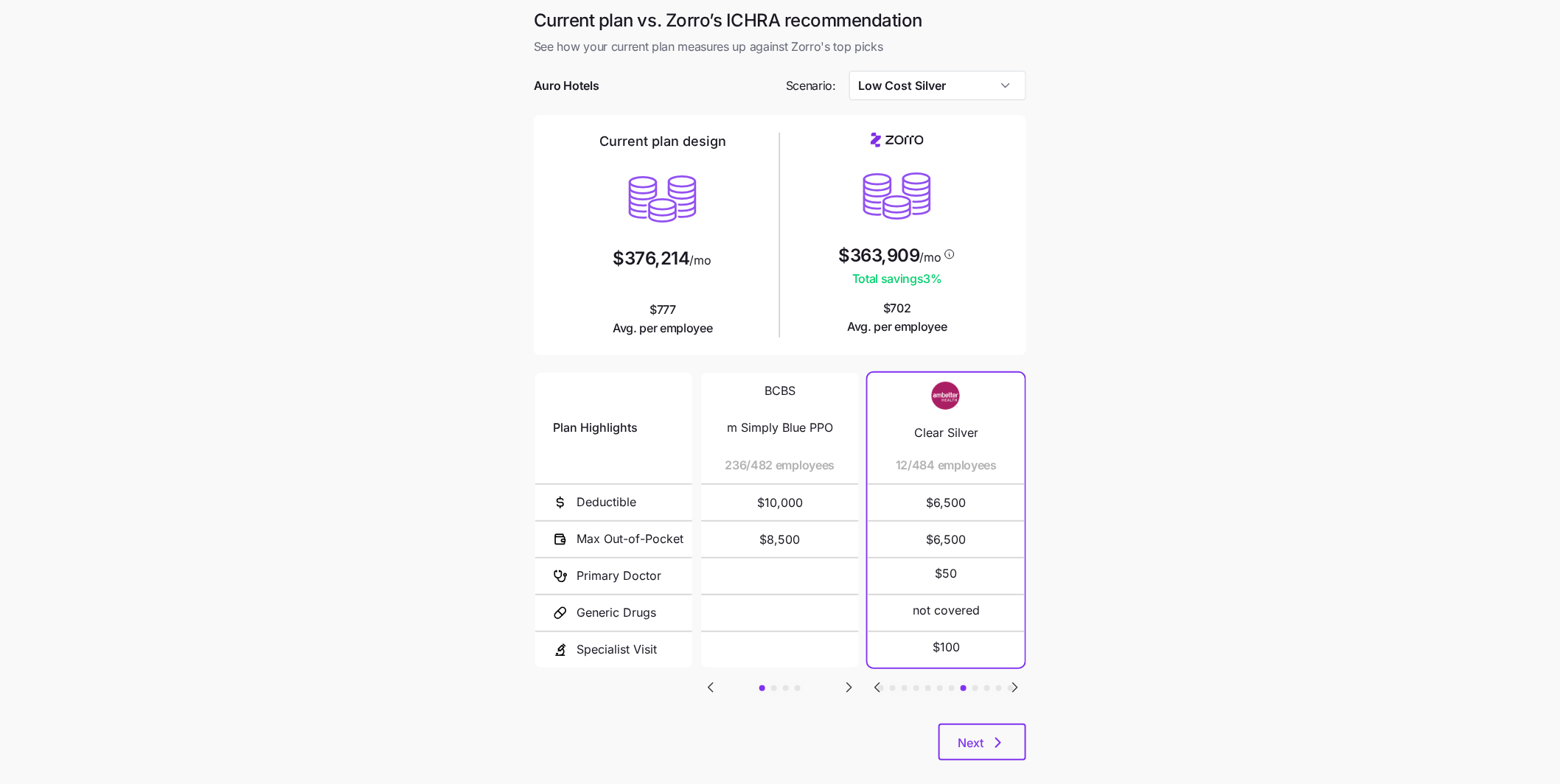 click 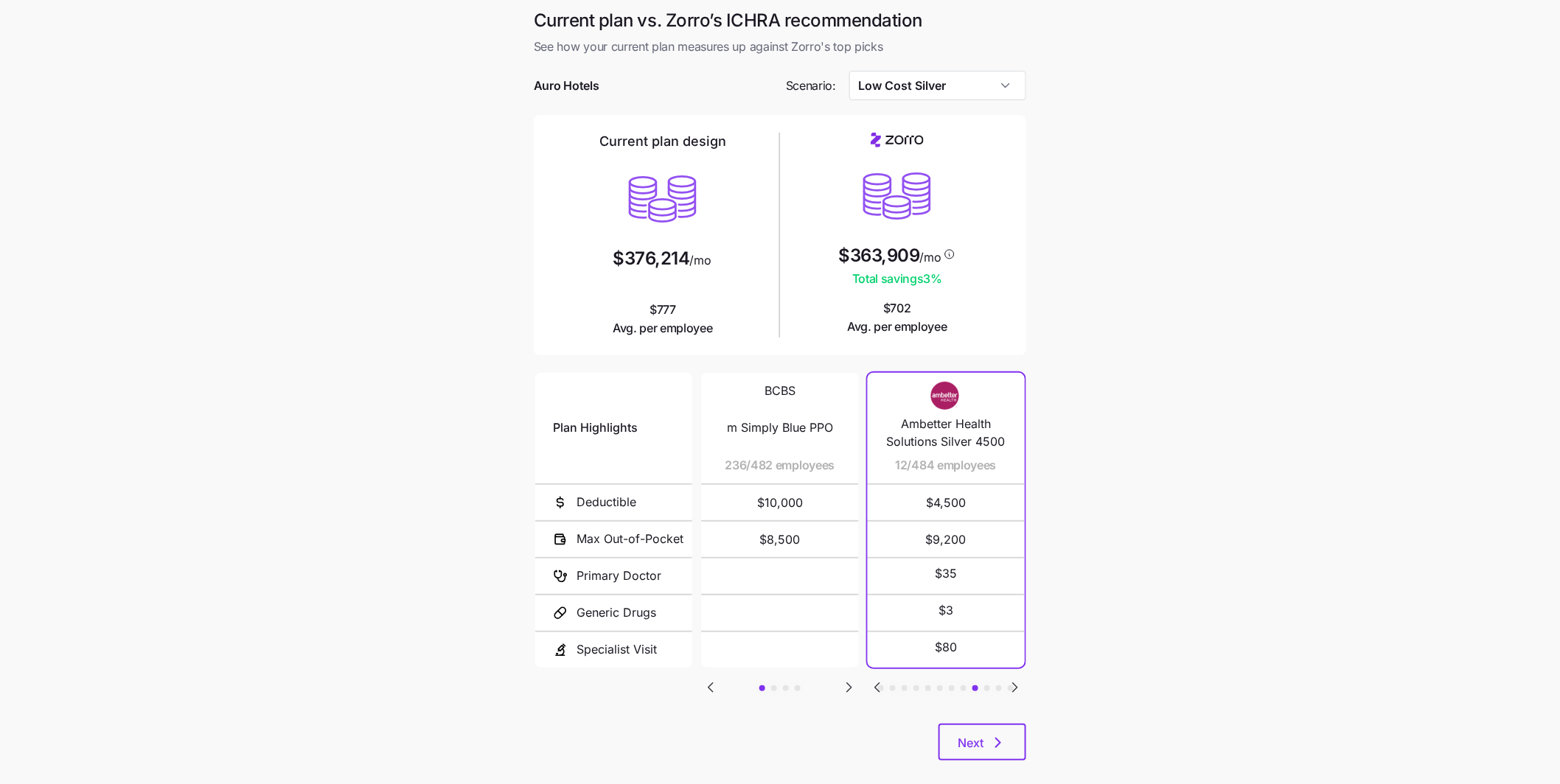 click 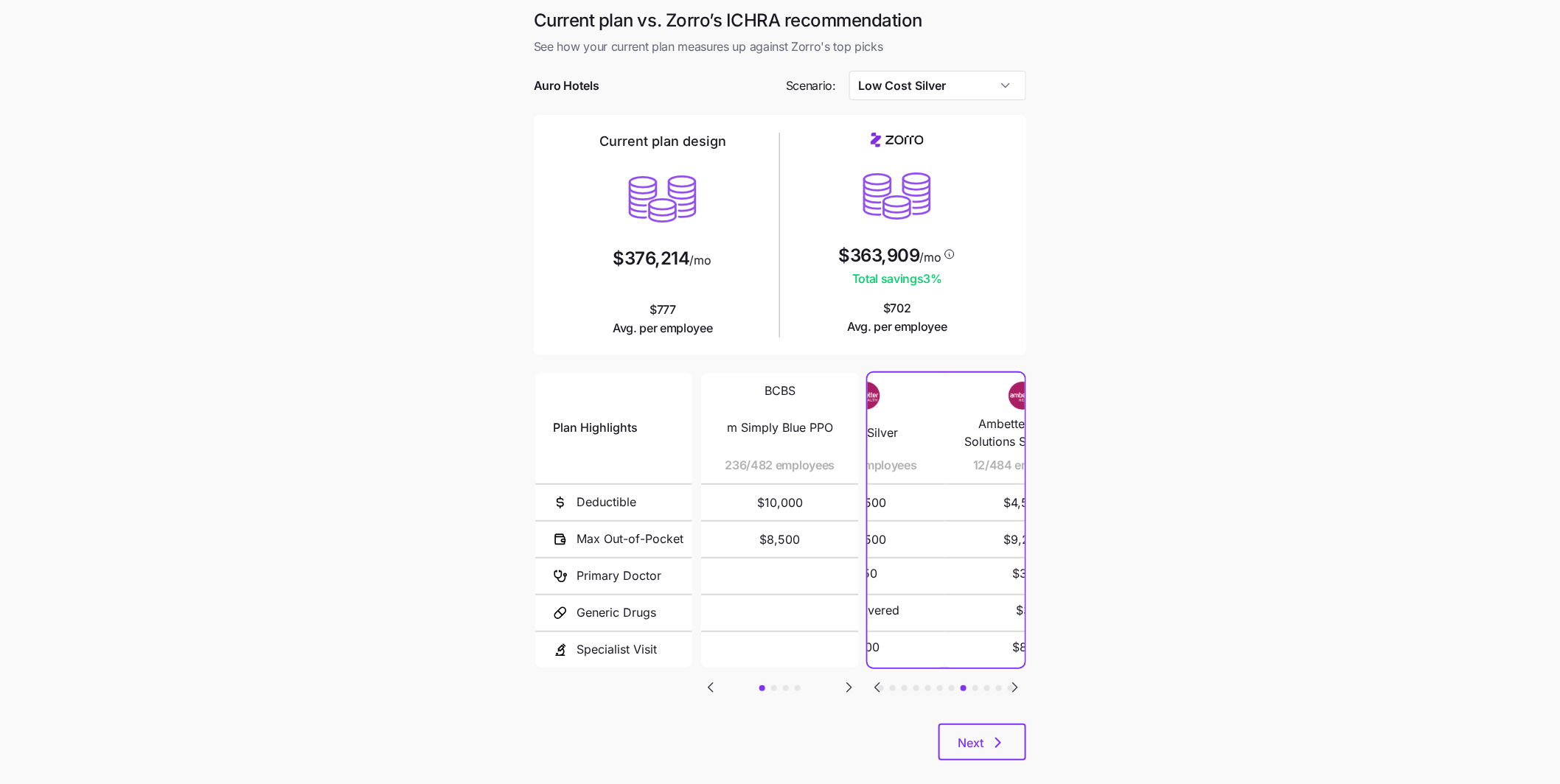 click 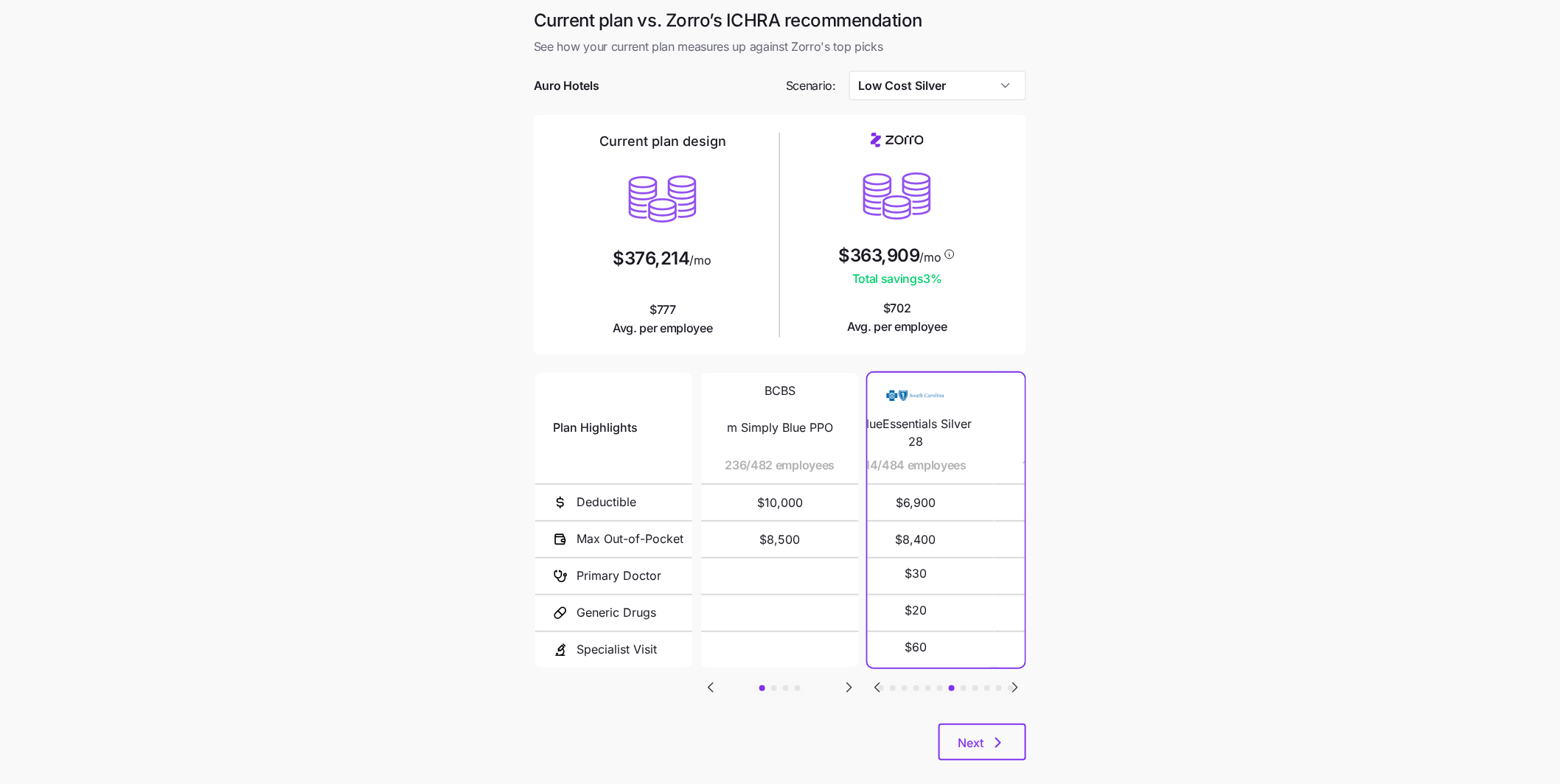 click 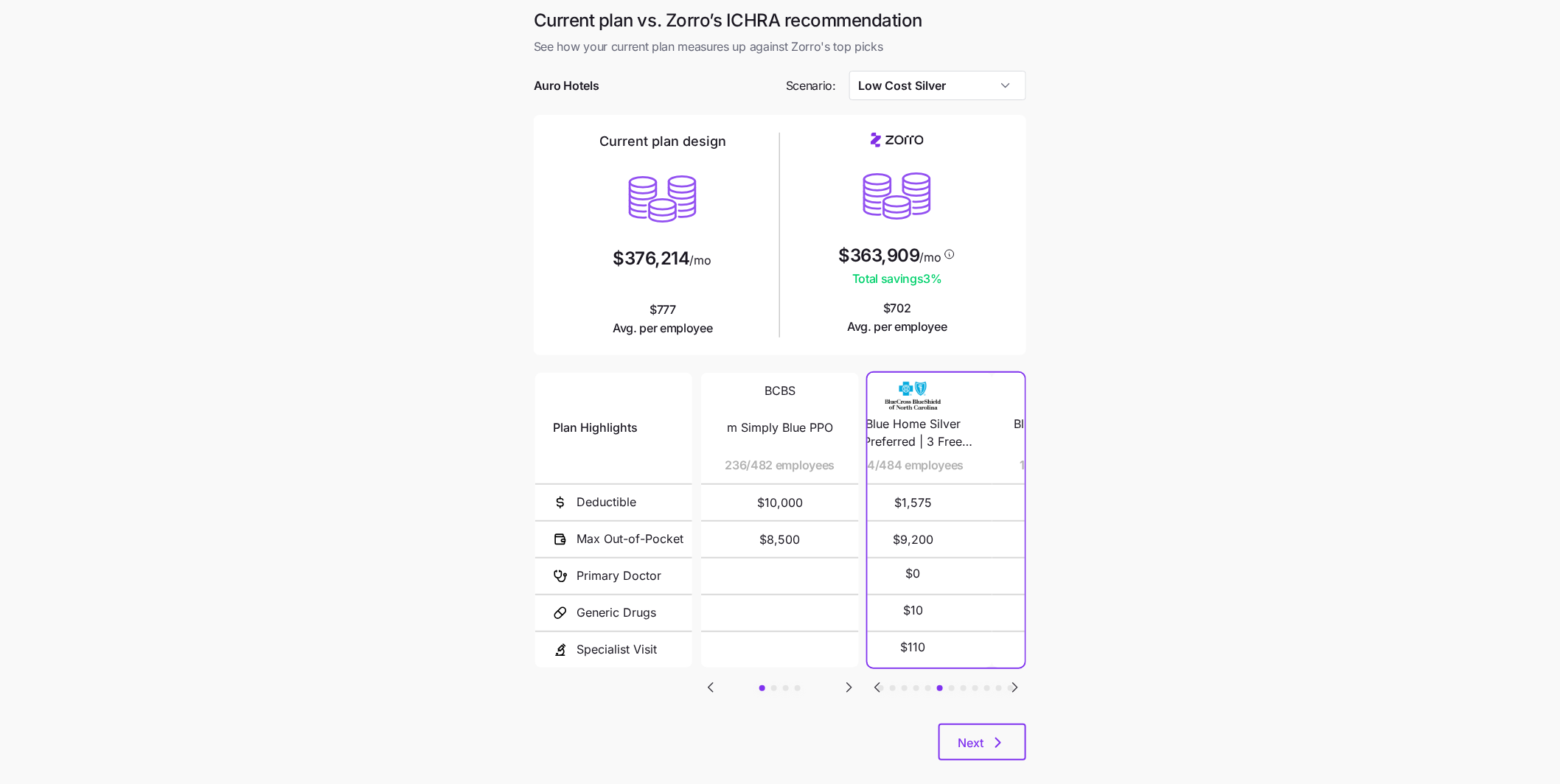 click 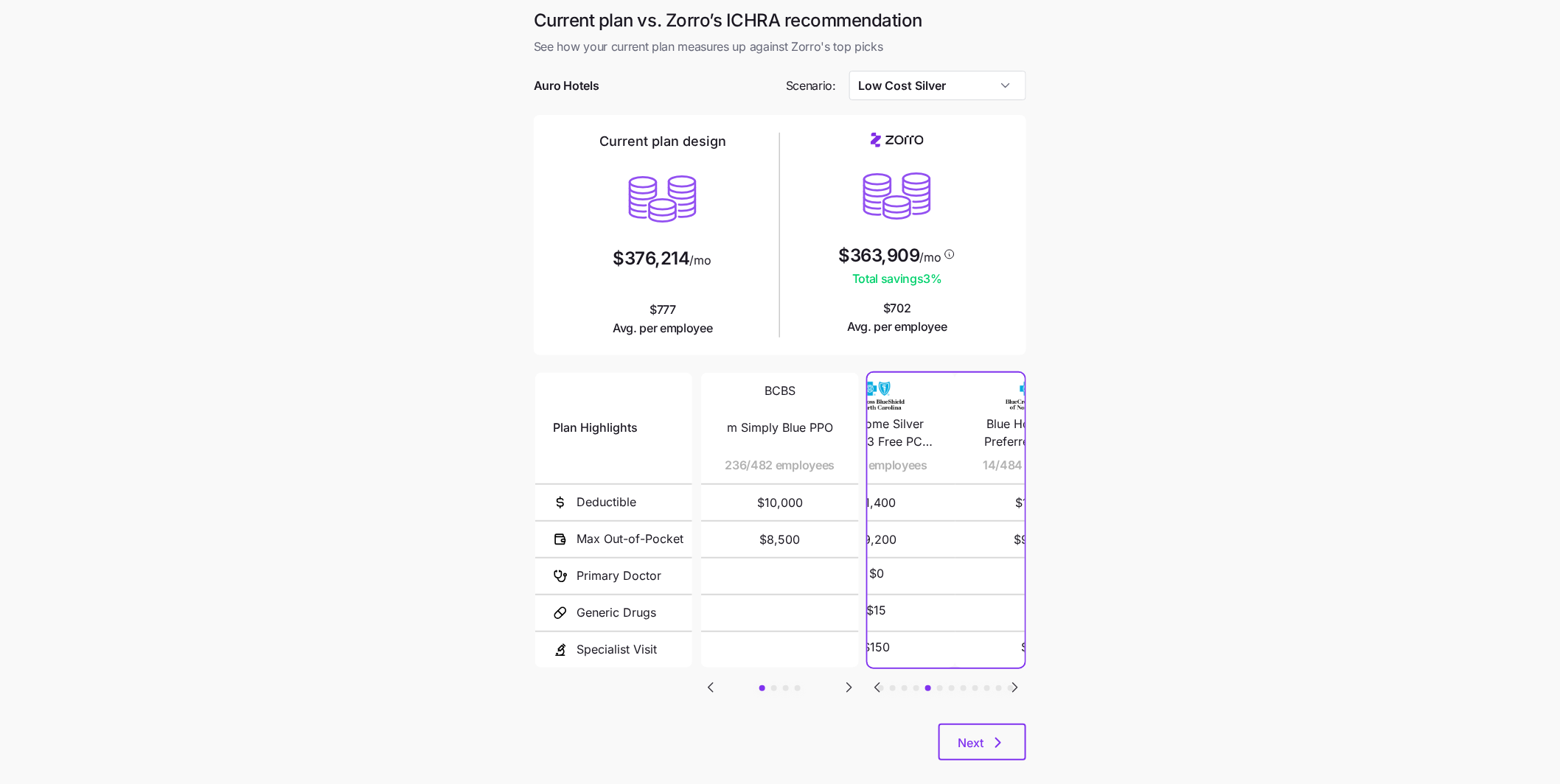 click 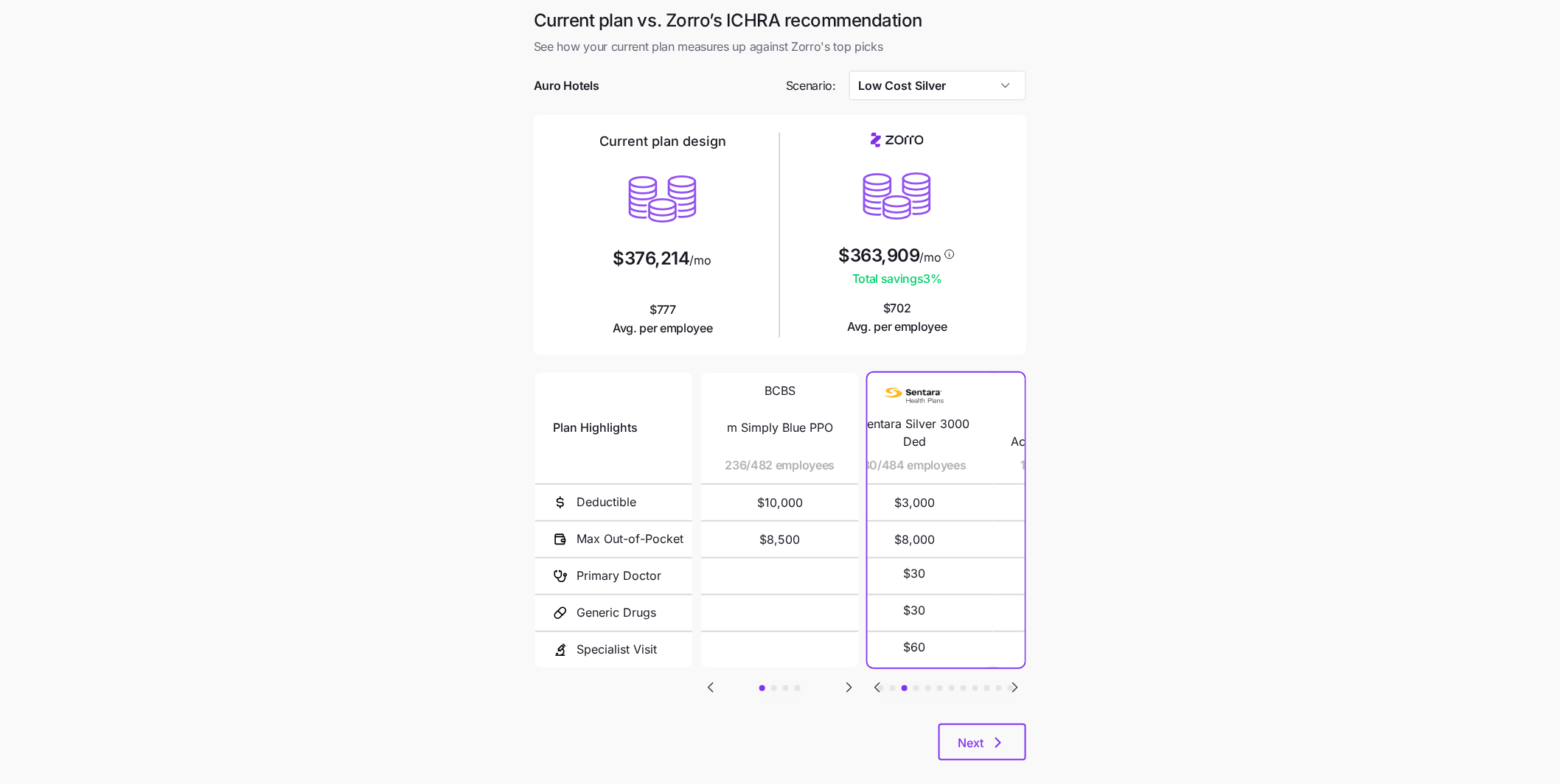 click 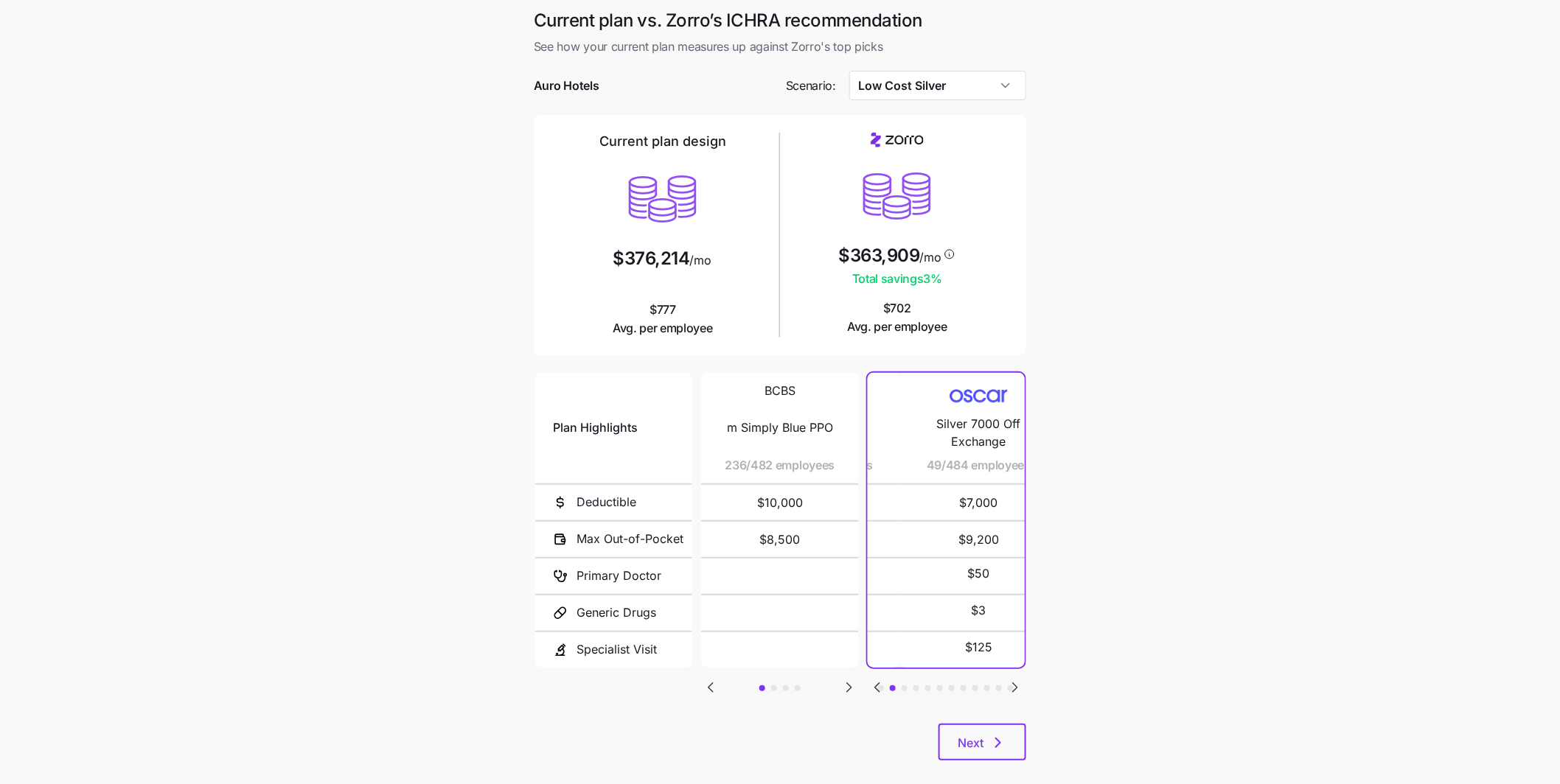 click 